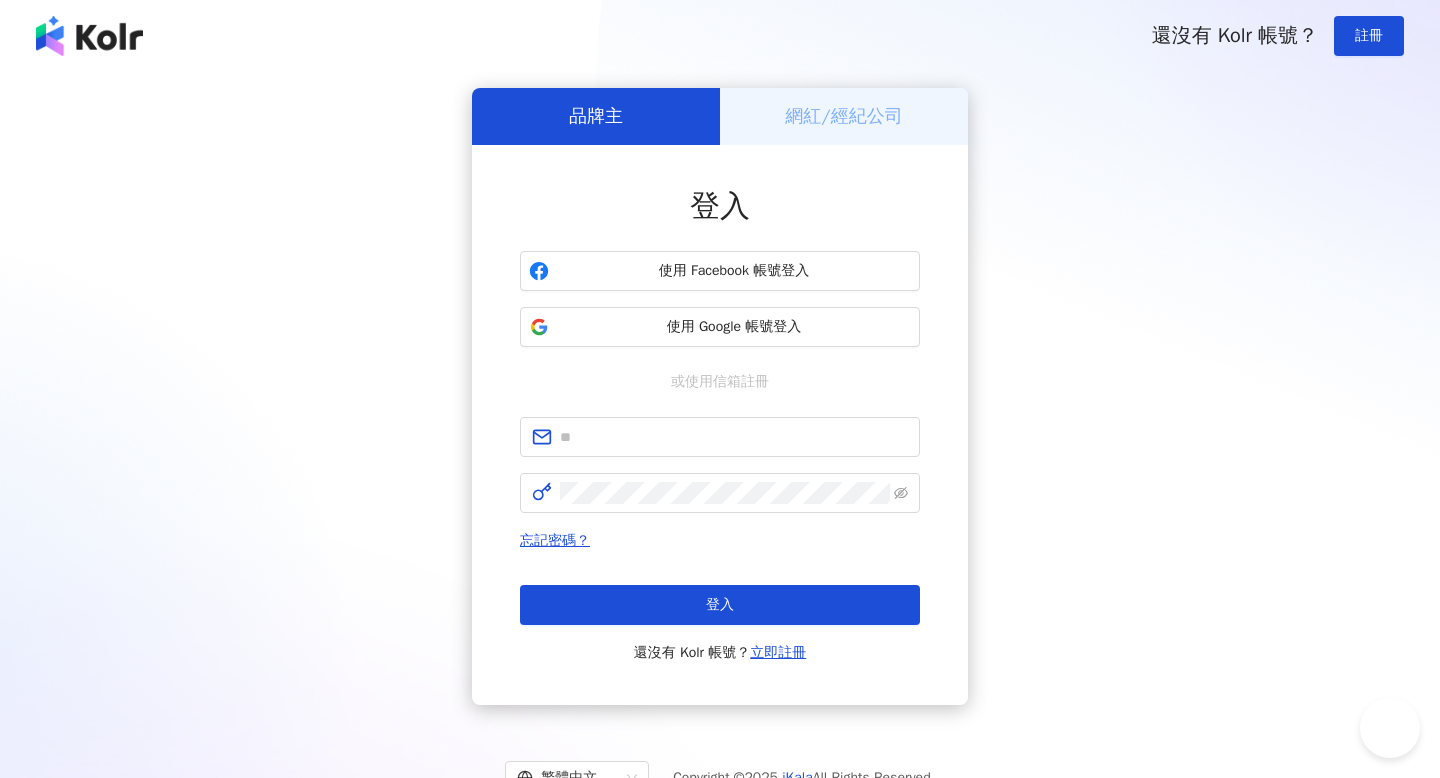 scroll, scrollTop: 0, scrollLeft: 0, axis: both 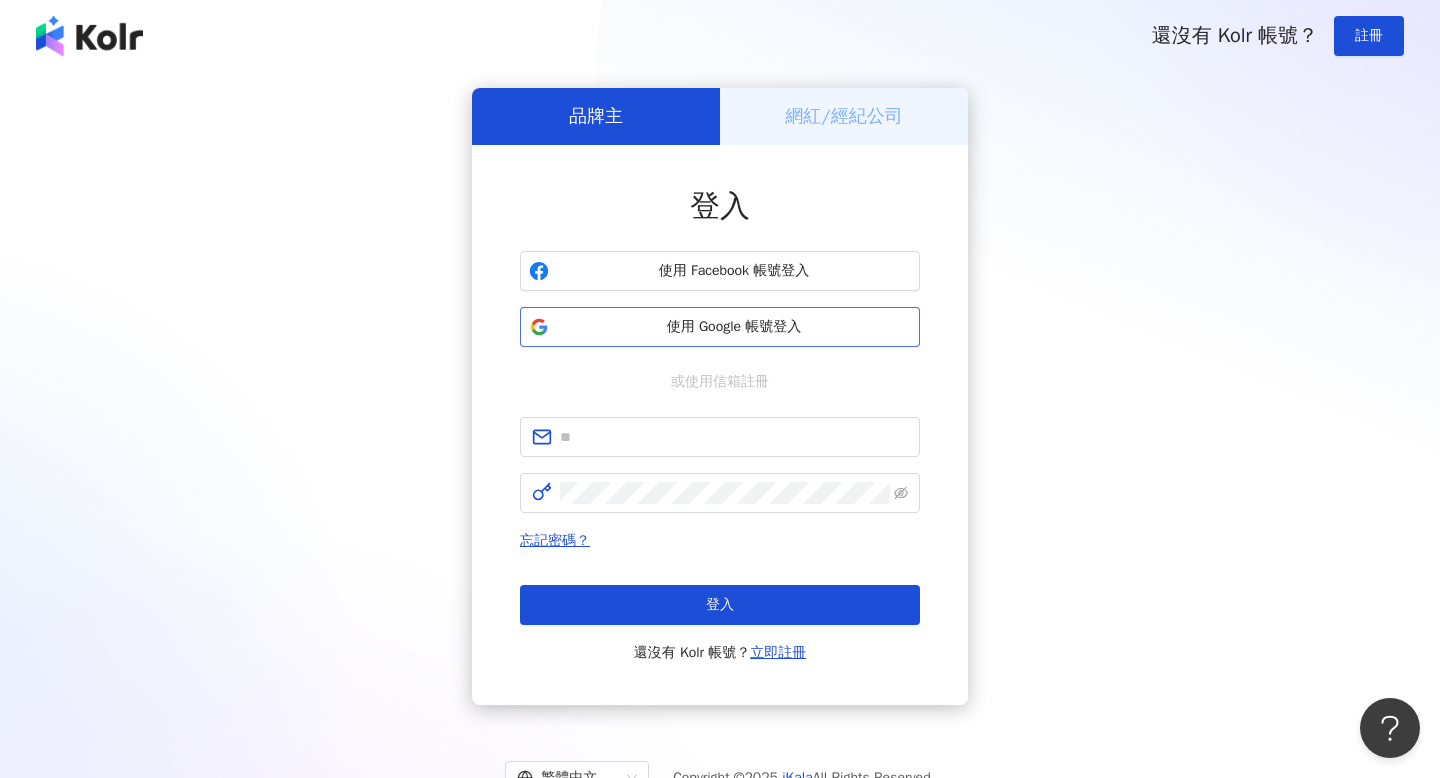 click on "使用 Google 帳號登入" at bounding box center [734, 327] 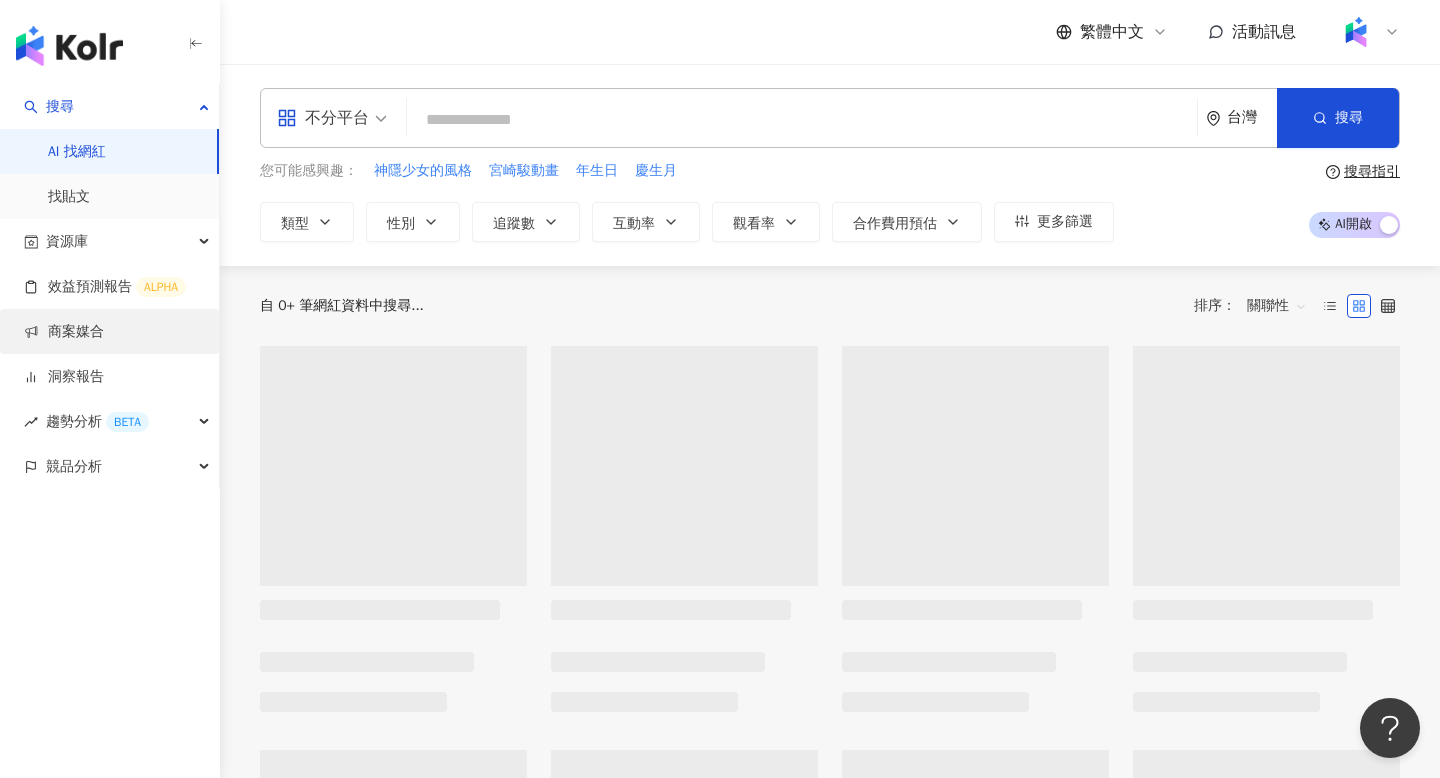 click on "商案媒合" at bounding box center [64, 332] 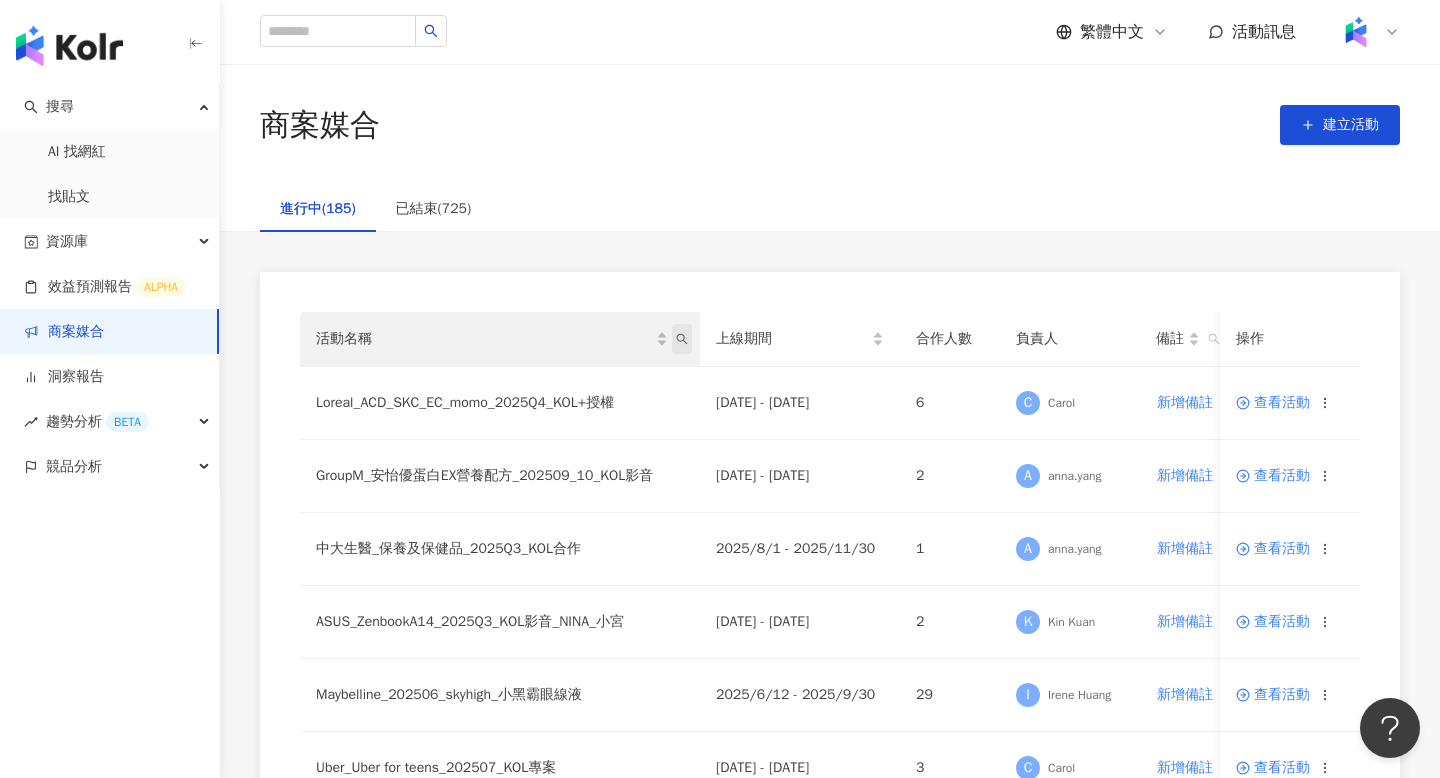 click at bounding box center (682, 339) 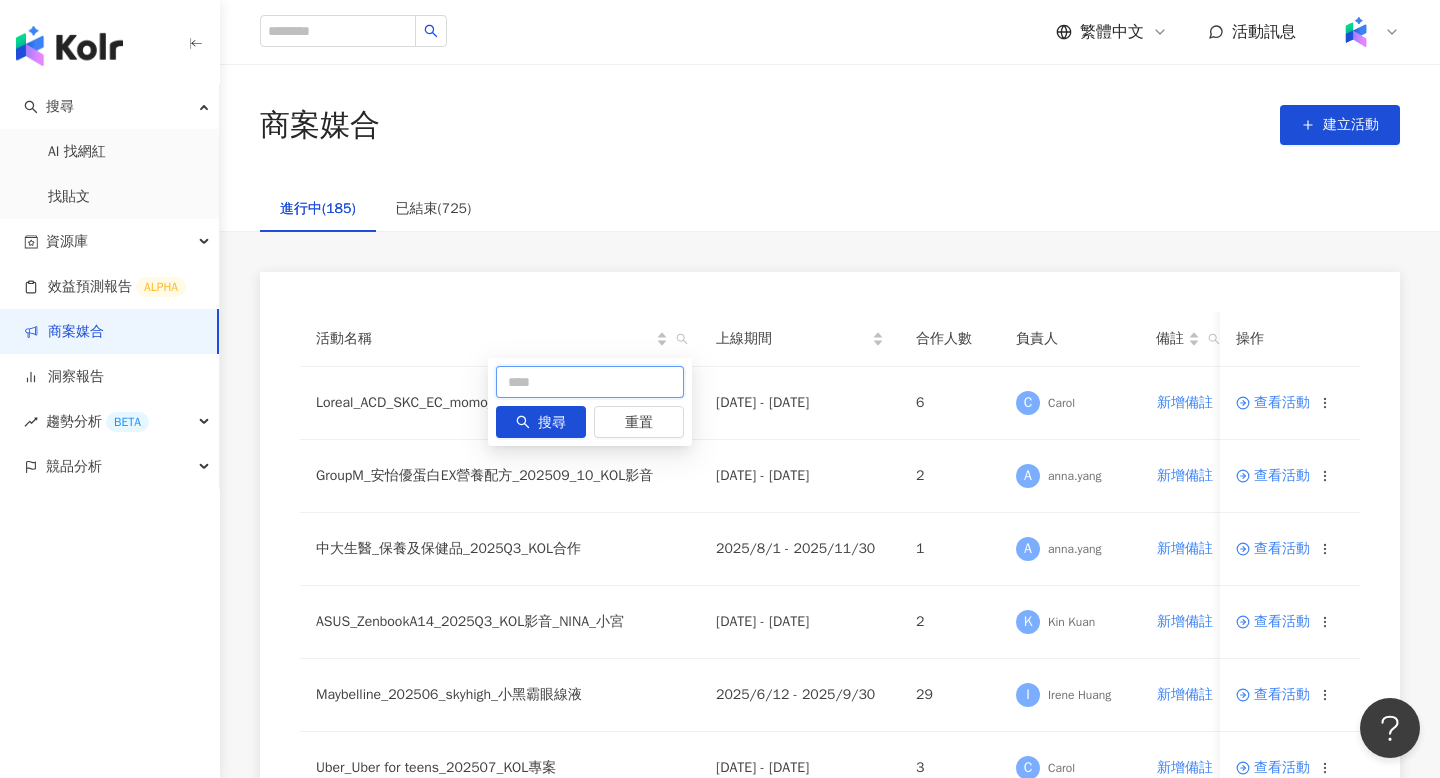click at bounding box center (590, 382) 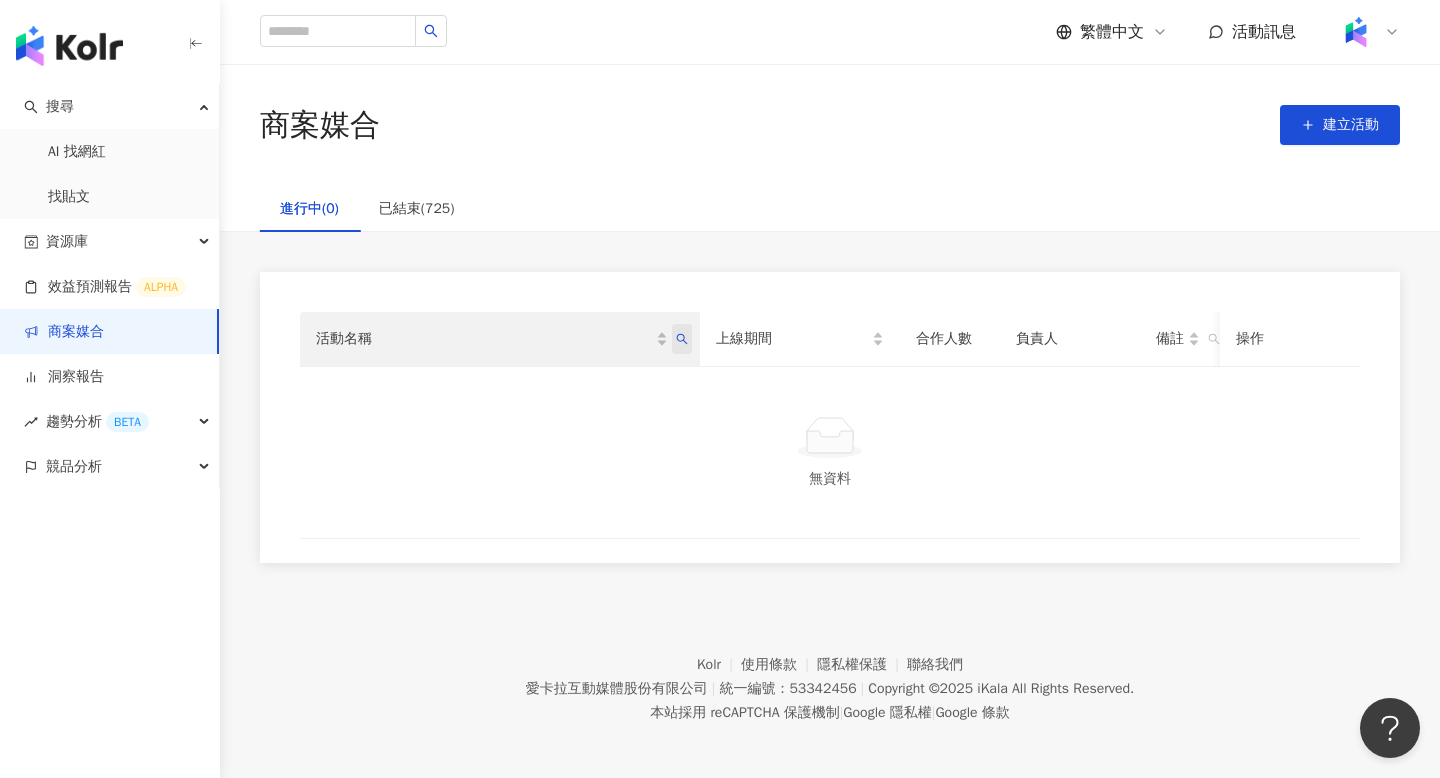 click 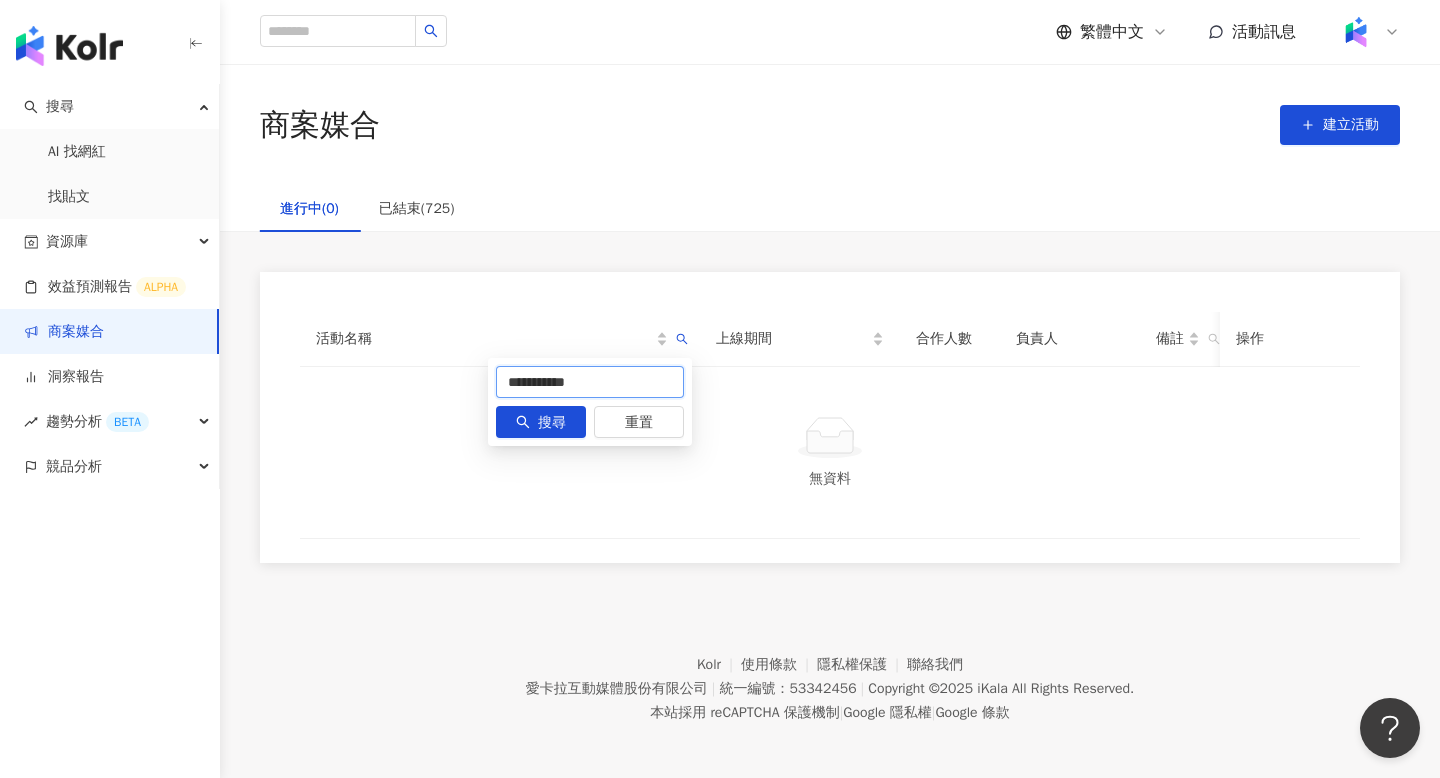 click on "**********" at bounding box center (590, 382) 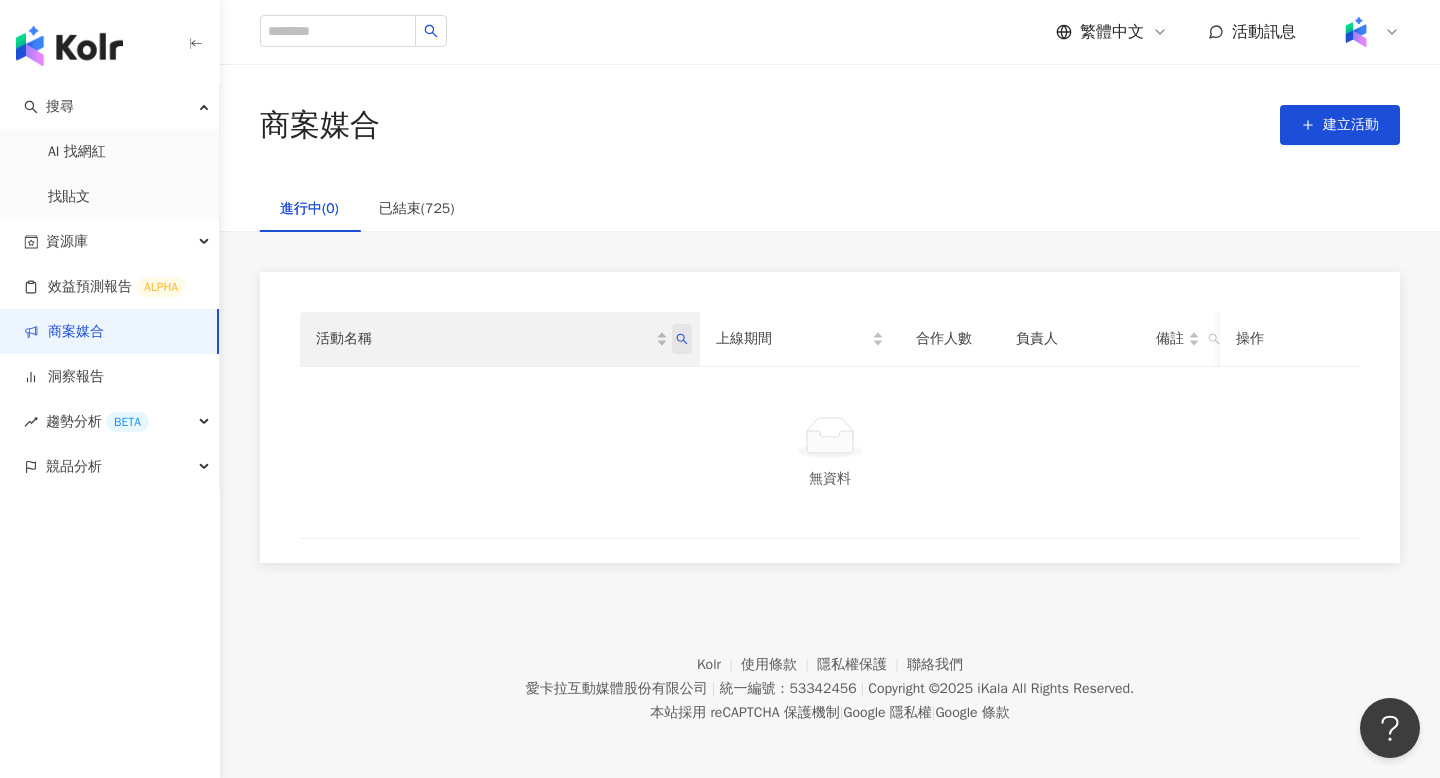 click 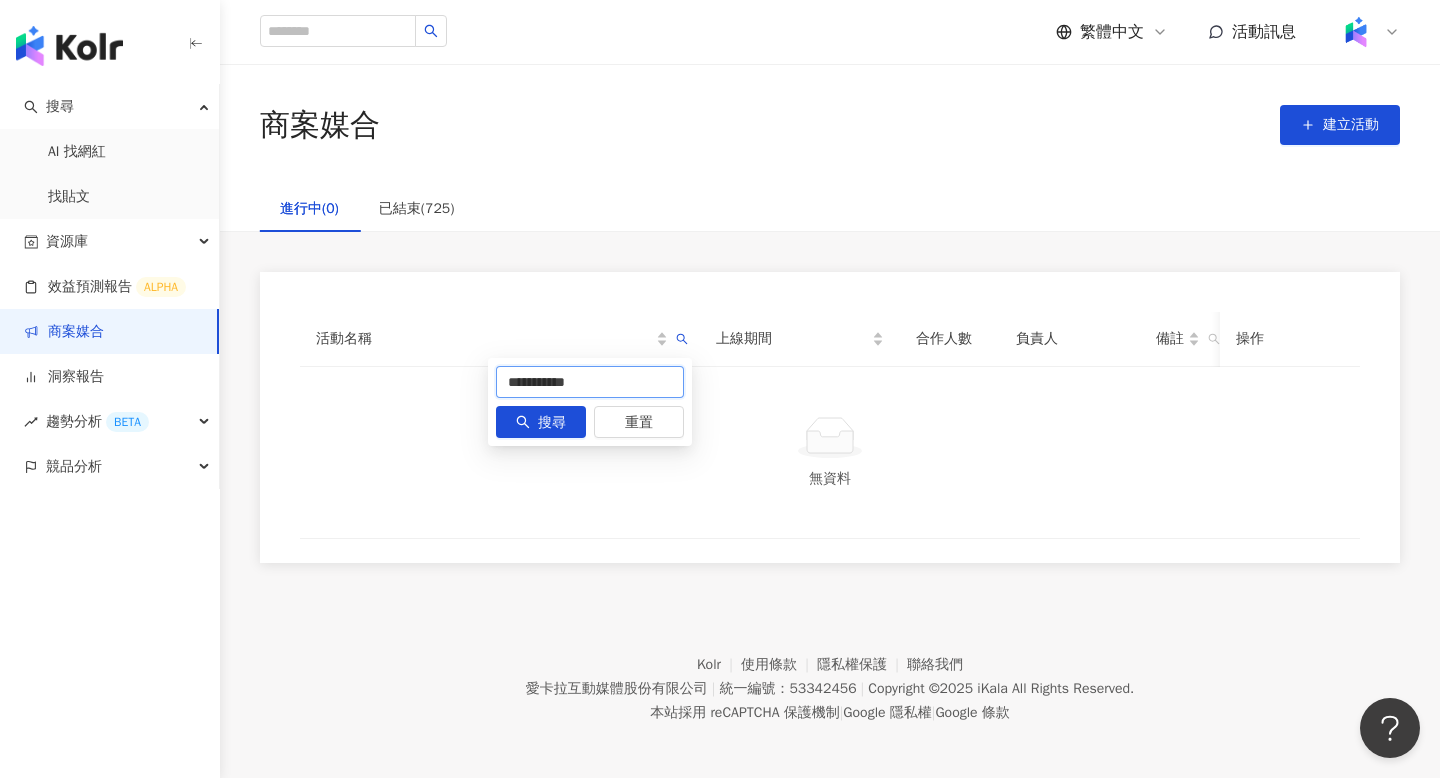 click on "**********" at bounding box center [590, 382] 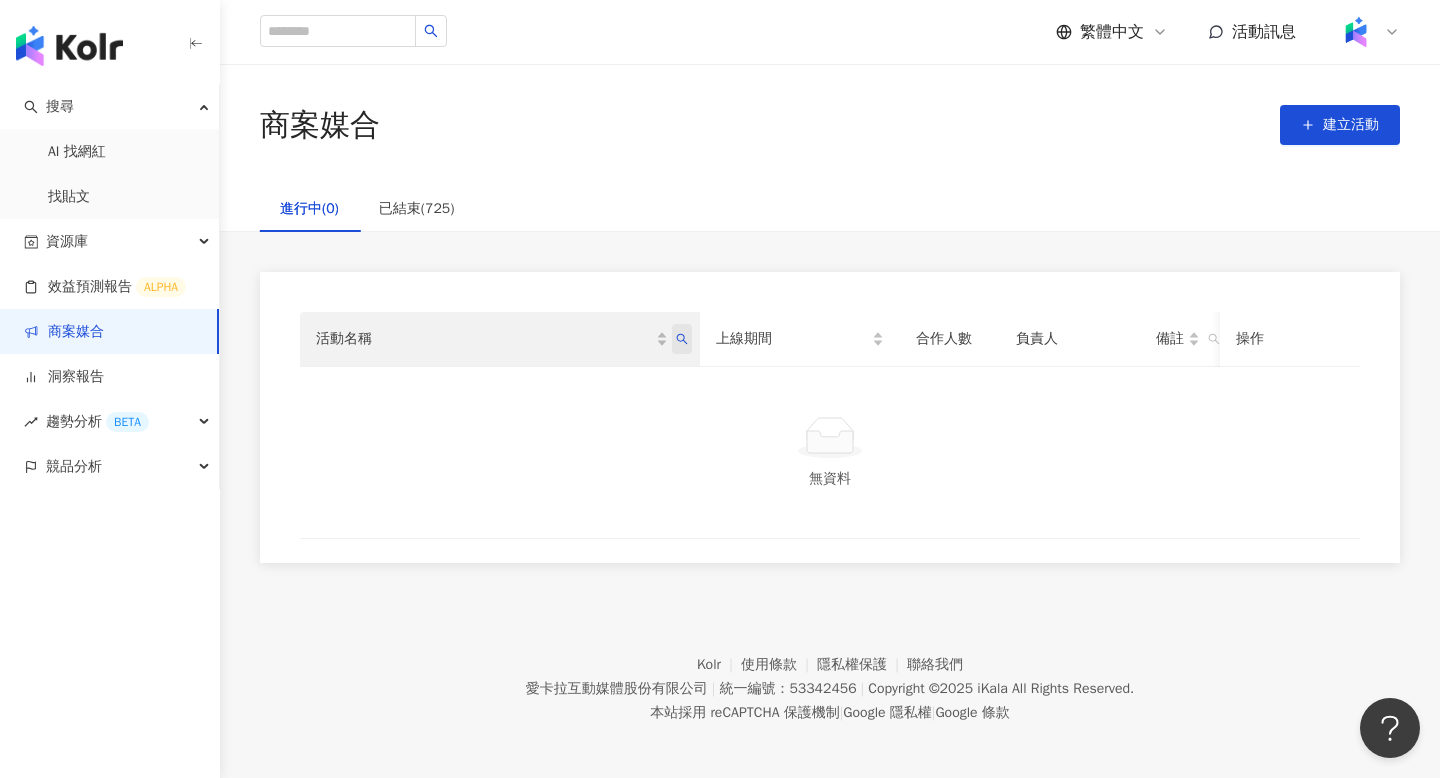 click at bounding box center [682, 339] 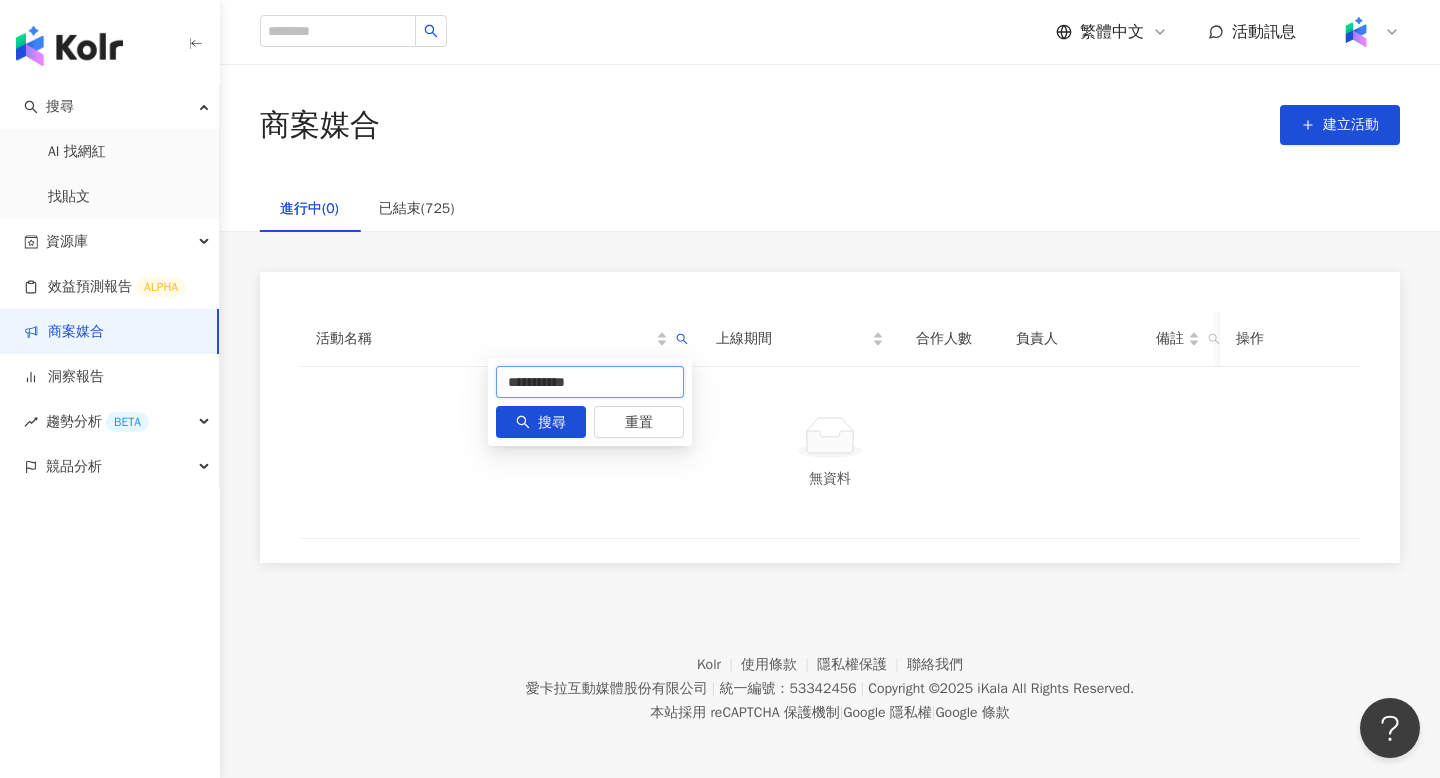 click on "**********" at bounding box center [590, 382] 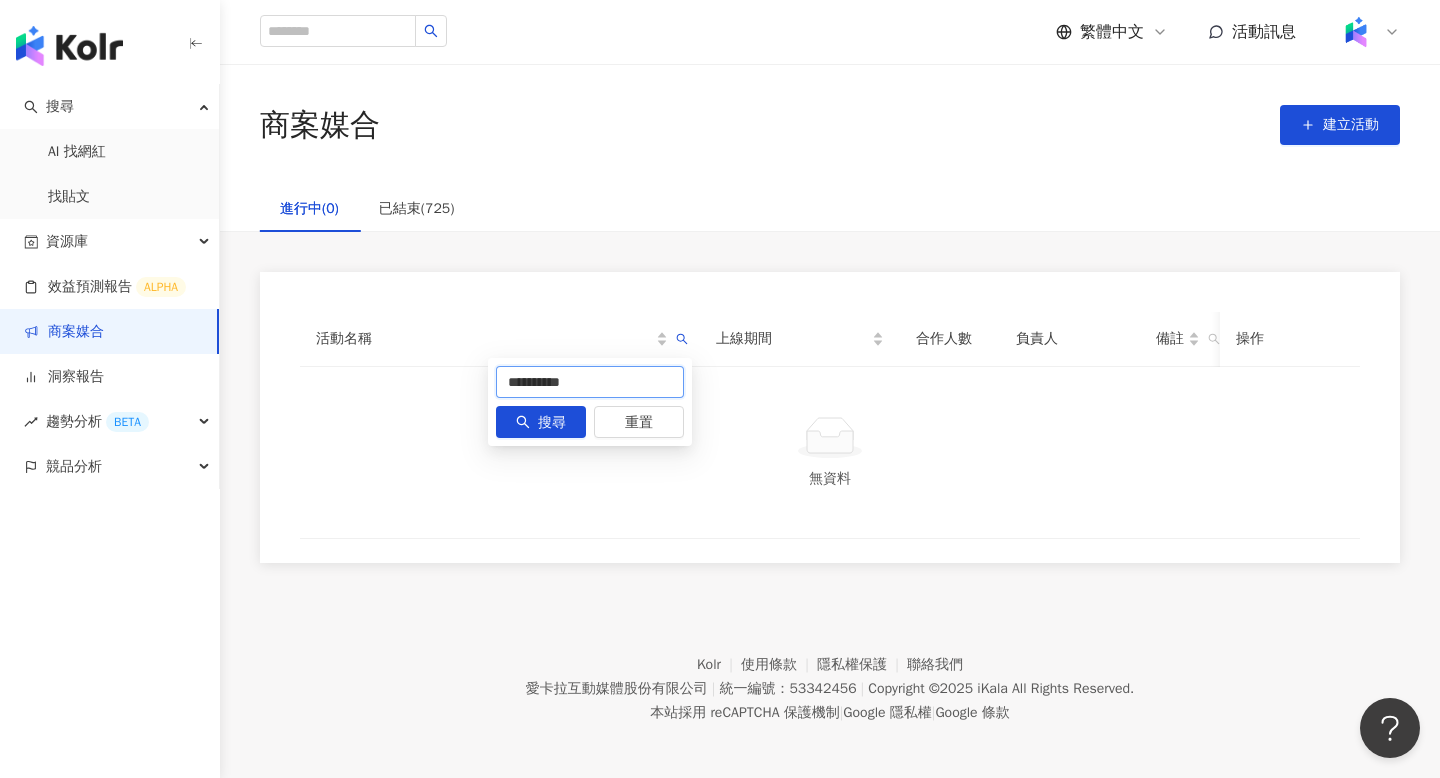 type on "**********" 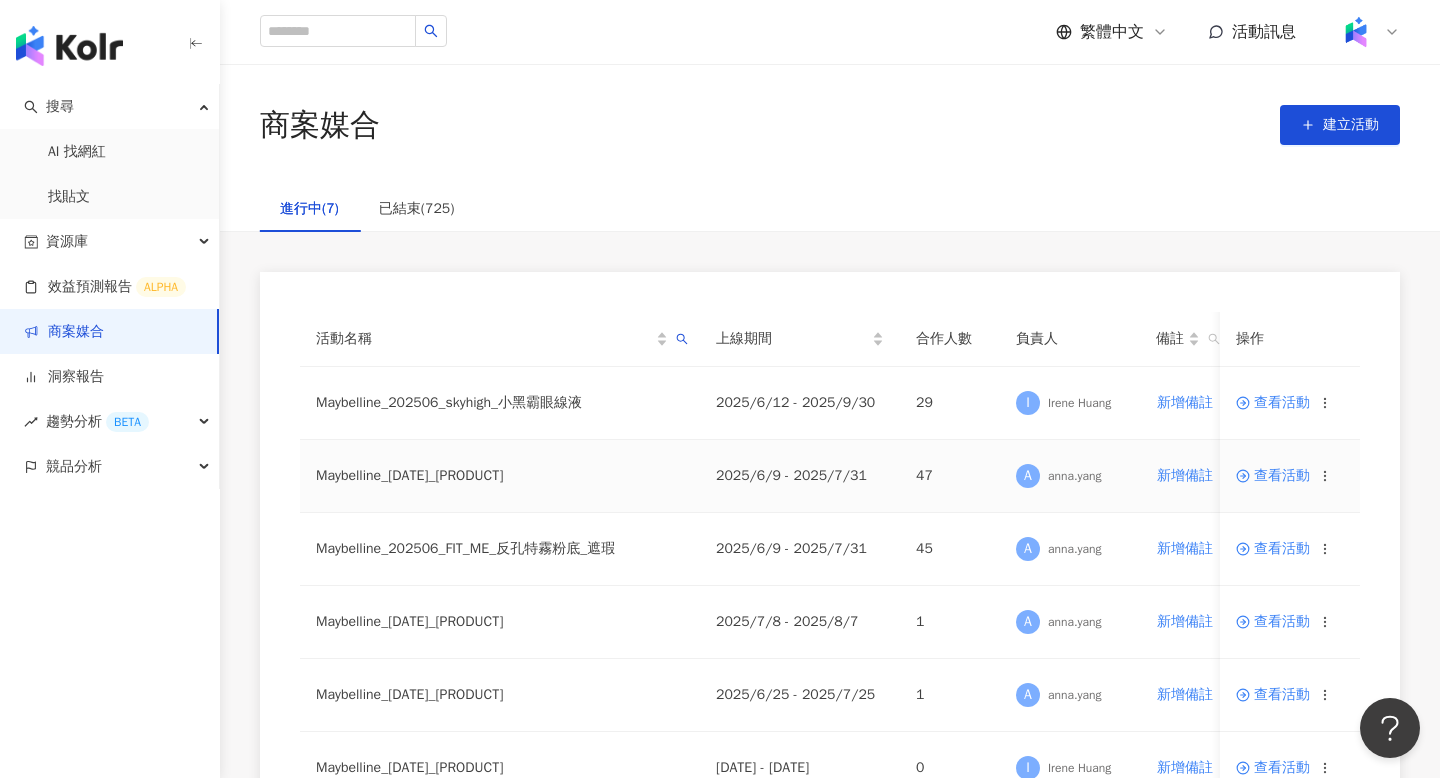 scroll, scrollTop: 74, scrollLeft: 0, axis: vertical 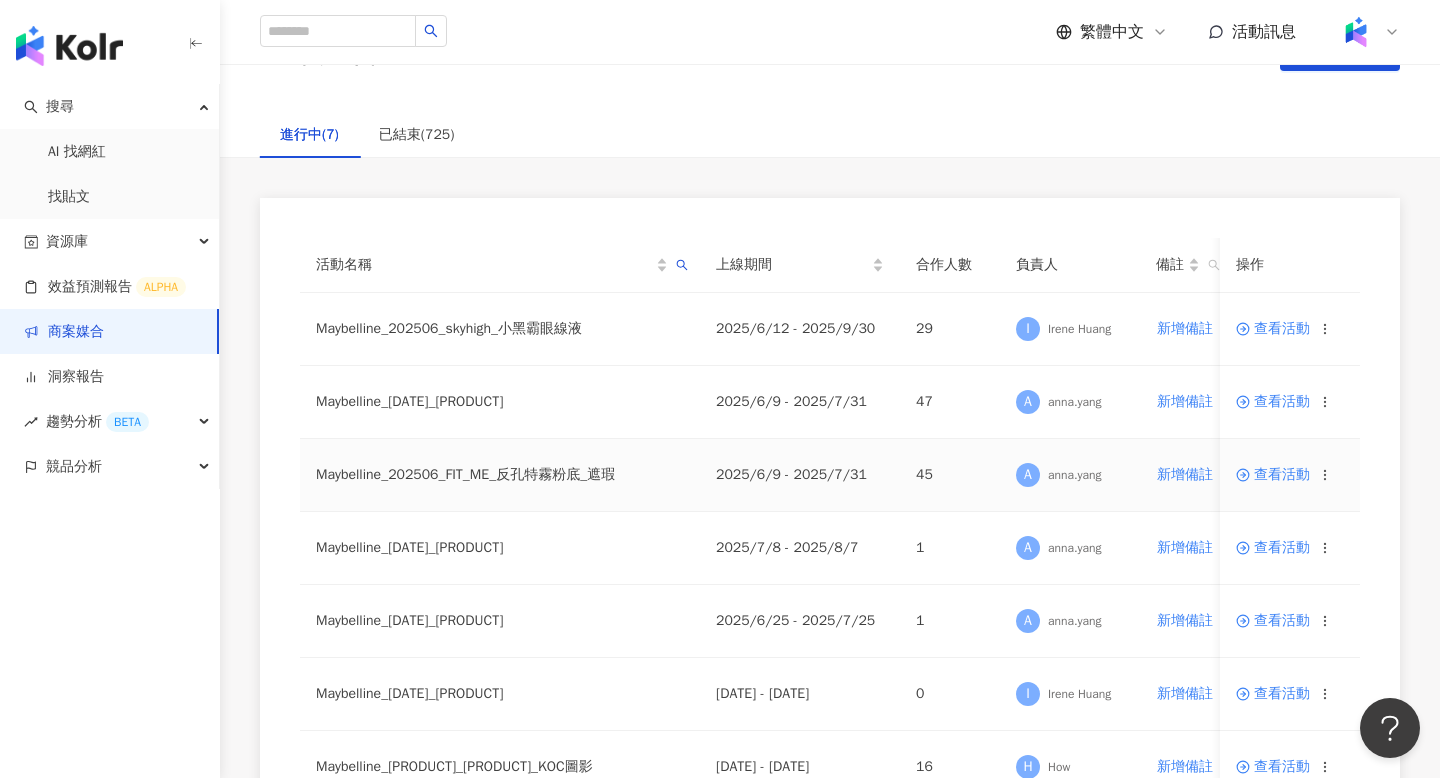 click on "查看活動" at bounding box center [1273, 475] 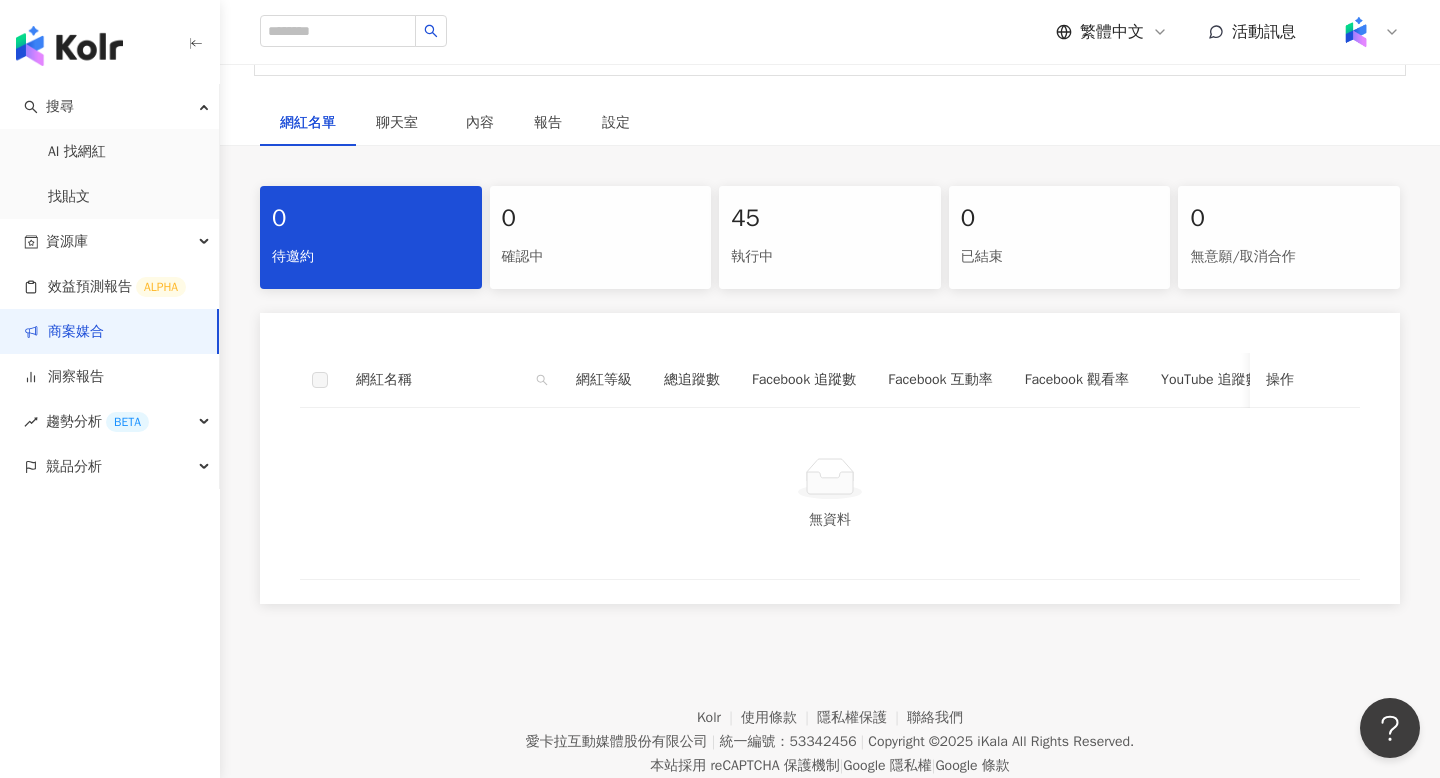 scroll, scrollTop: 333, scrollLeft: 0, axis: vertical 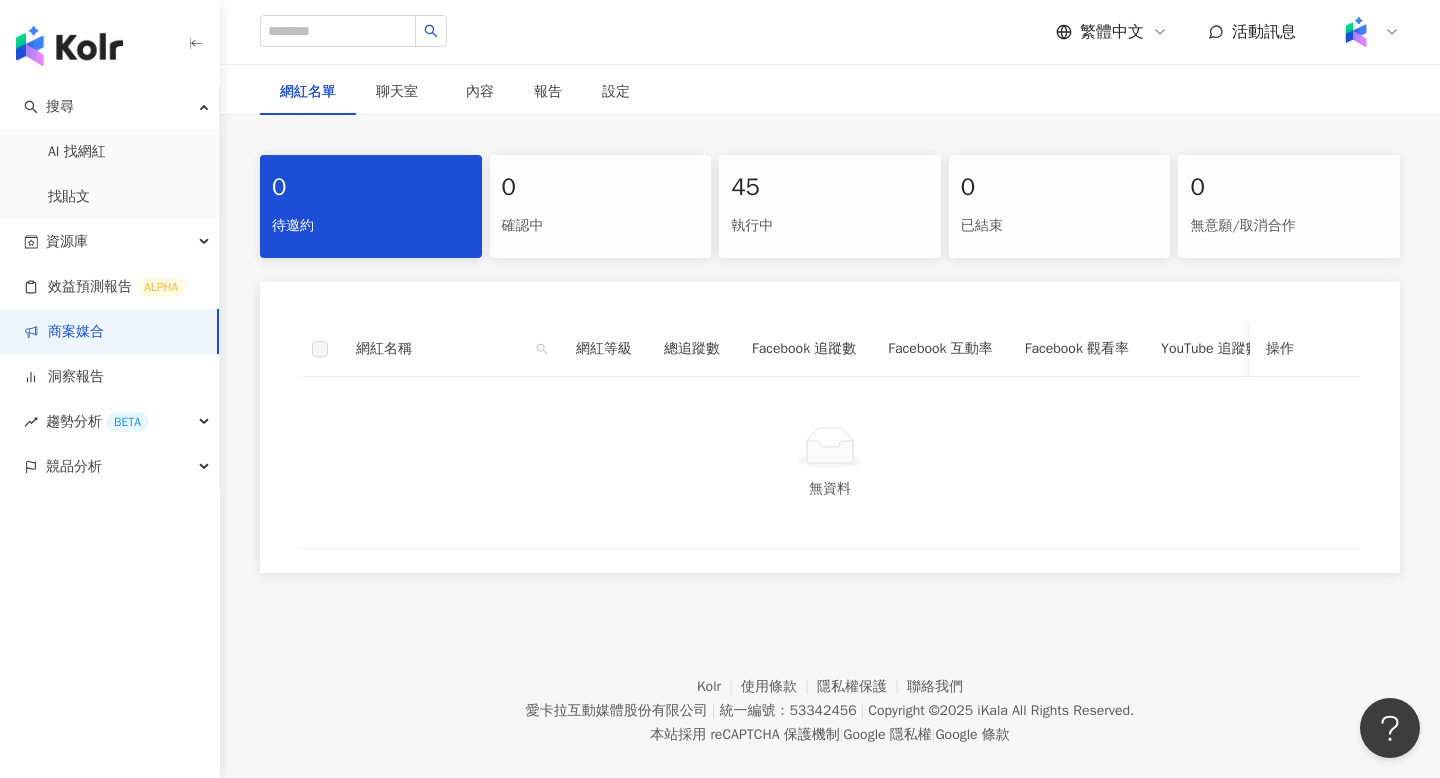 click on "45 執行中" at bounding box center (830, 206) 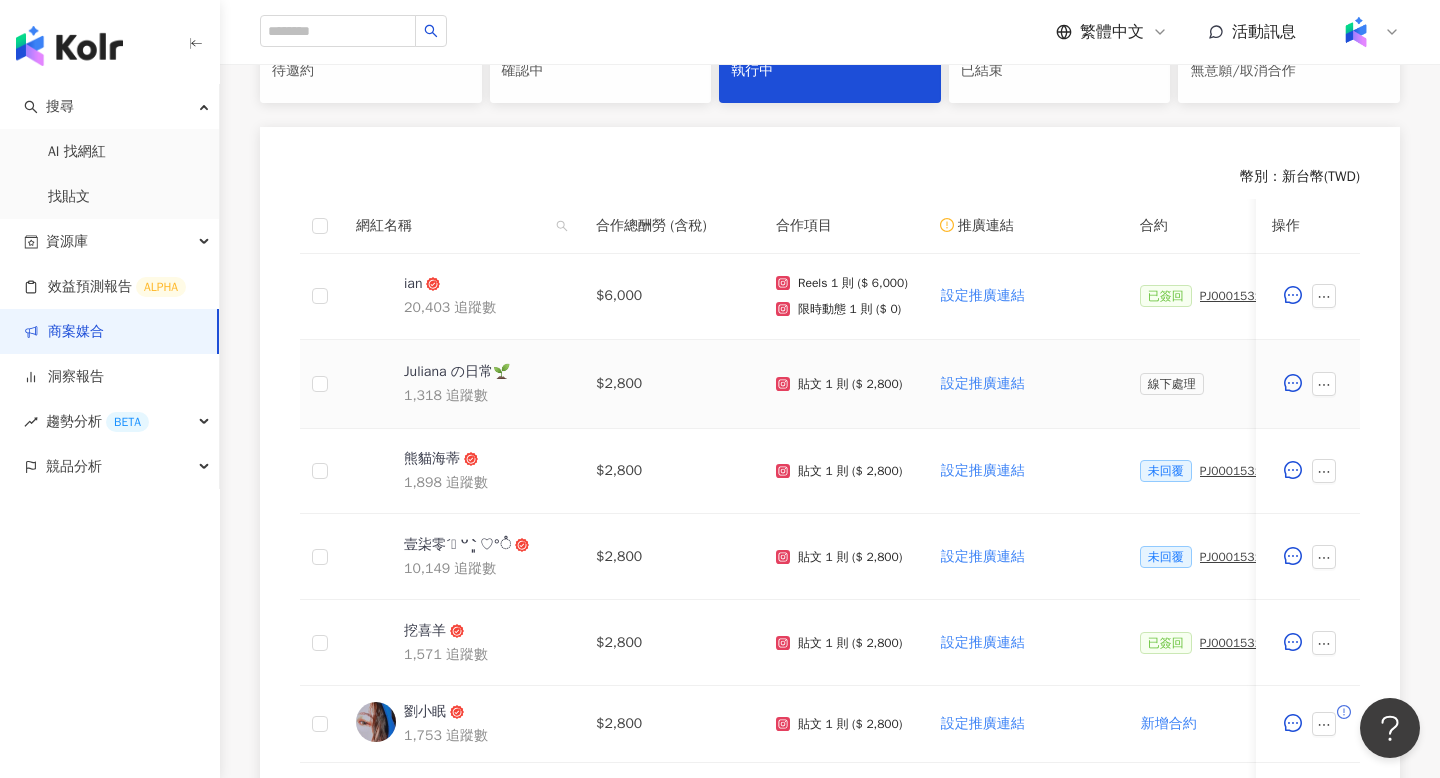 scroll, scrollTop: 555, scrollLeft: 0, axis: vertical 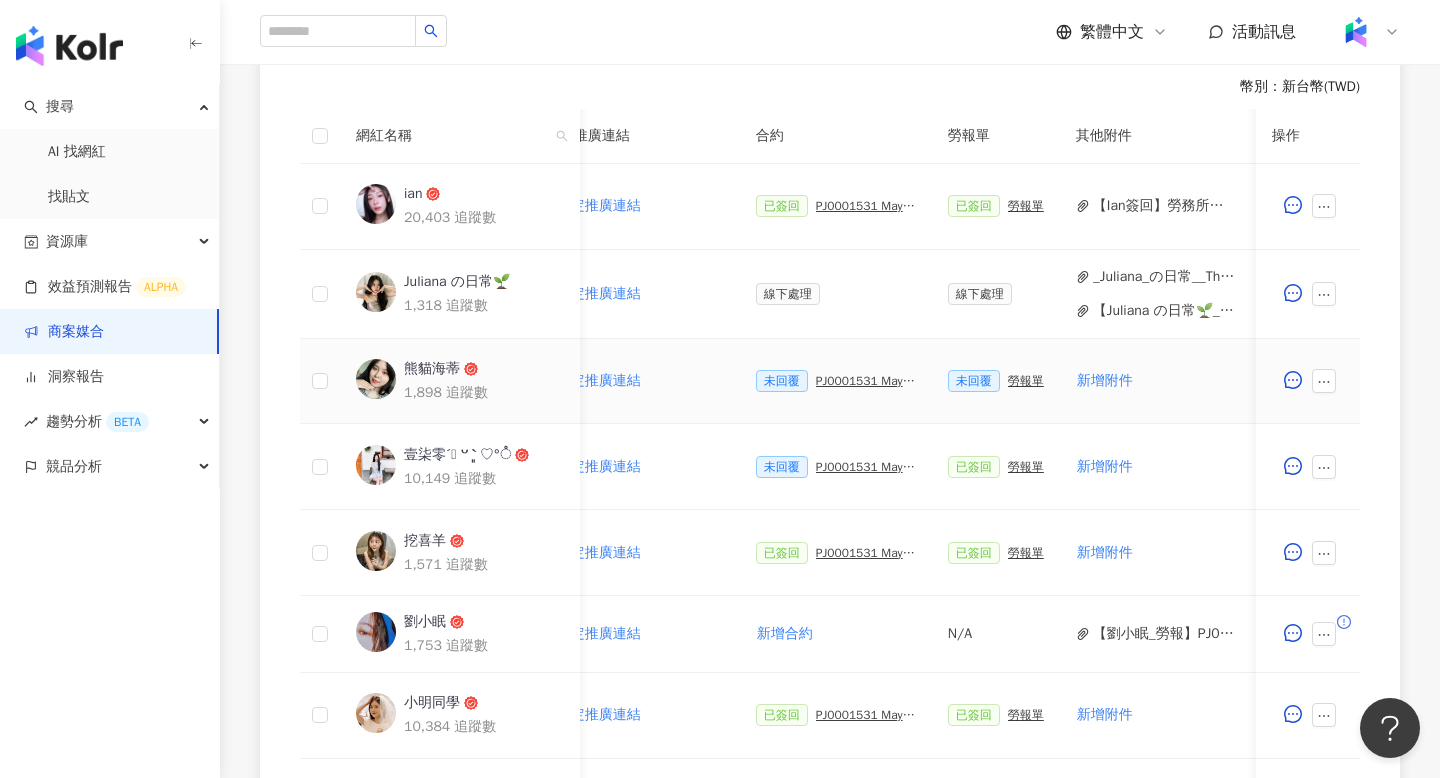 click on "PJ0001531 Maybelline_202506_FIT_ME_反孔特霧粉底_遮瑕_萊雅合作備忘錄" at bounding box center (866, 381) 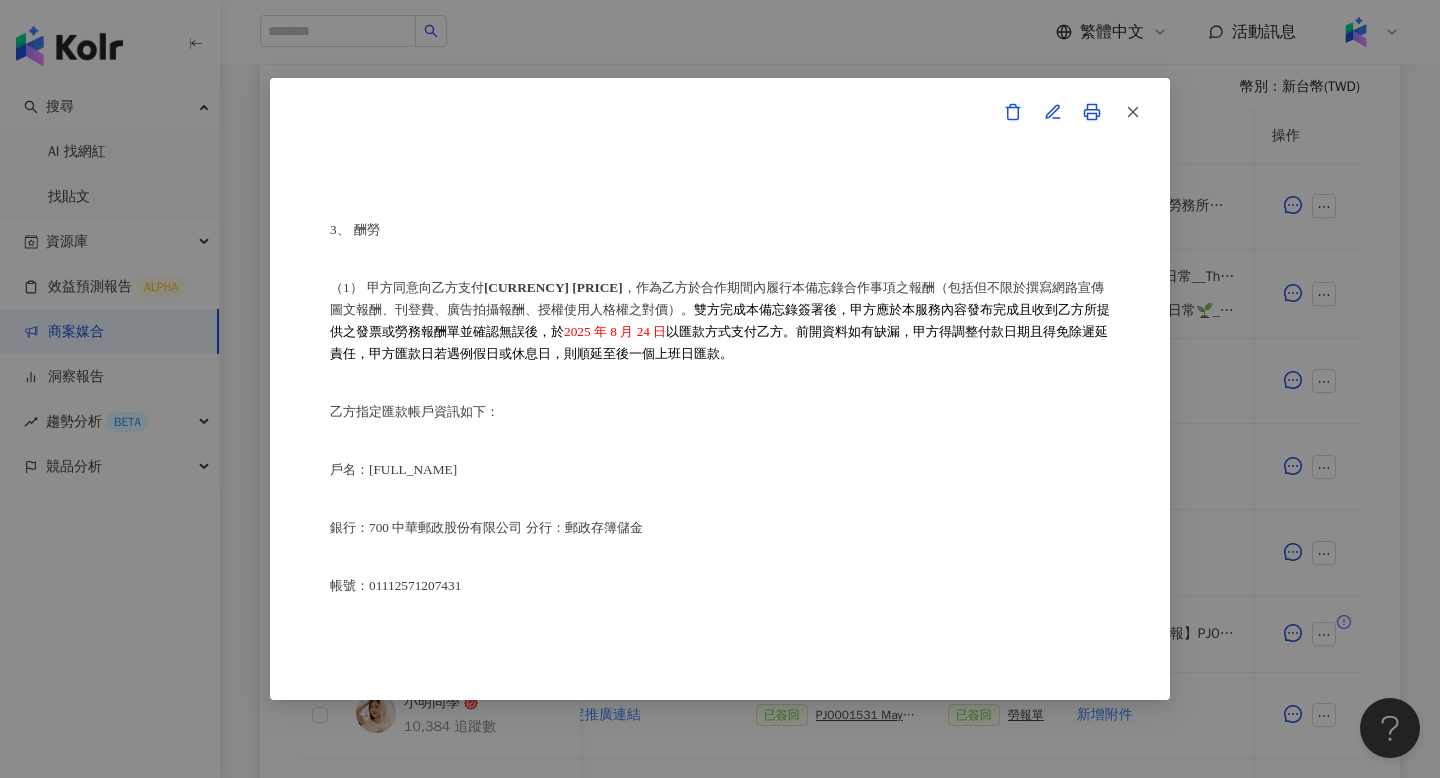 scroll, scrollTop: 1918, scrollLeft: 0, axis: vertical 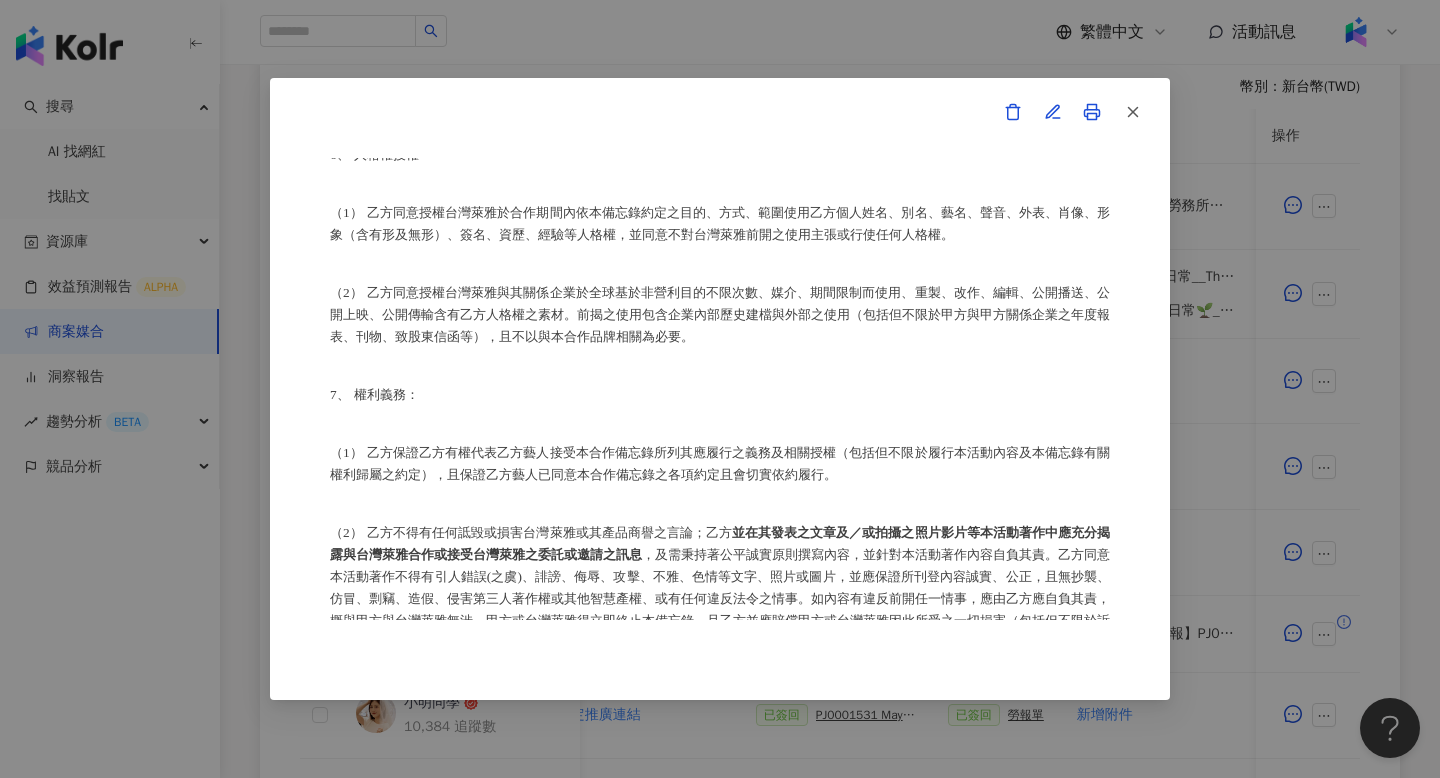 click on "合作備忘錄
甲方：愛卡拉互動媒體股份有限公司
乙方：[NAME]
茲因甲方委託乙方[NAME]進行台灣萊雅股份有限公司(以下簡稱台灣萊雅) 旗下品牌 Maybelline 之 FIT ME 反孔特霧粉底、超持久極細雙效定妝噴霧定妝   產品網路宣傳(下簡稱本合作)，甲方及乙方（以下合稱「雙方」）約定之事項如下：
1、   合作期間：自西元(下同) [YEAR] 年 [MONTH] 月 [DAY] 日至 [YEAR] 年 [MONTH] 月 [DAY] 日 止。
2、   雙方就本合作內容如下：
（1）   乙方承諾提供本服務內容如下：
乙方應於 [YEAR] 年 [MONTH] 月 [DAY] 日至 [YEAR] 年 [MONTH] 月 [DAY] 日 前或於甲方所指定之時間，完成台灣萊雅品牌產品之圖文撰寫或影音拍攝(以下簡稱貼文)，並公開發布至乙方下列之社群媒體進行網路推廣宣傳： Threads平台 (網址：https://www.threads.com/@rei_rei_heidy?xmt=AQF0Vm34yXqEO90Igd6z5WbWDOi3MbyDA1X3o0QgtoiK_ko） ，
［20］字 ［2］張" at bounding box center (720, 389) 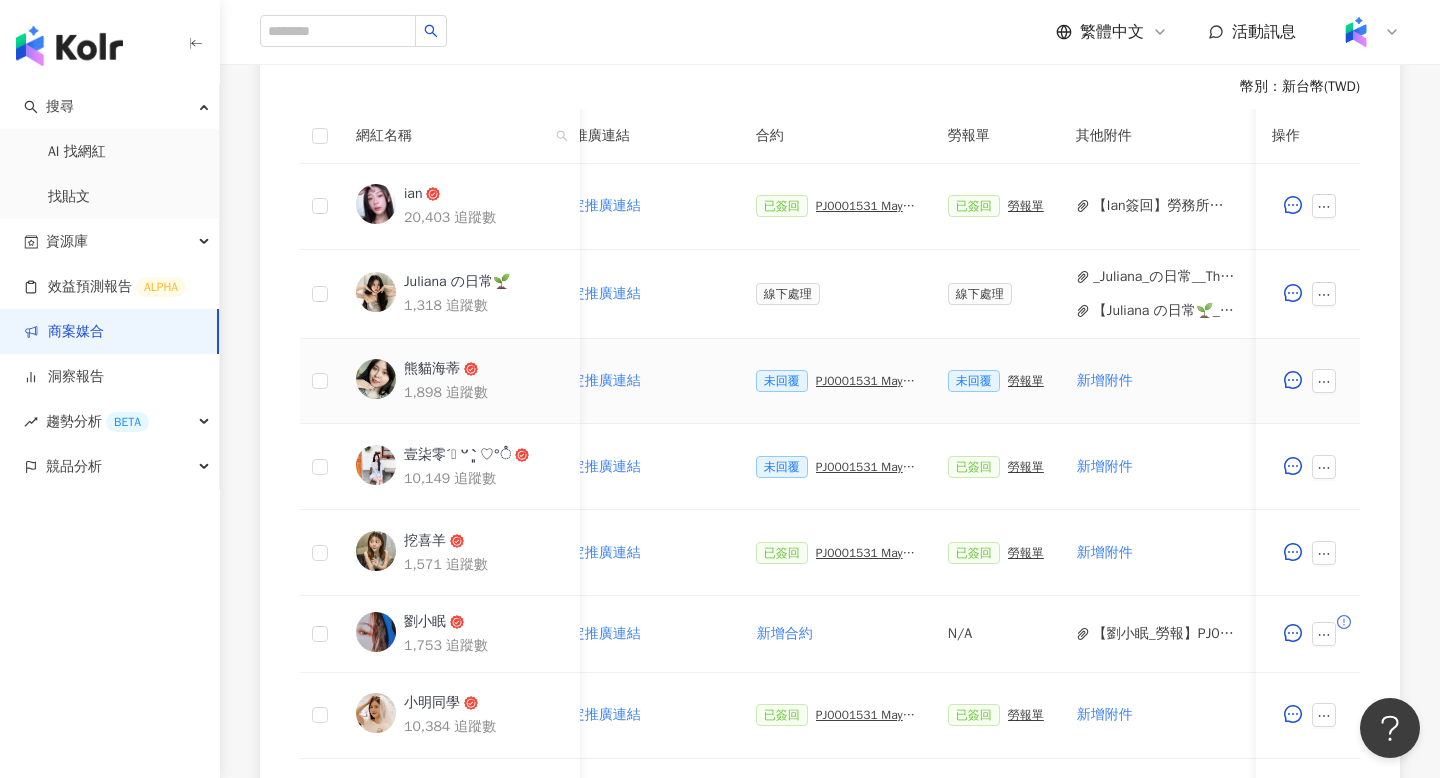 click on "PJ0001531 Maybelline_202506_FIT_ME_反孔特霧粉底_遮瑕_萊雅合作備忘錄" at bounding box center (866, 381) 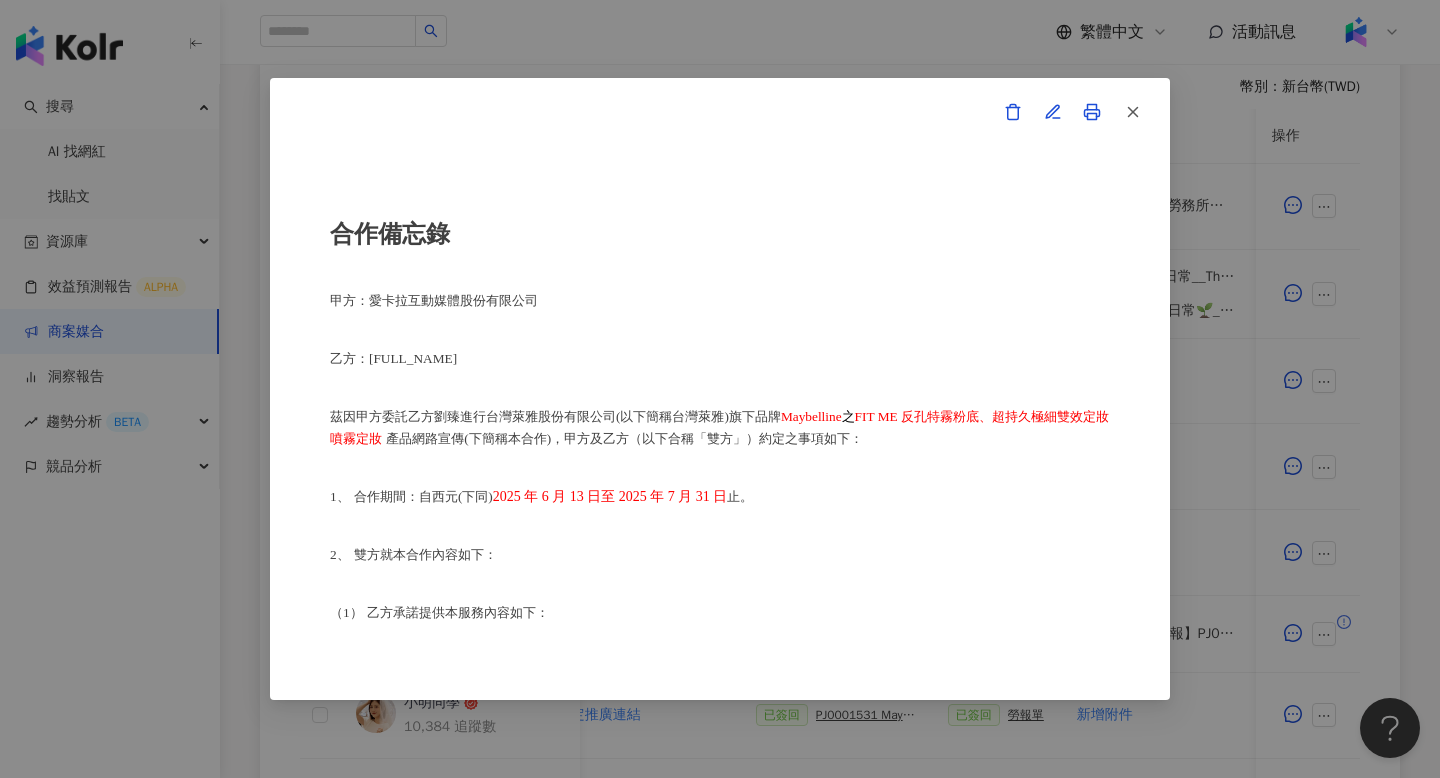 click on "合作備忘錄
甲方：愛卡拉互動媒體股份有限公司
乙方：[NAME]
茲因甲方委託乙方[NAME]進行台灣萊雅股份有限公司(以下簡稱台灣萊雅) 旗下品牌 Maybelline 之 FIT ME 反孔特霧粉底、超持久極細雙效定妝噴霧定妝   產品網路宣傳(下簡稱本合作)，甲方及乙方（以下合稱「雙方」）約定之事項如下：
1、   合作期間：自西元(下同) [YEAR] 年 [MONTH] 月 [DAY] 日至 [YEAR] 年 [MONTH] 月 [DAY] 日 止。
2、   雙方就本合作內容如下：
（1）   乙方承諾提供本服務內容如下：
乙方應於 [YEAR] 年 [MONTH] 月 [DAY] 日至 [YEAR] 年 [MONTH] 月 [DAY] 日 前或於甲方所指定之時間，完成台灣萊雅品牌產品之圖文撰寫或影音拍攝(以下簡稱貼文)，並公開發布至乙方下列之社群媒體進行網路推廣宣傳： Threads平台 (網址：https://www.threads.com/@rei_rei_heidy?xmt=AQF0Vm34yXqEO90Igd6z5WbWDOi3MbyDA1X3o0QgtoiK_ko） ，
［20］字 ［2］張" at bounding box center (720, 389) 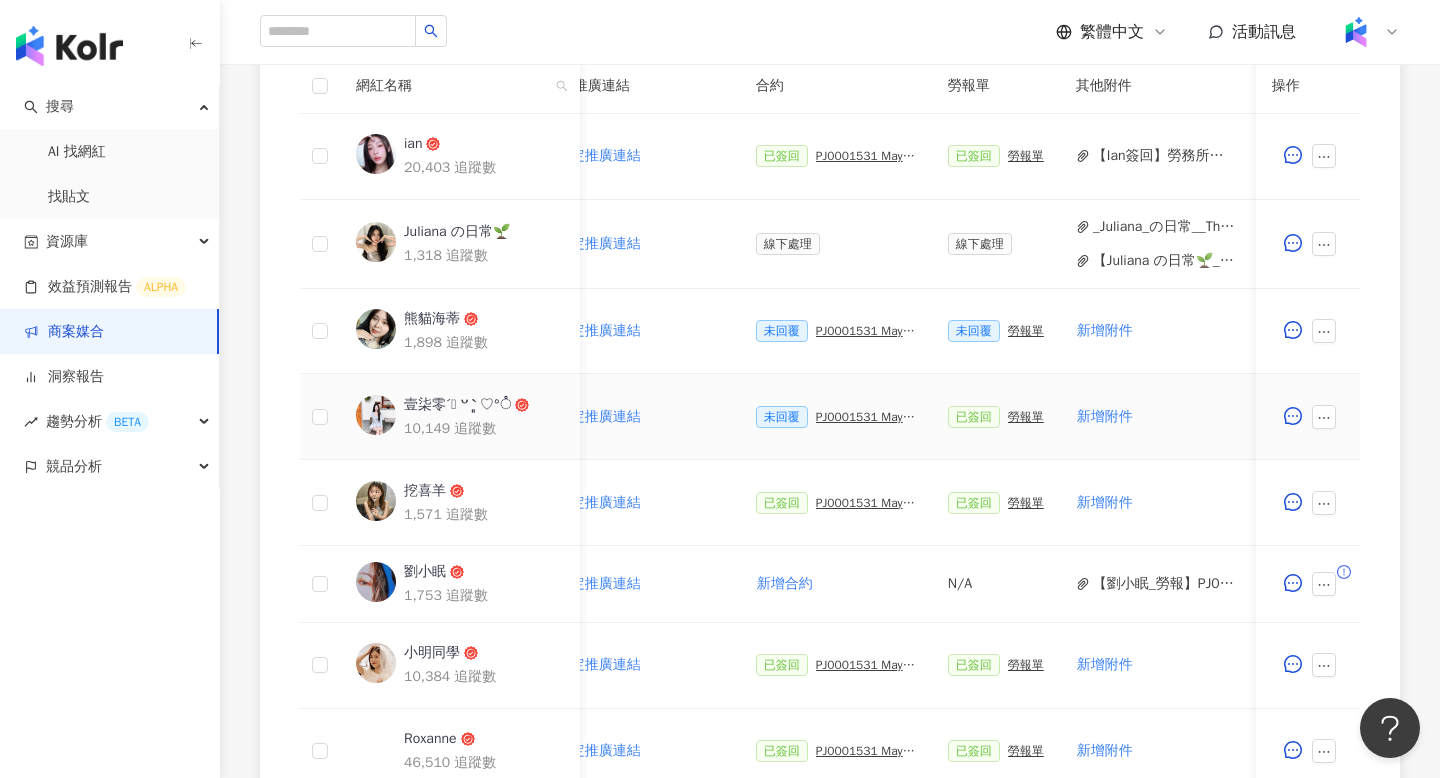 scroll, scrollTop: 640, scrollLeft: 0, axis: vertical 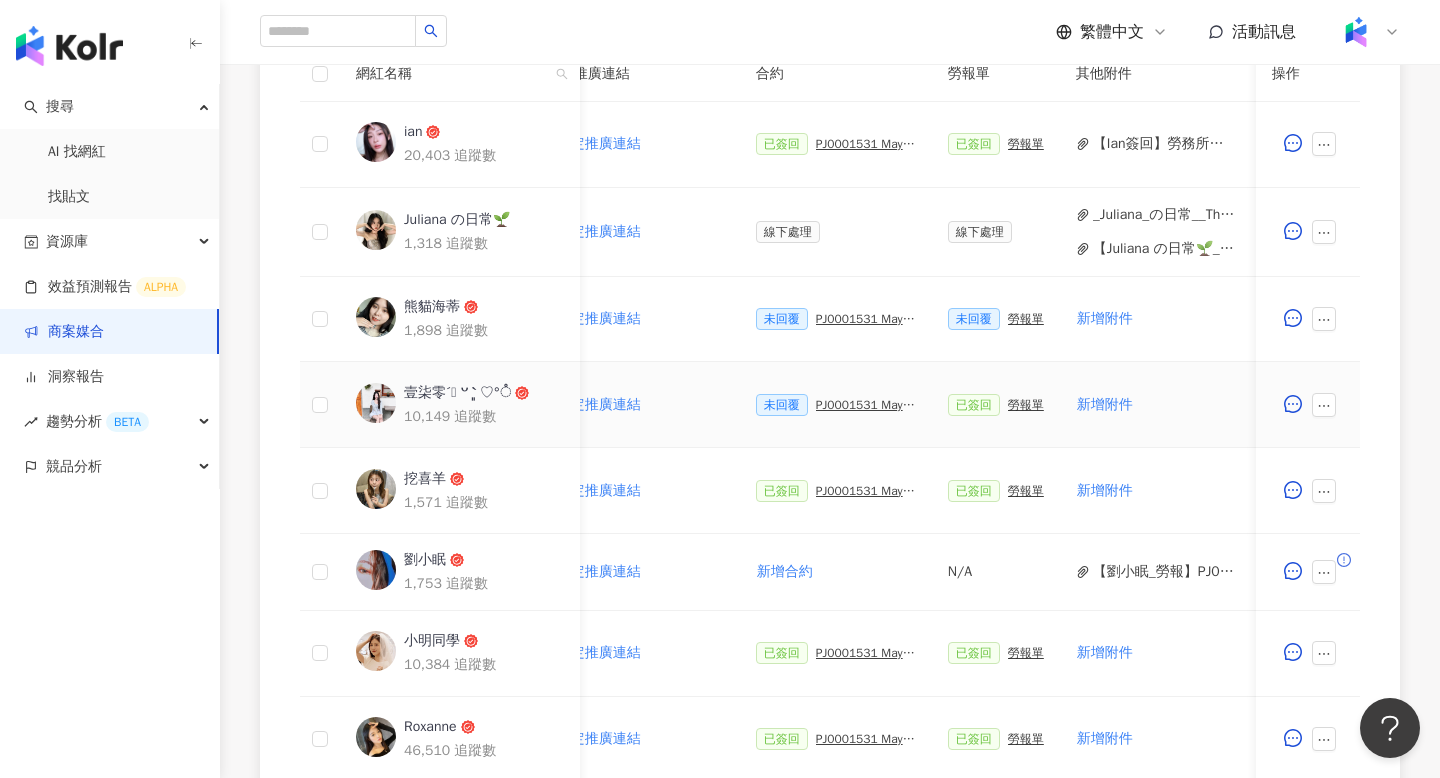 click on "壹柒零´͈ ᵕ `͈ ♡°◌̊" at bounding box center [457, 393] 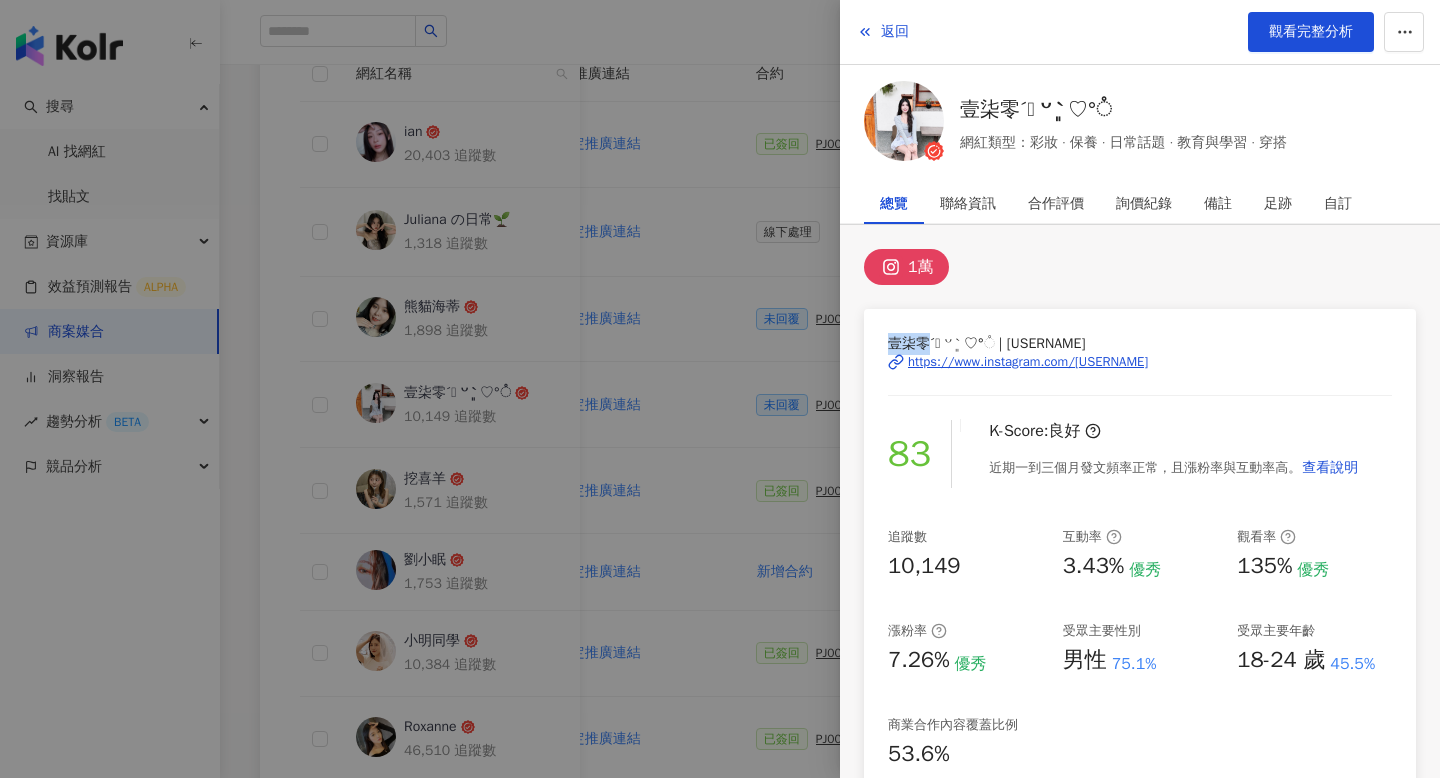 drag, startPoint x: 890, startPoint y: 341, endPoint x: 925, endPoint y: 341, distance: 35 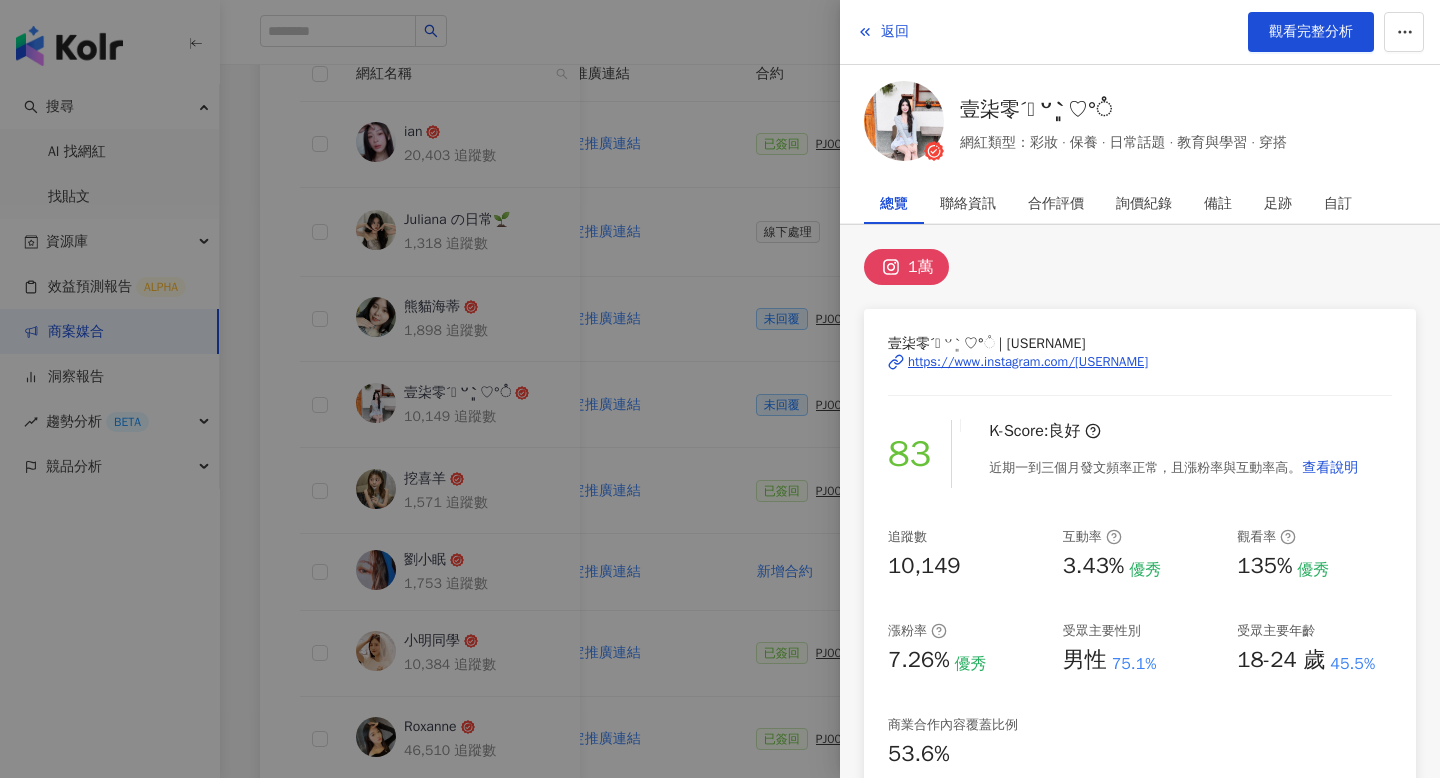 click at bounding box center [720, 389] 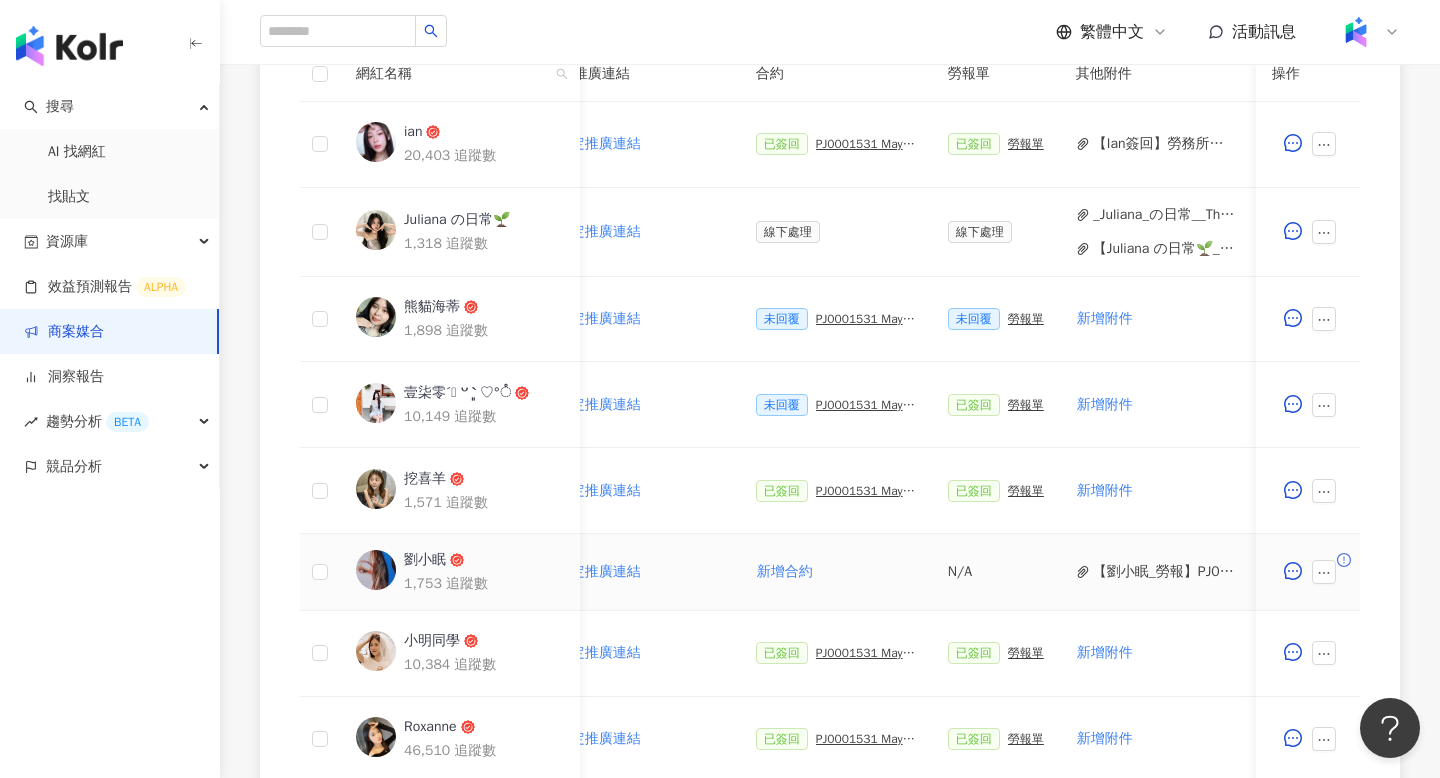 scroll, scrollTop: 0, scrollLeft: 394, axis: horizontal 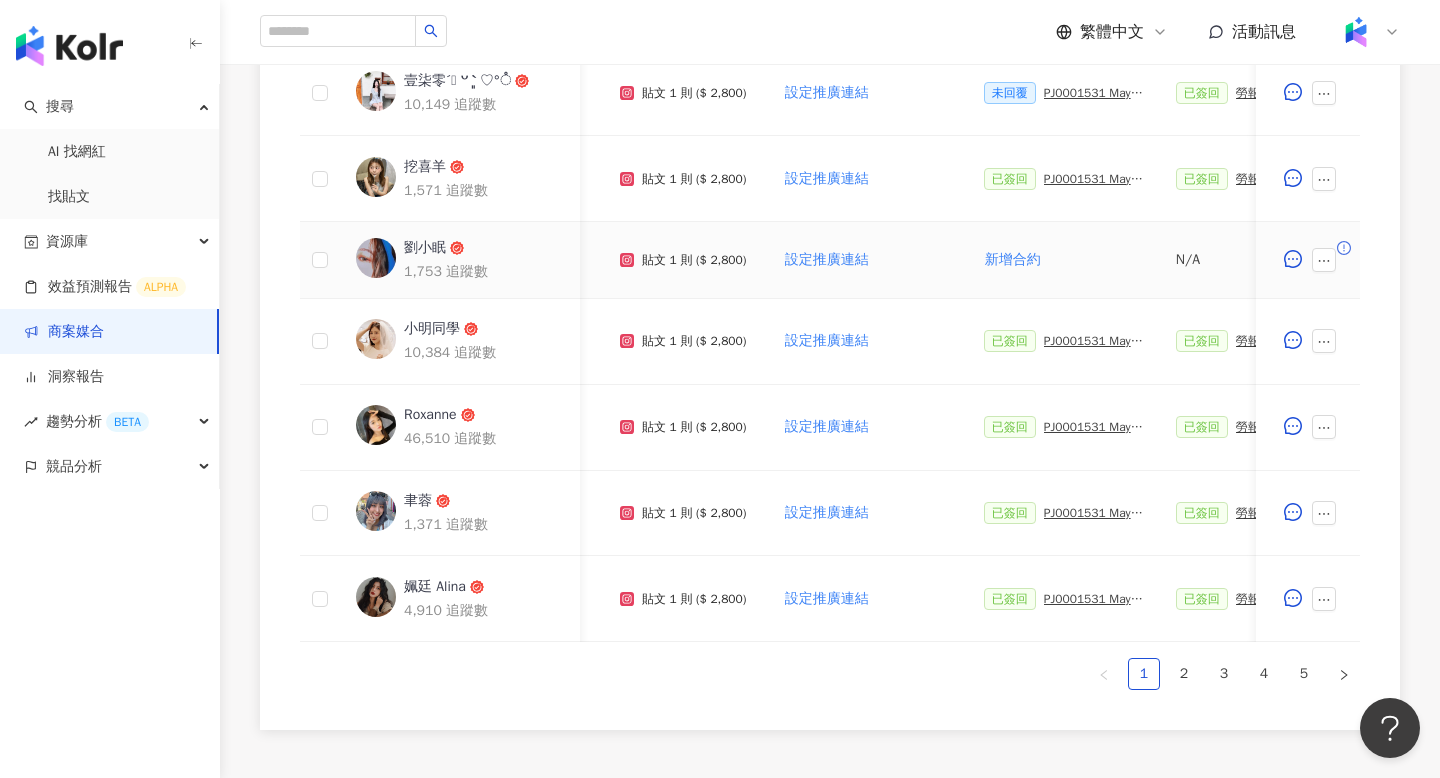 click on "新增合約" at bounding box center (1013, 260) 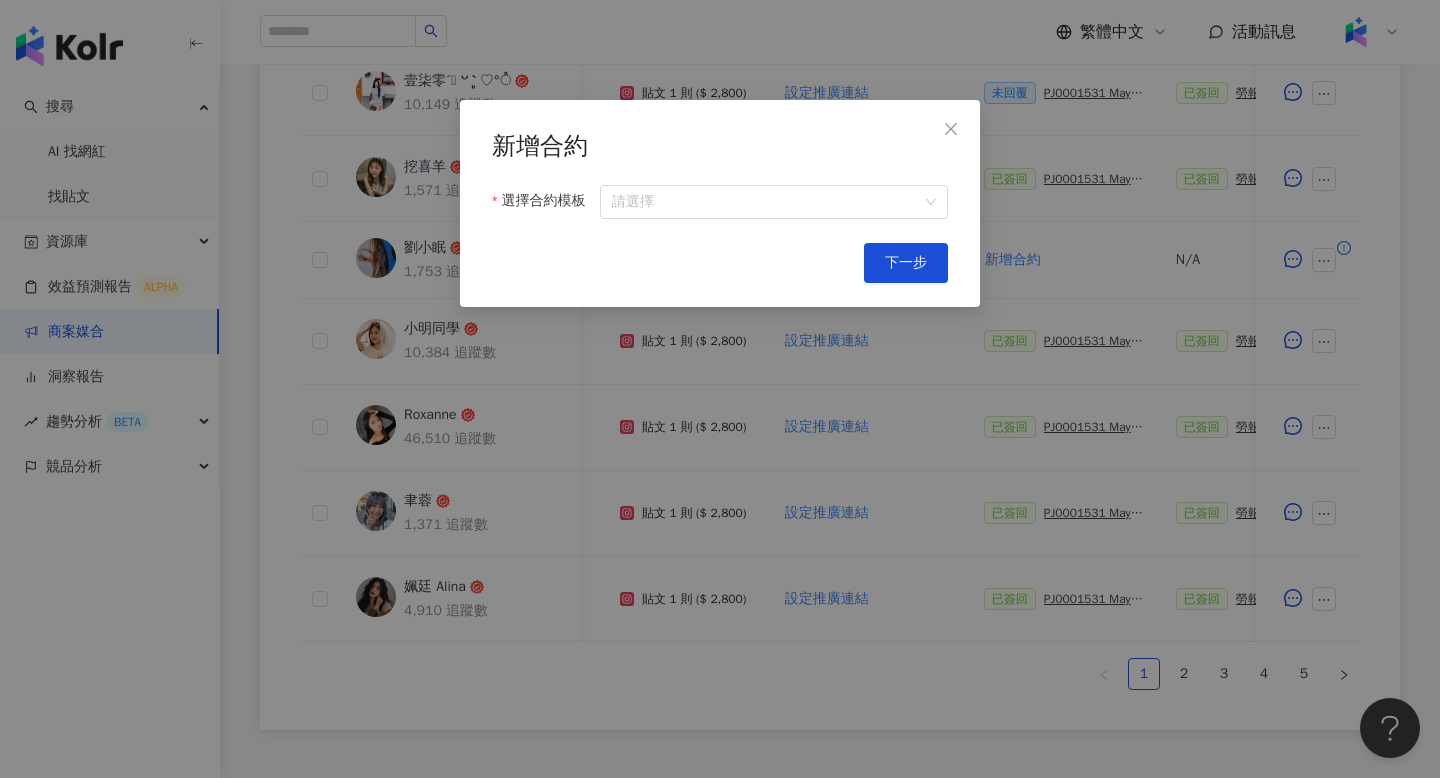 click on "新增合約 選擇合約模板 請選擇 Cancel 下一步" at bounding box center [720, 389] 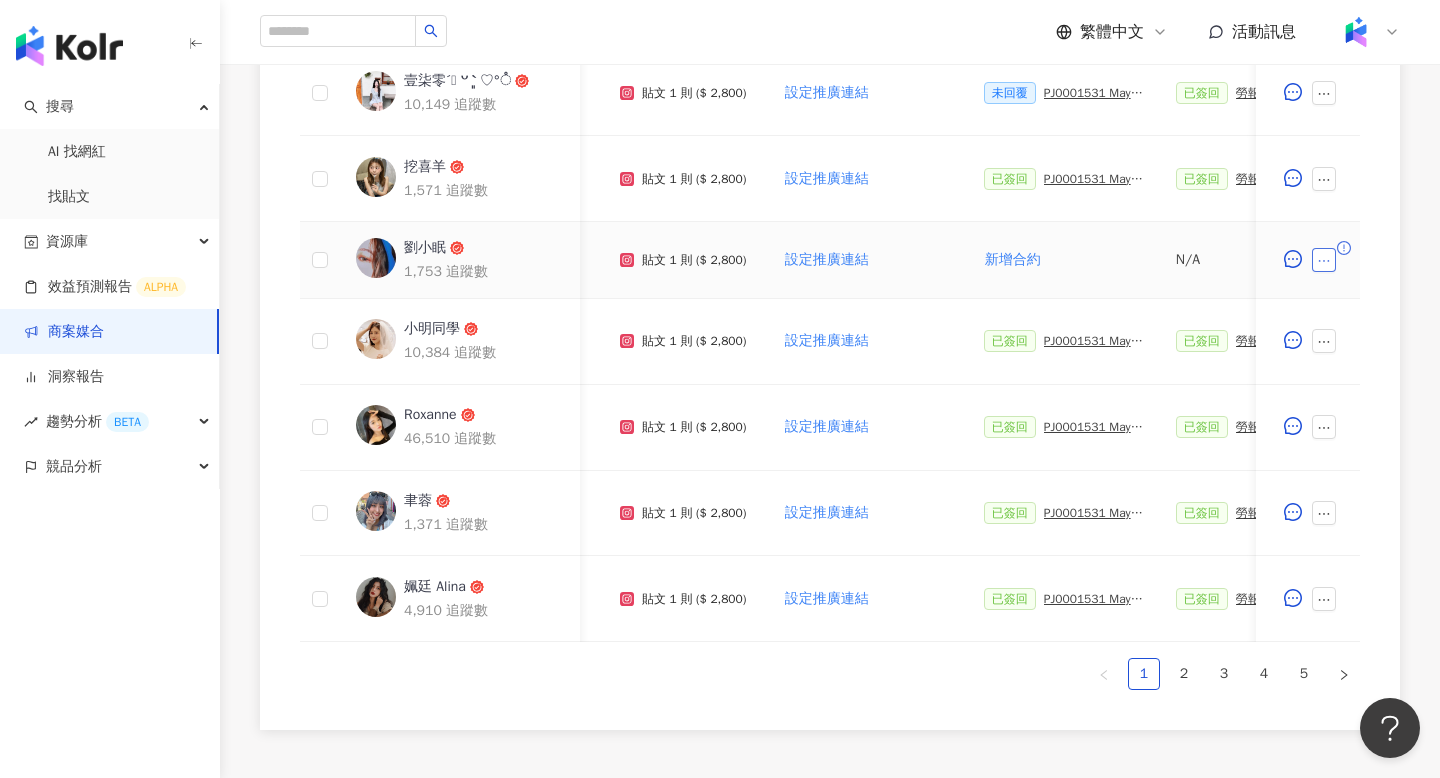 click at bounding box center [1324, 260] 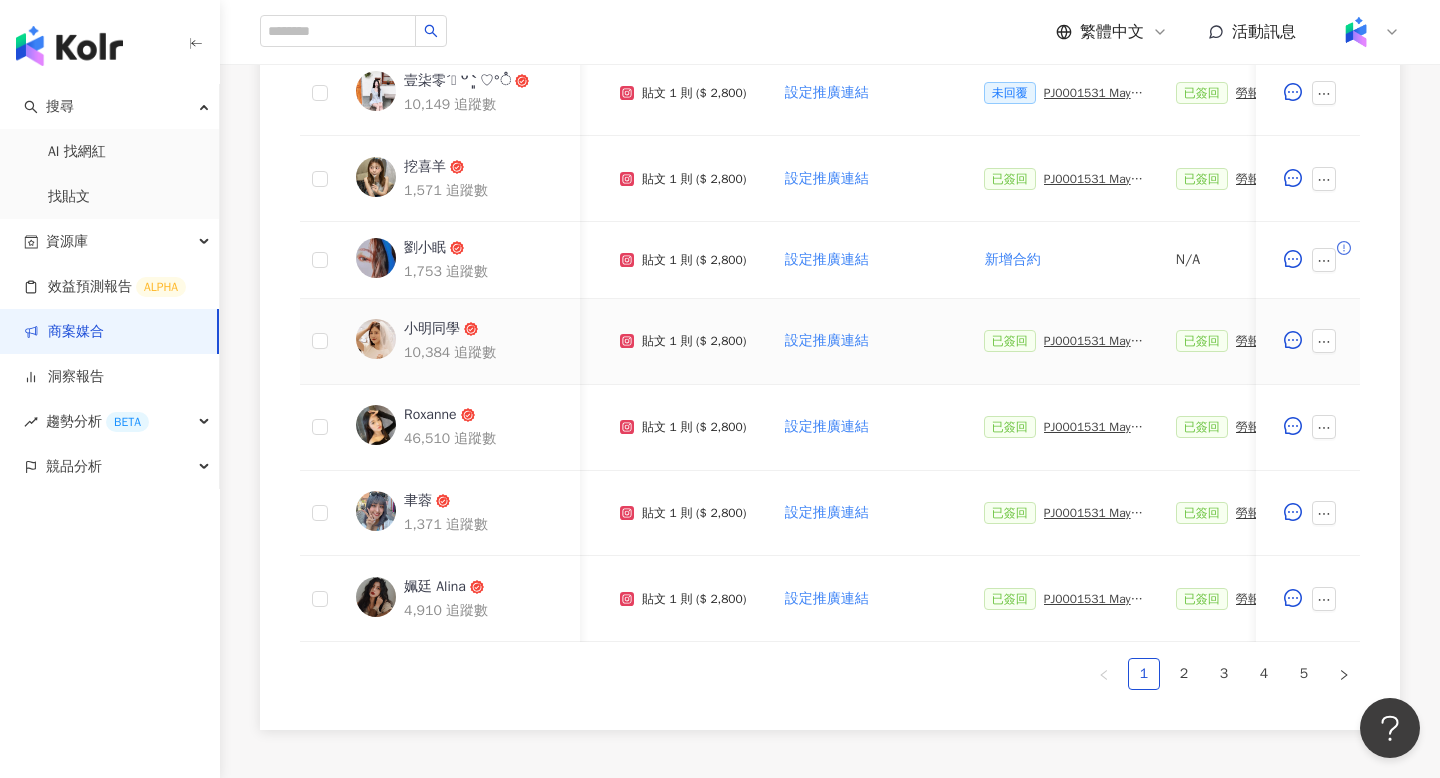 click on "已簽回 PJ0001531 Maybelline_202506_FIT_ME_反孔特霧粉底_遮瑕_萊雅合作備忘錄" at bounding box center (1064, 342) 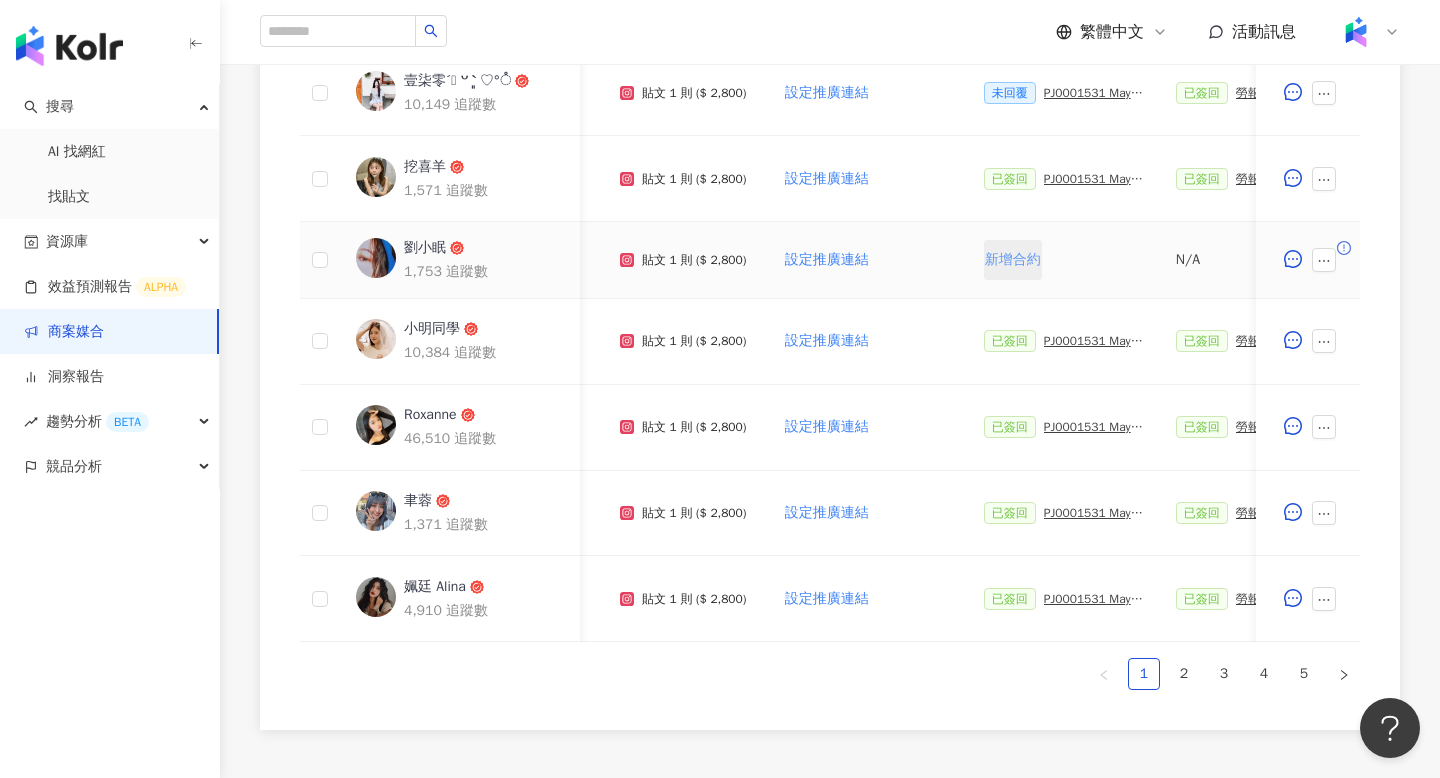 click on "新增合約" at bounding box center (1013, 260) 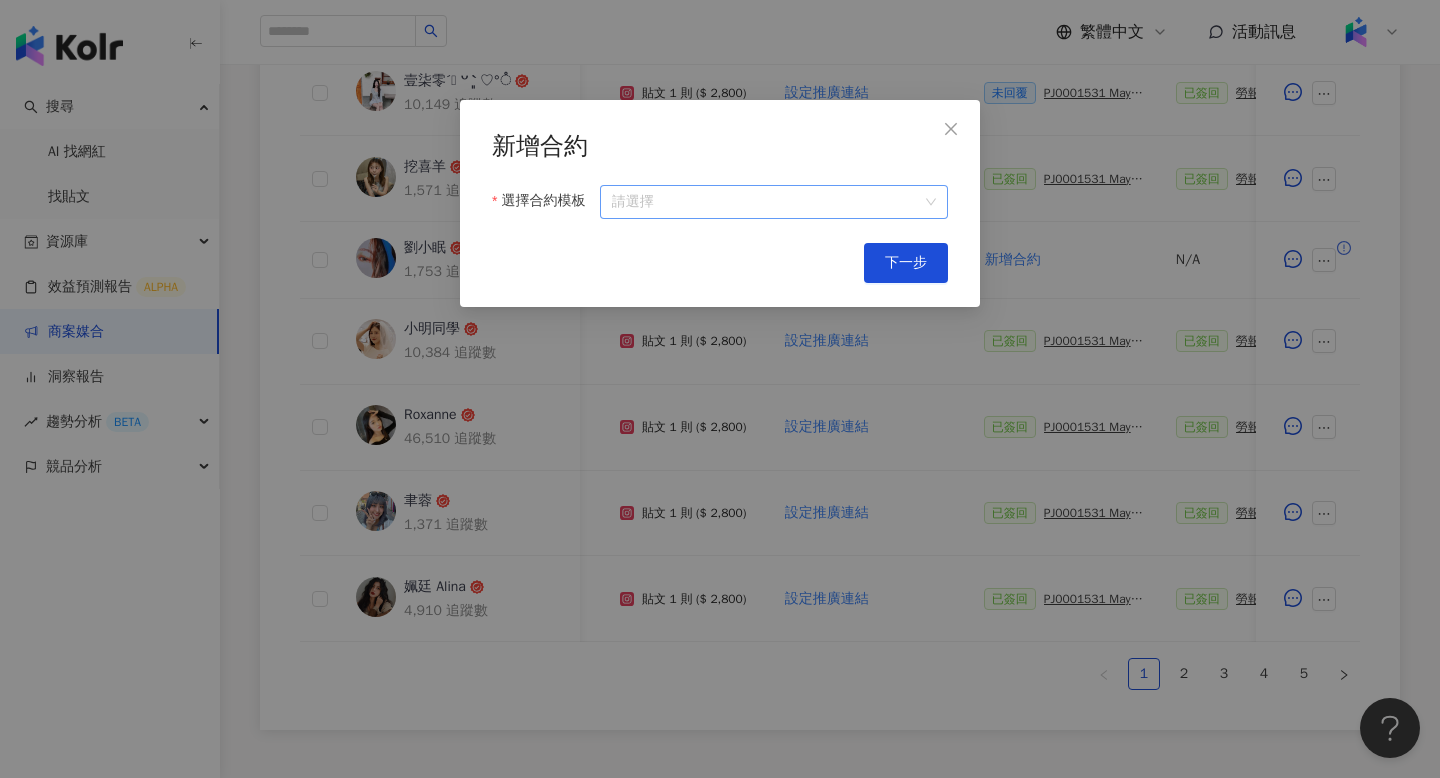 click on "選擇合約模板" at bounding box center (774, 202) 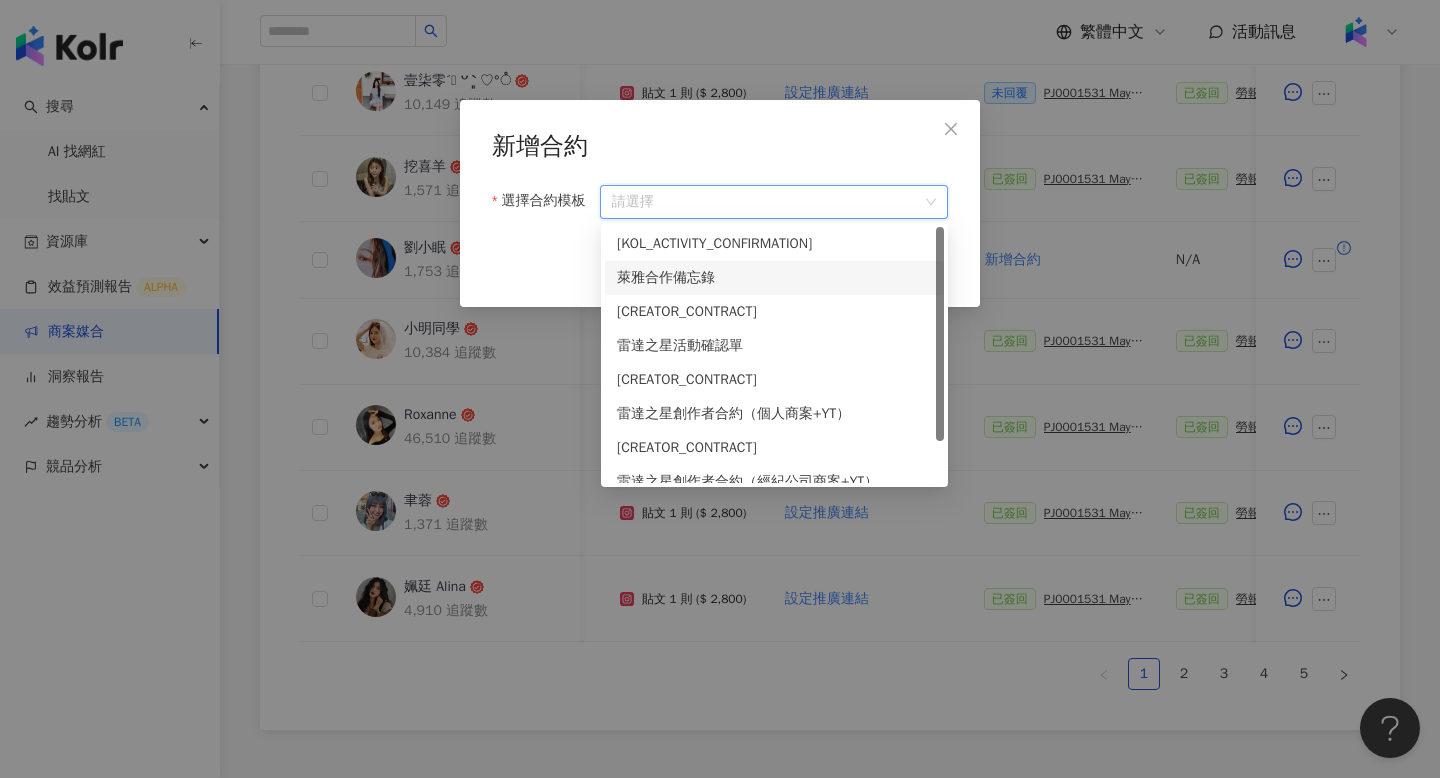 click on "萊雅合作備忘錄" at bounding box center (774, 278) 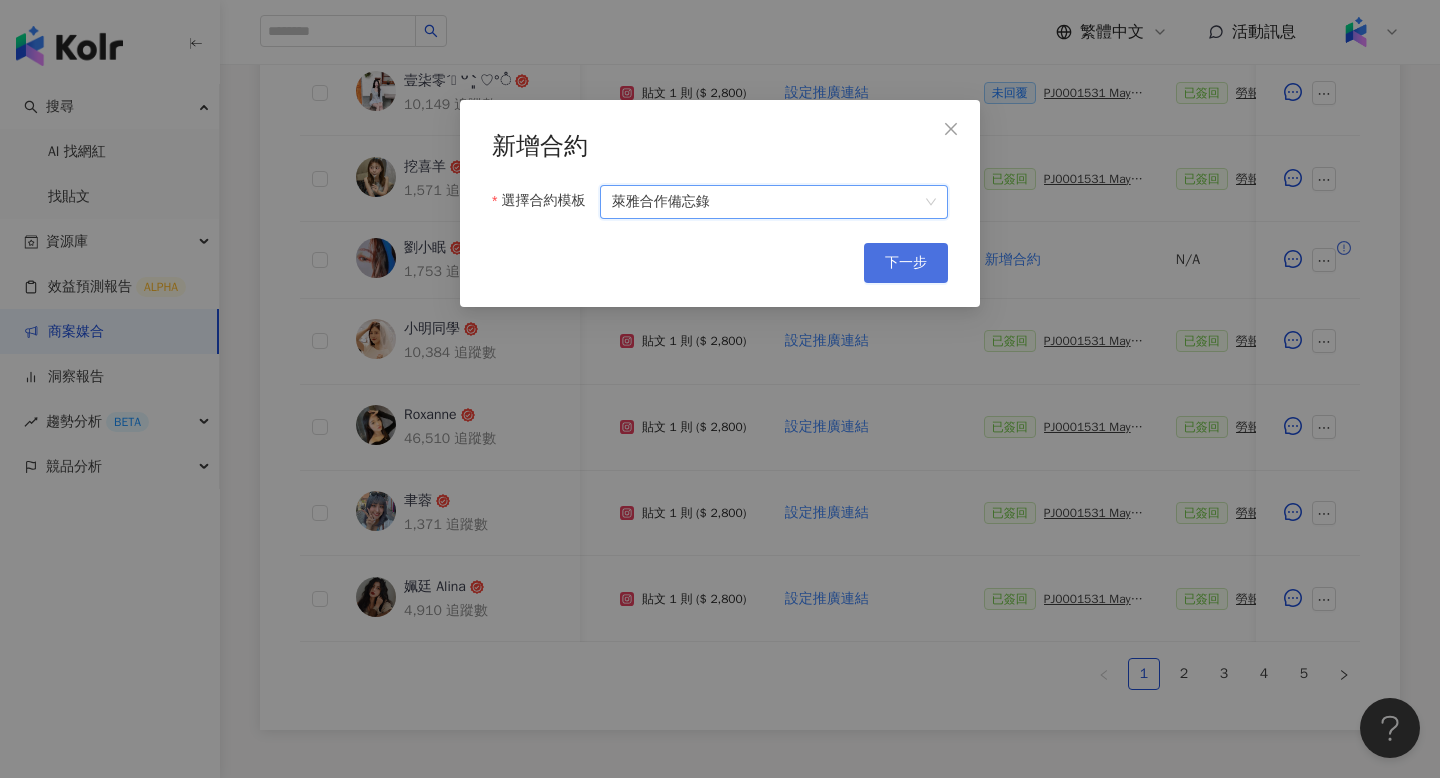 click on "下一步" at bounding box center (906, 263) 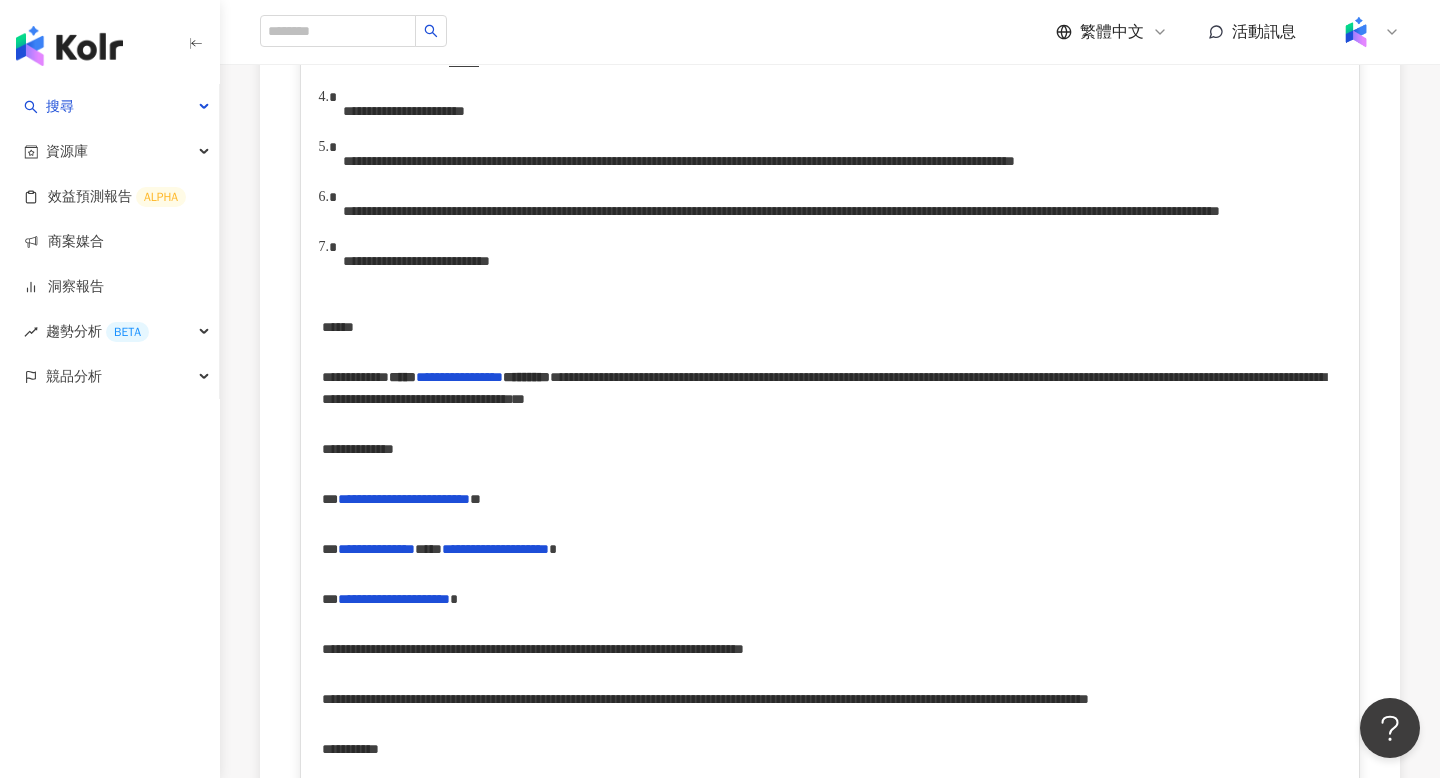scroll, scrollTop: 0, scrollLeft: 0, axis: both 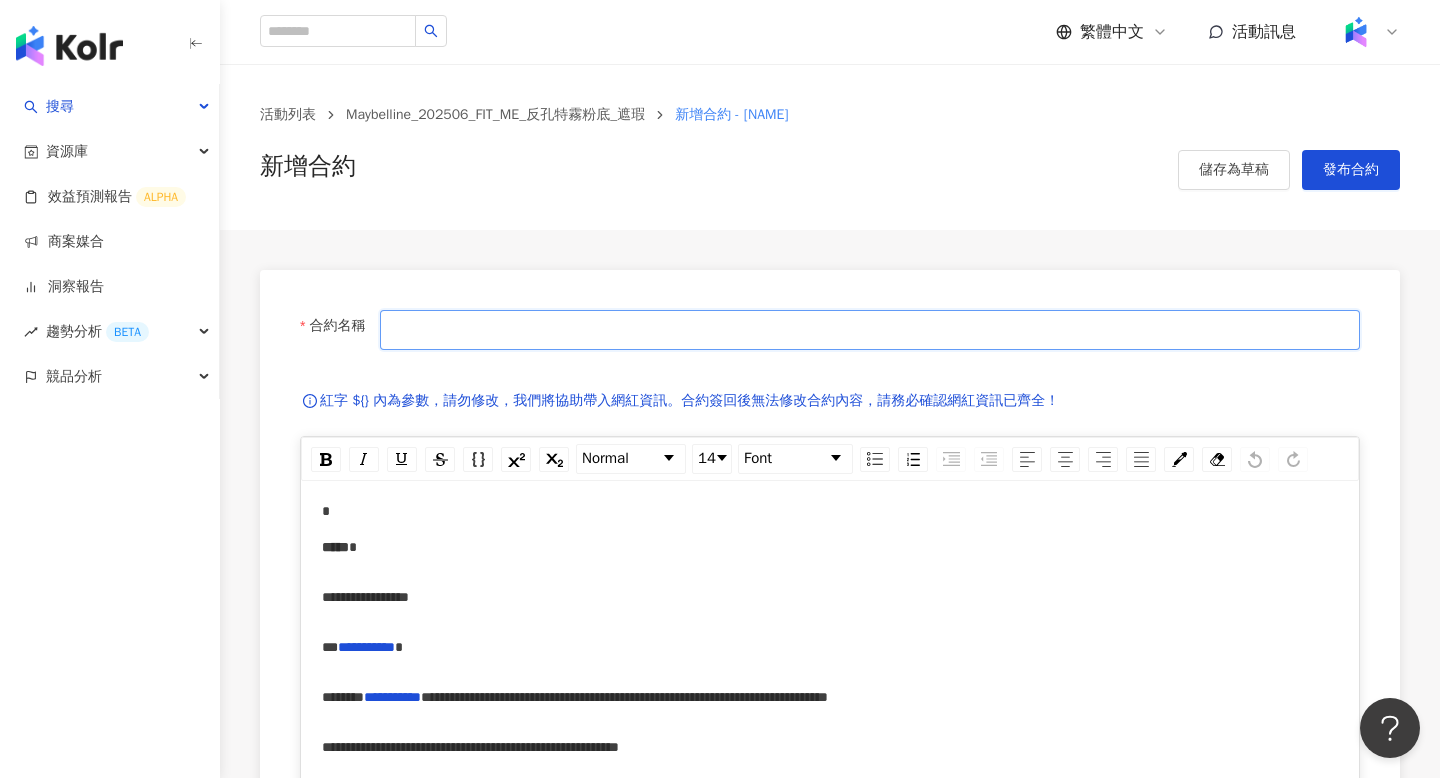 click on "合約名稱" at bounding box center (870, 330) 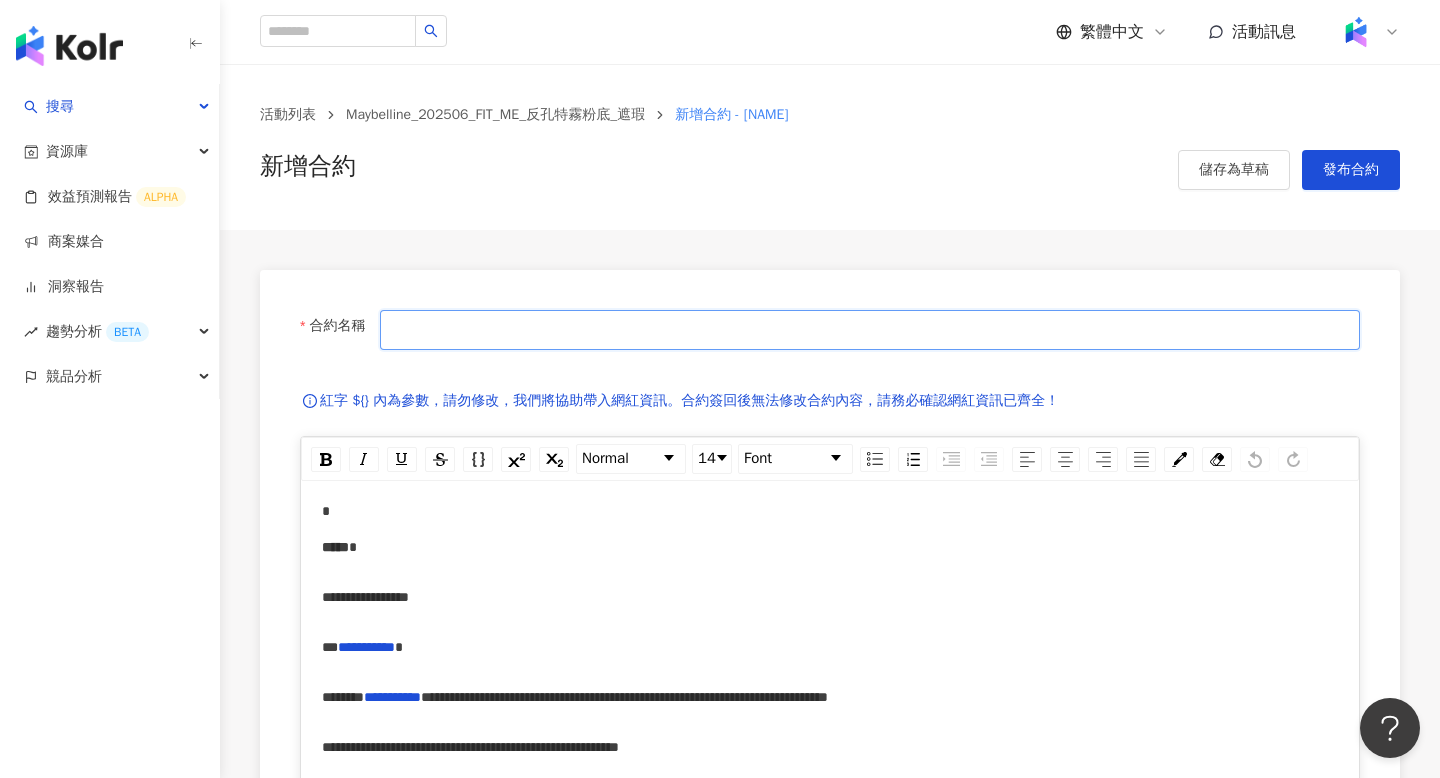 type on "**********" 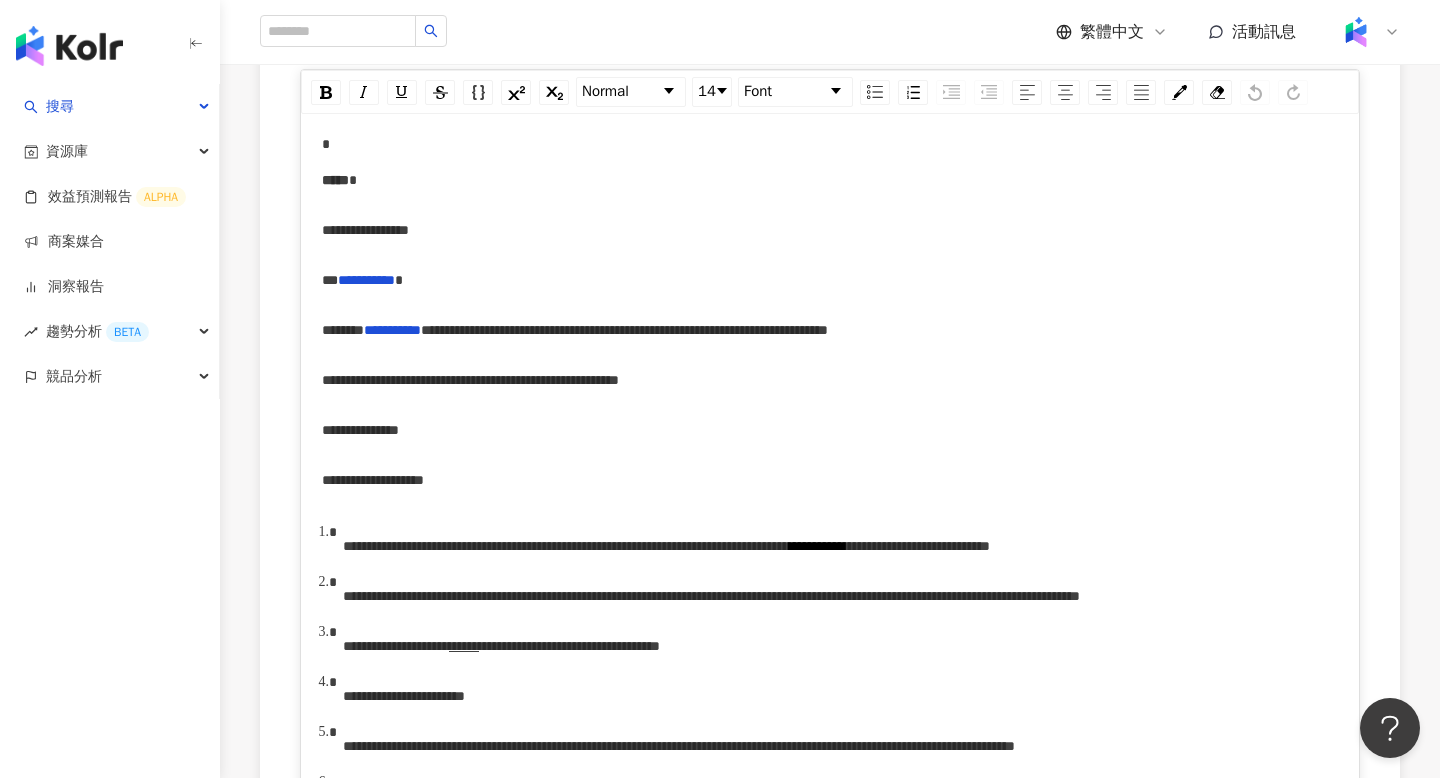 scroll, scrollTop: 405, scrollLeft: 0, axis: vertical 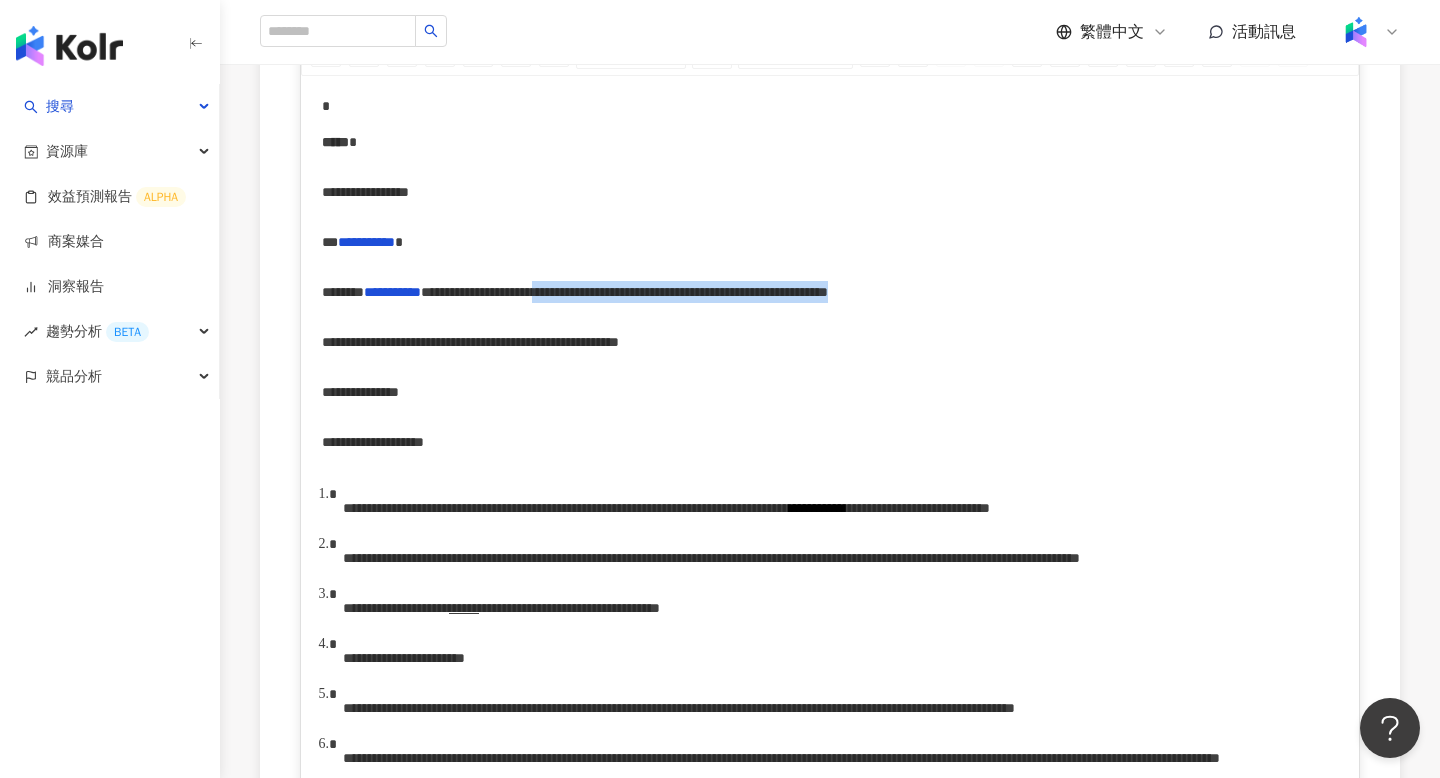 drag, startPoint x: 807, startPoint y: 292, endPoint x: 464, endPoint y: 321, distance: 344.22375 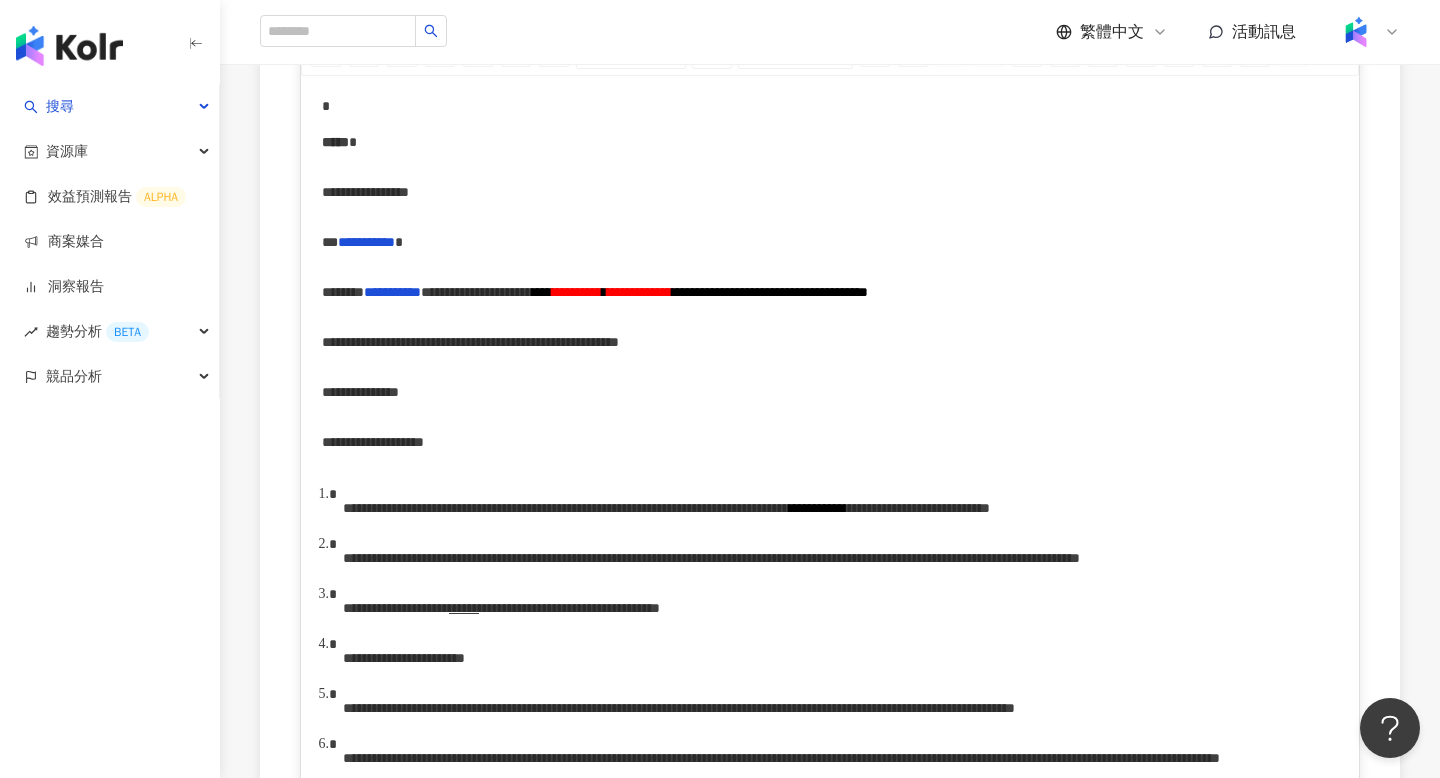 scroll, scrollTop: 460, scrollLeft: 0, axis: vertical 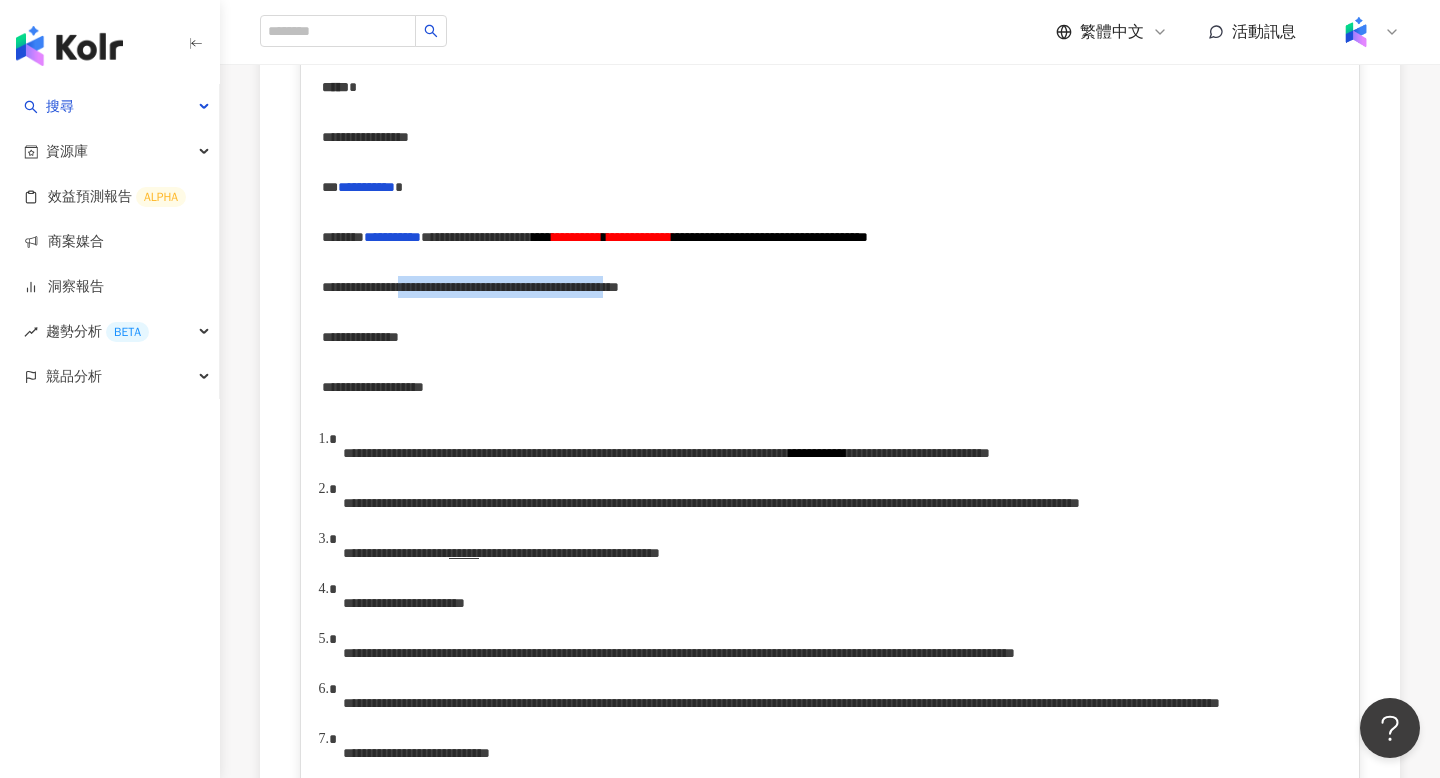drag, startPoint x: 493, startPoint y: 313, endPoint x: 750, endPoint y: 313, distance: 257 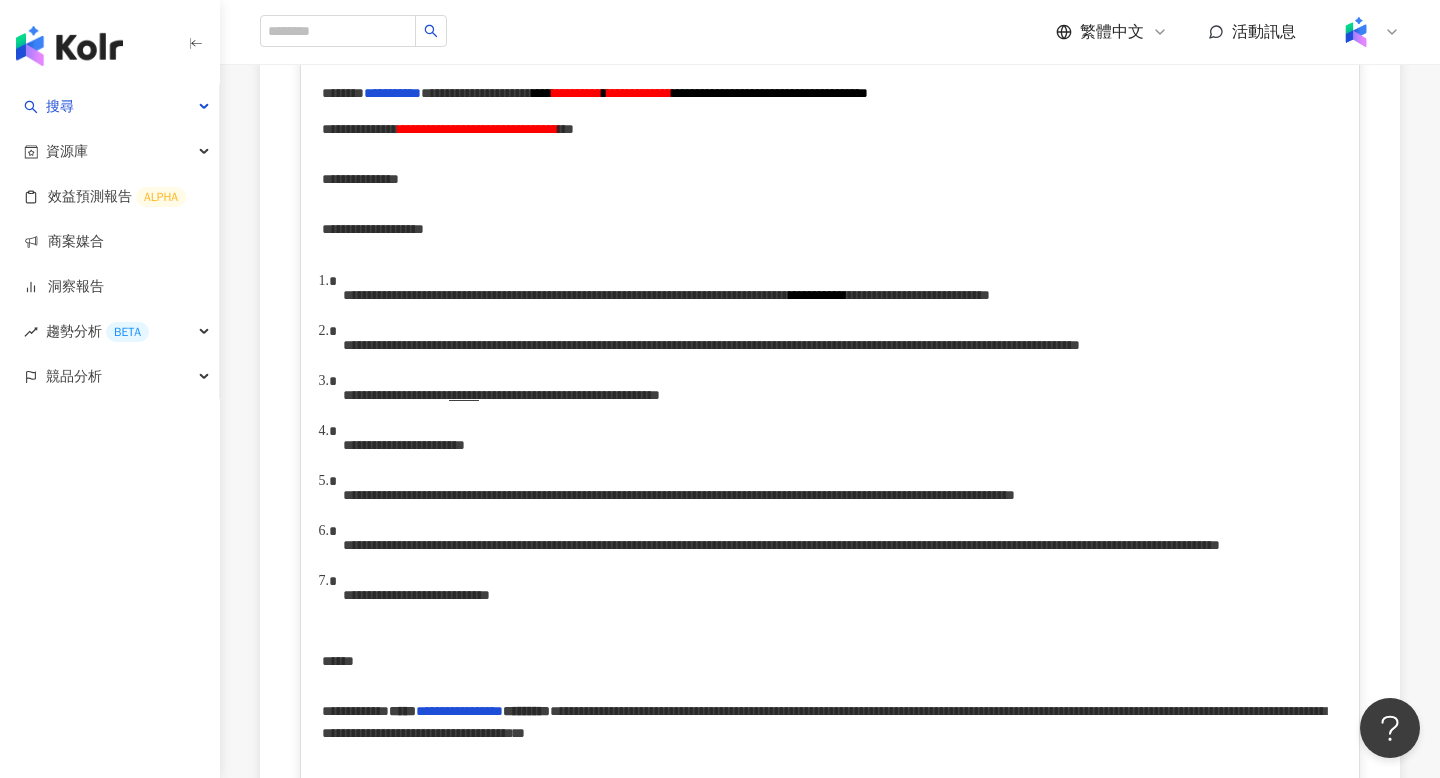 scroll, scrollTop: 661, scrollLeft: 0, axis: vertical 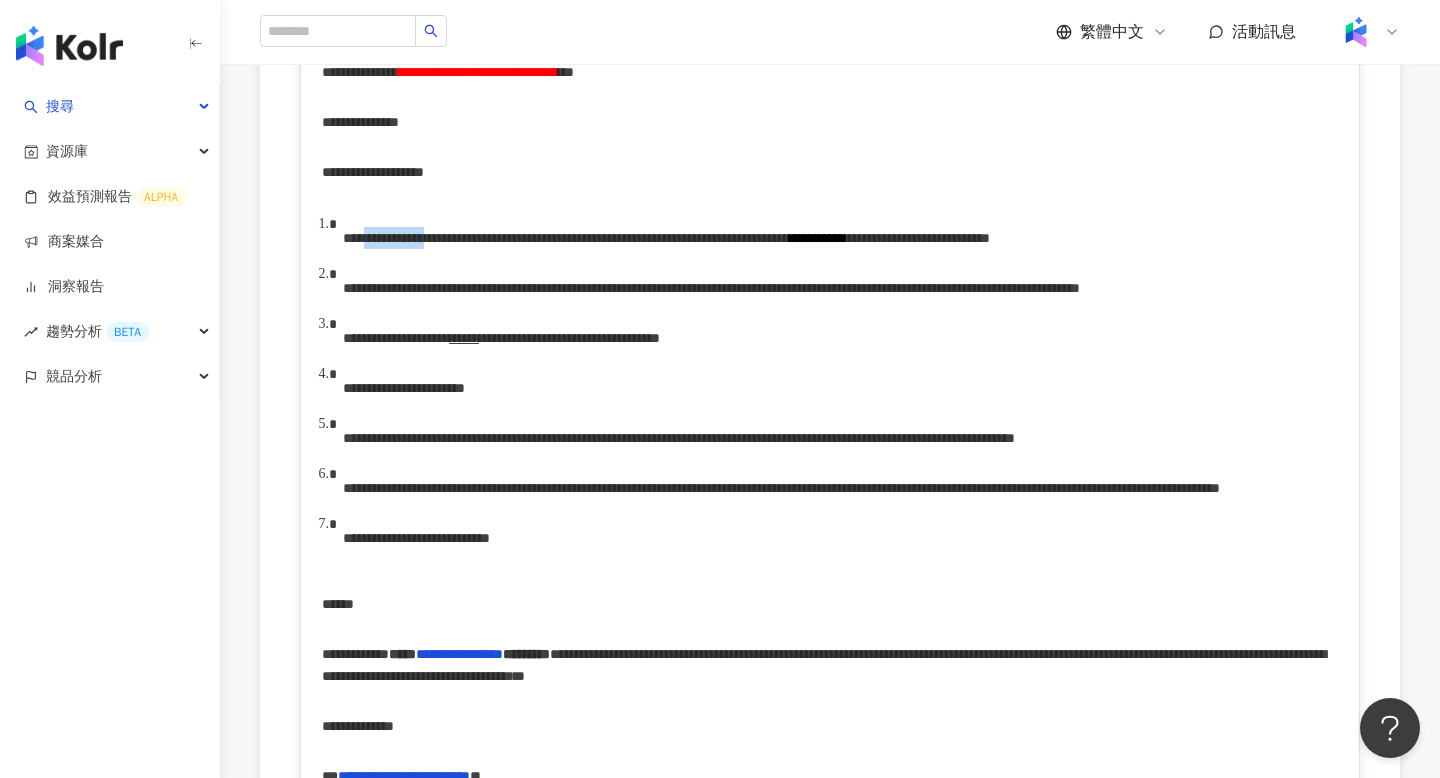 drag, startPoint x: 397, startPoint y: 262, endPoint x: 479, endPoint y: 262, distance: 82 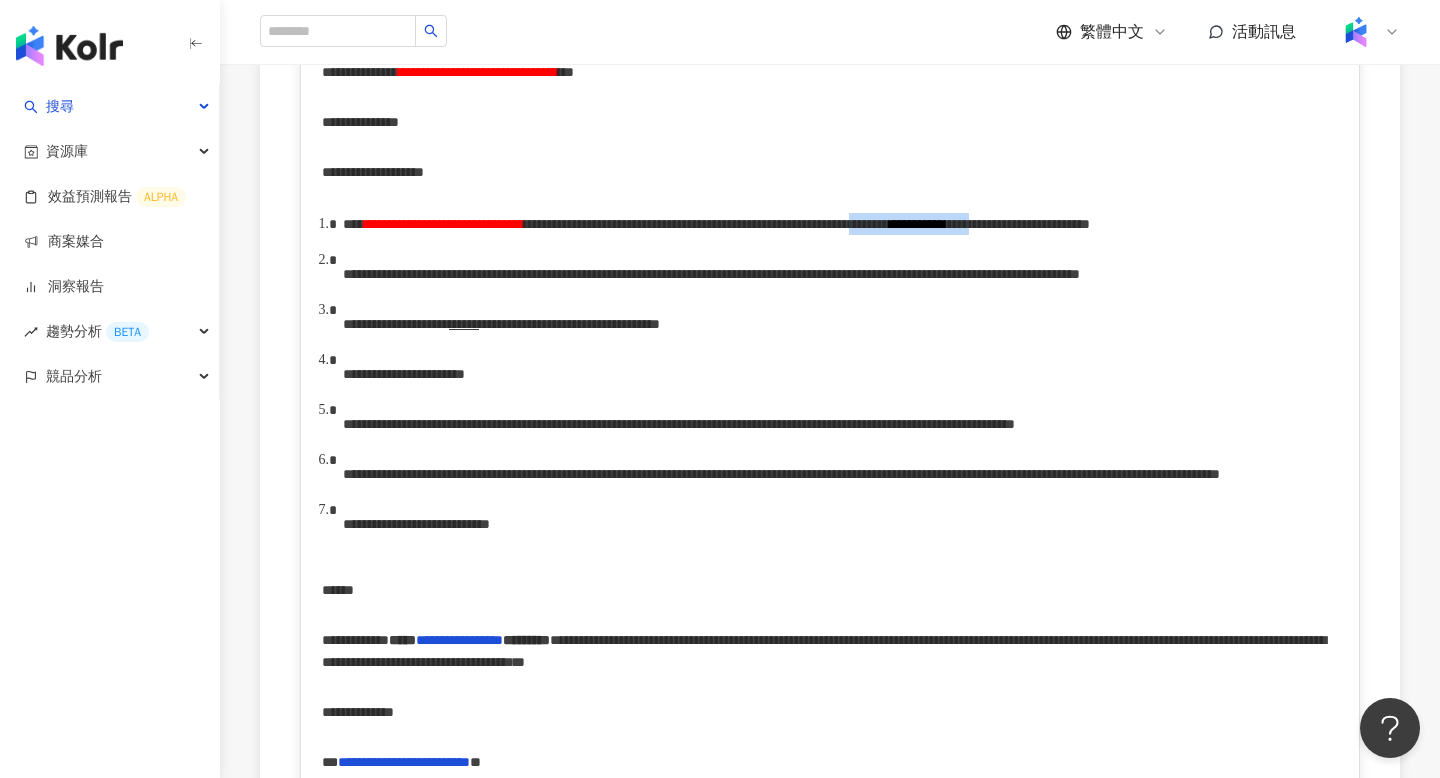 drag, startPoint x: 563, startPoint y: 271, endPoint x: 723, endPoint y: 274, distance: 160.02812 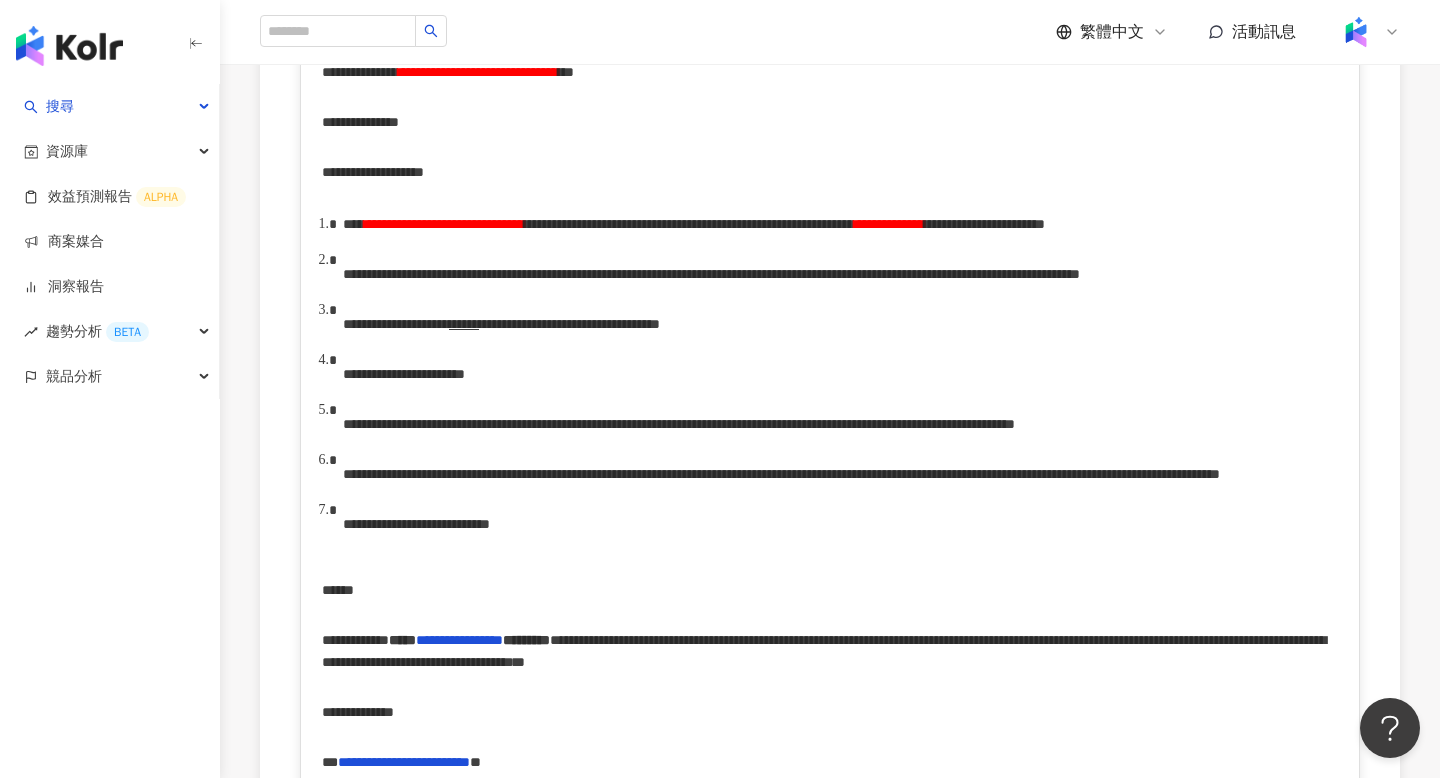 type 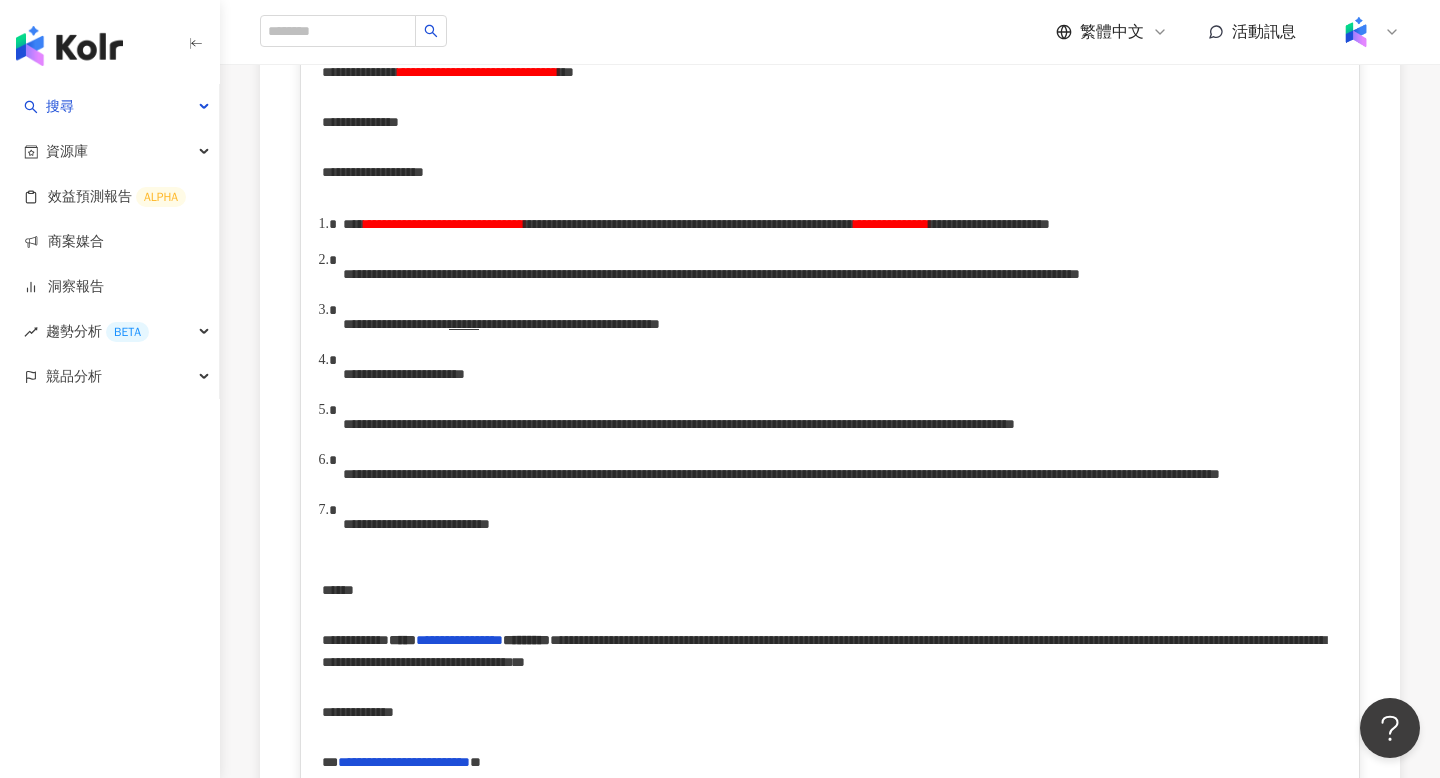 click on "**********" at bounding box center (891, 224) 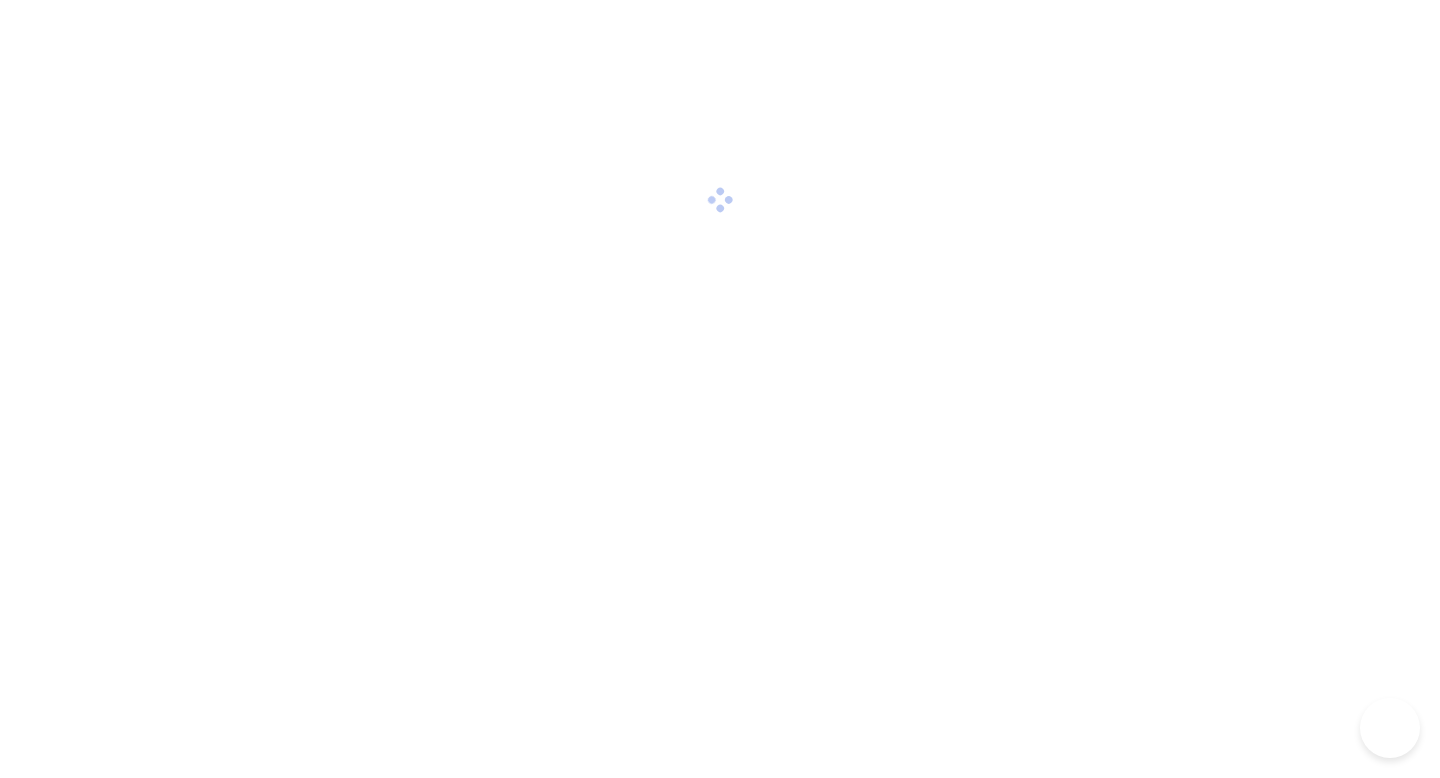 scroll, scrollTop: 0, scrollLeft: 0, axis: both 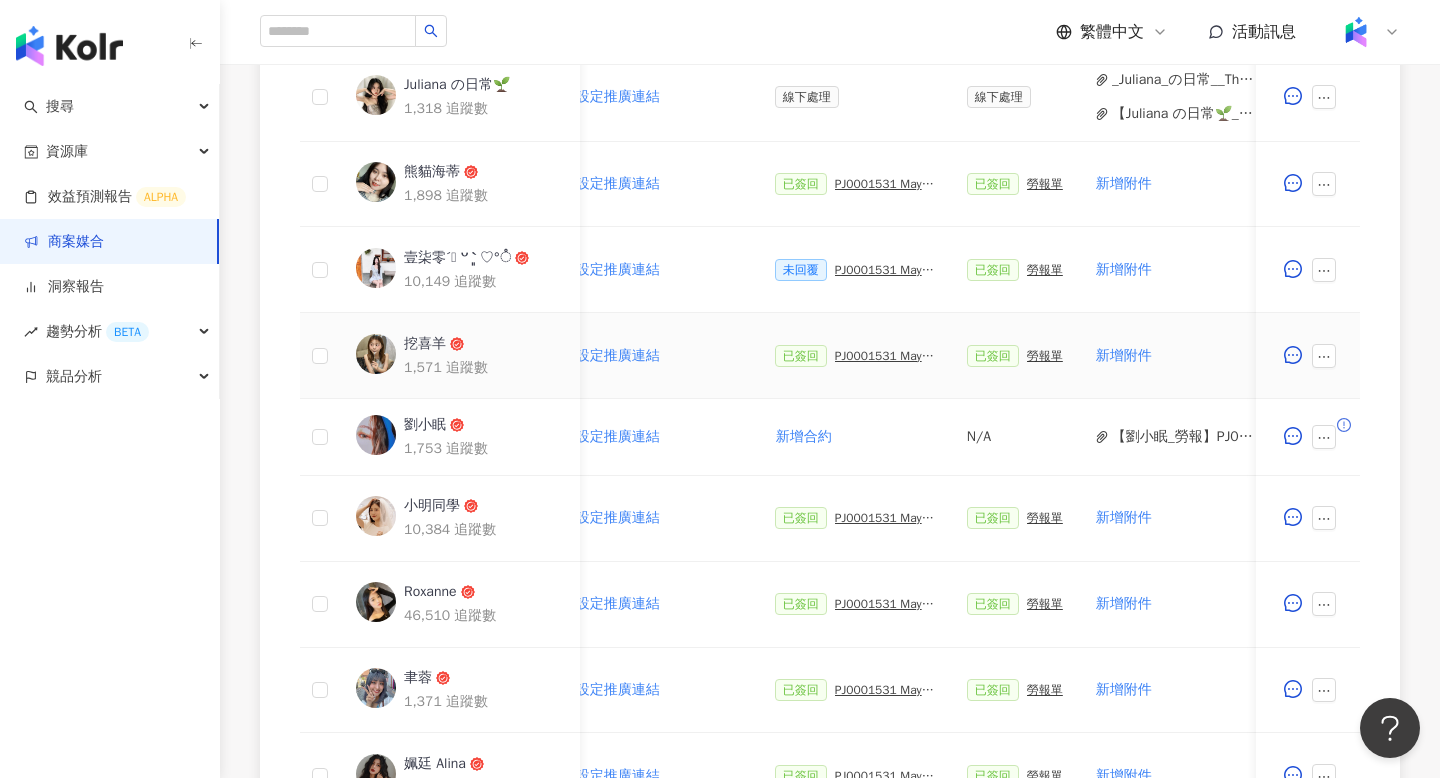 click on "PJ0001531 Maybelline_202506_FIT_ME_反孔特霧粉底_遮瑕_萊雅合作備忘錄" at bounding box center (885, 356) 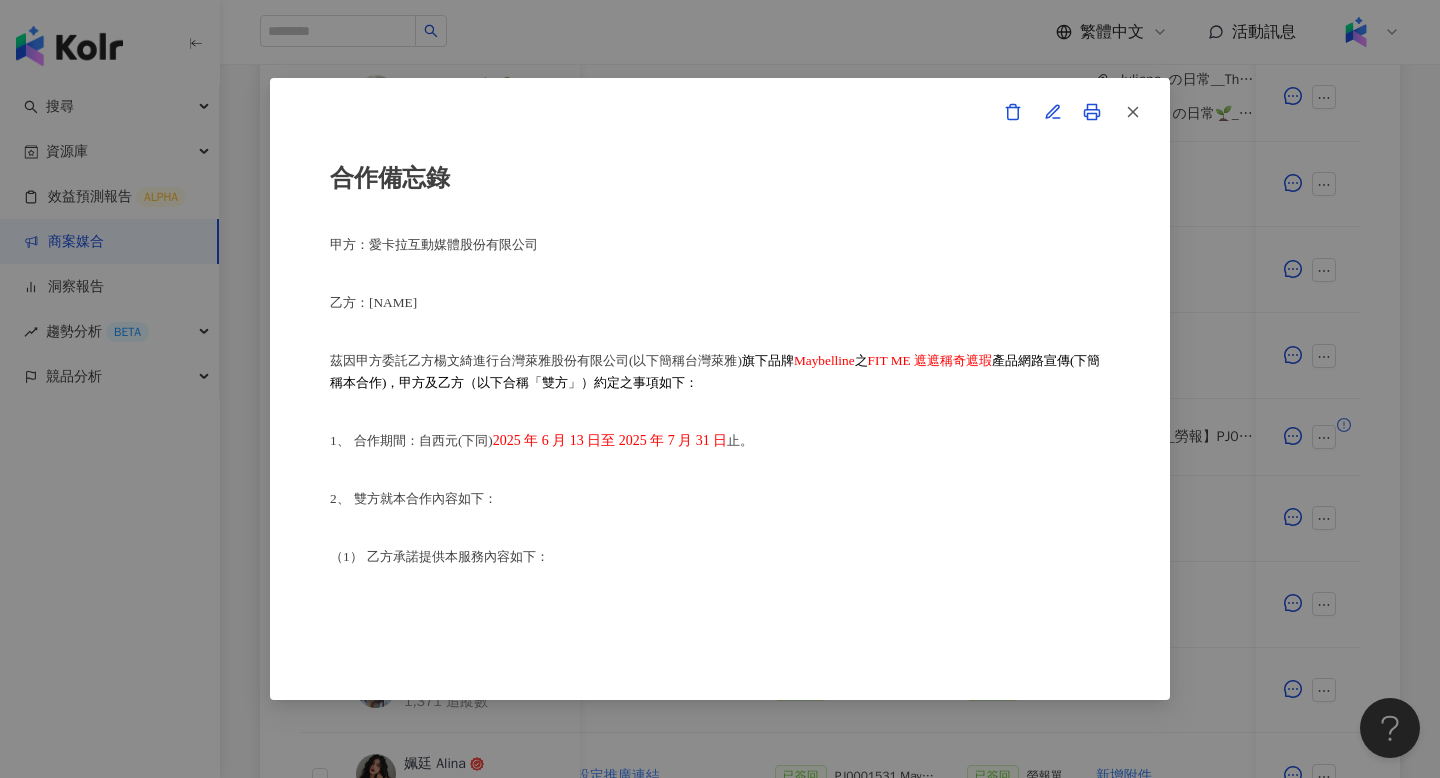 scroll, scrollTop: 69, scrollLeft: 0, axis: vertical 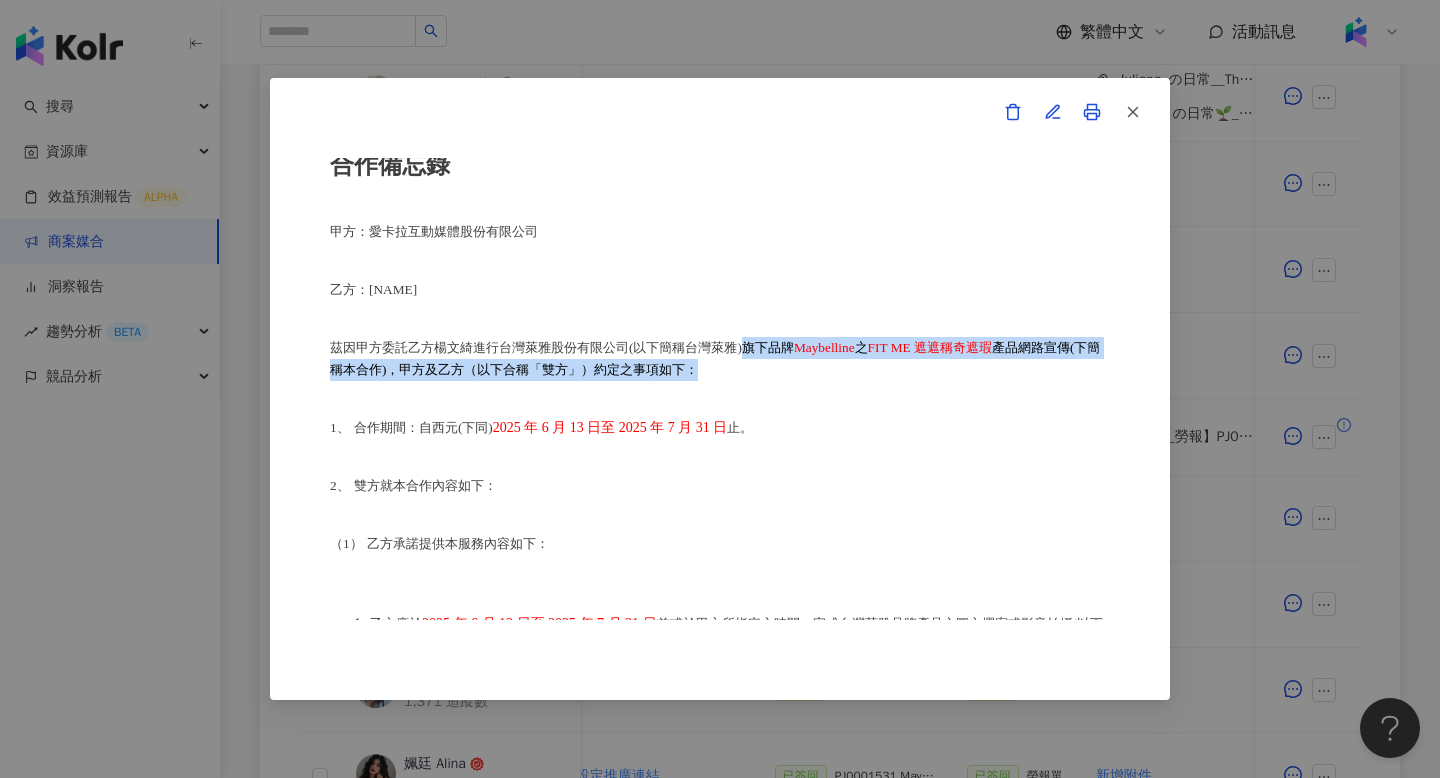 drag, startPoint x: 755, startPoint y: 348, endPoint x: 727, endPoint y: 366, distance: 33.286633 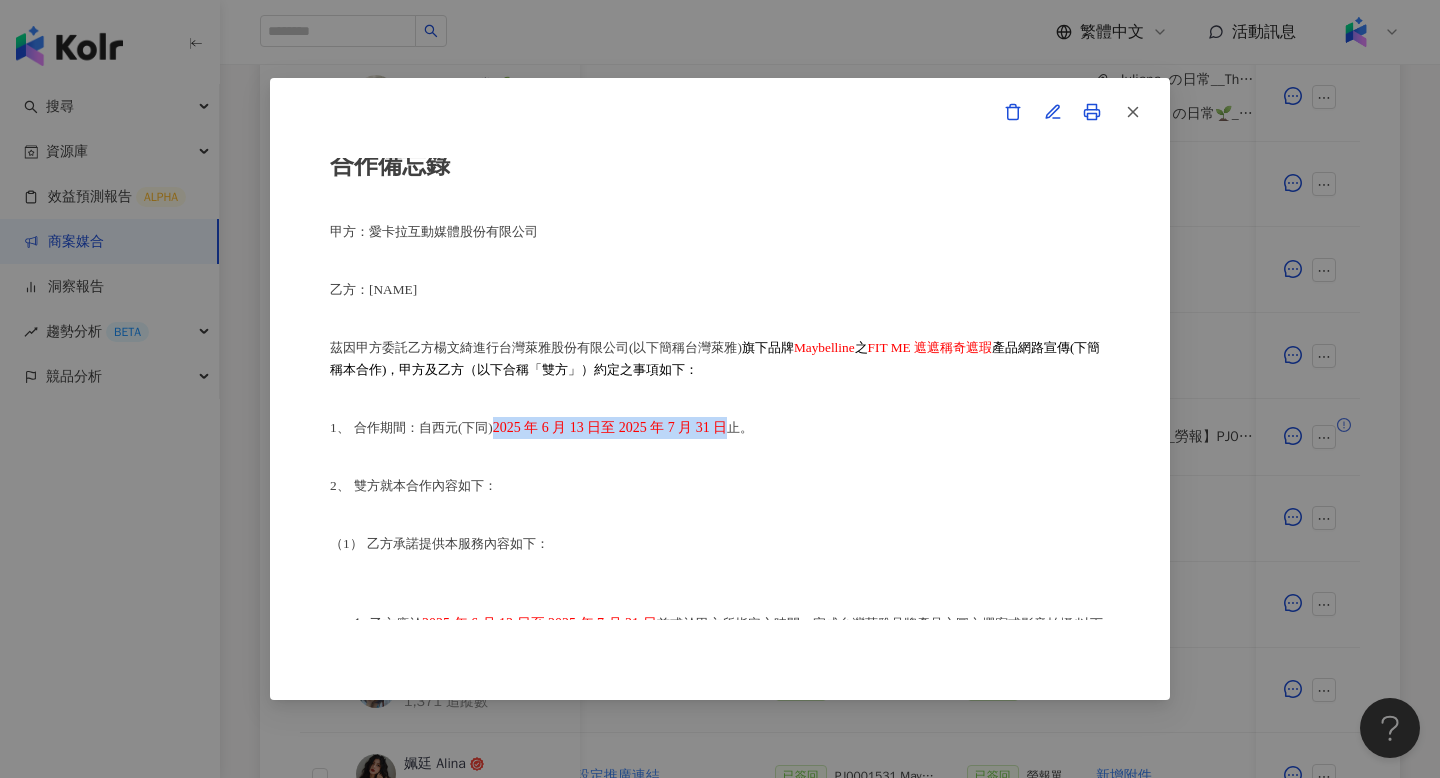 drag, startPoint x: 496, startPoint y: 432, endPoint x: 750, endPoint y: 433, distance: 254.00197 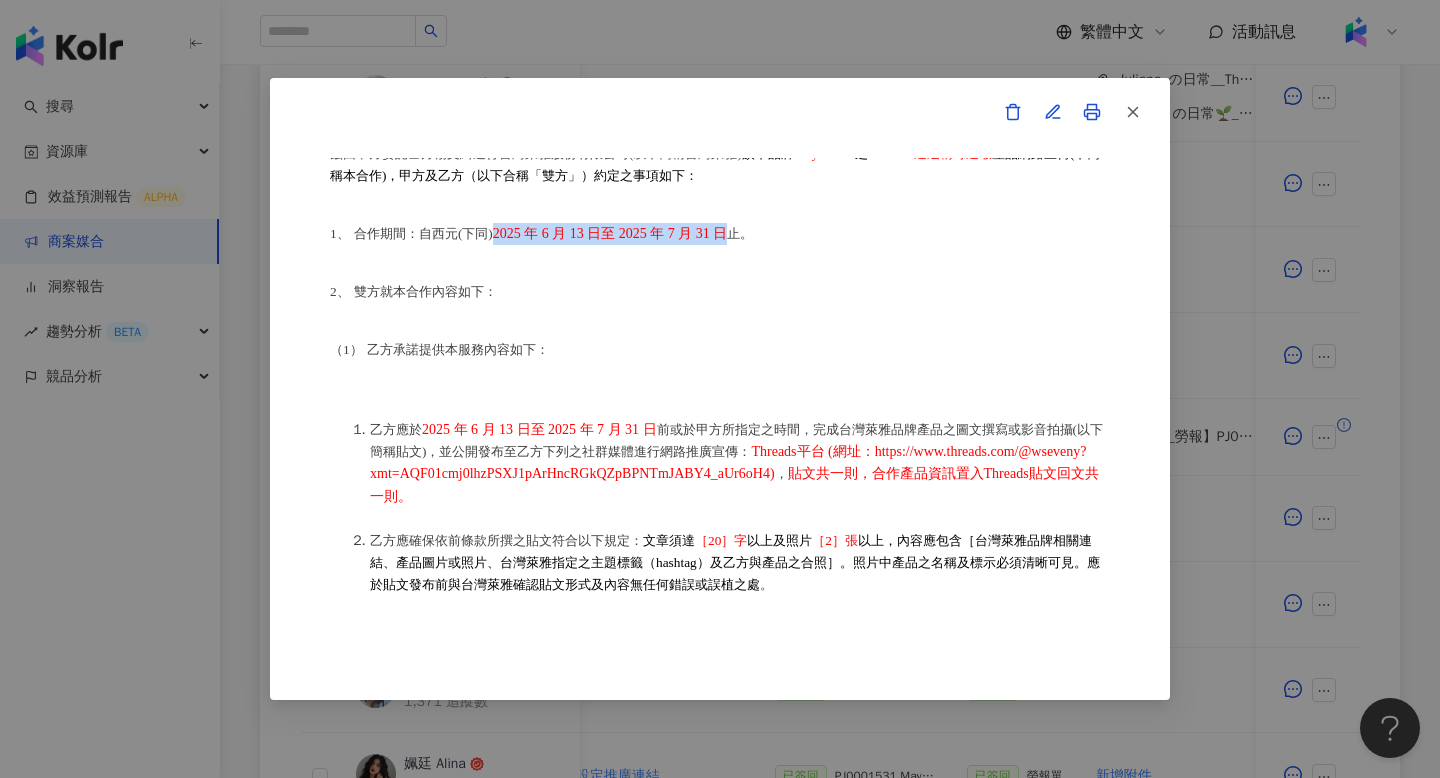 scroll, scrollTop: 383, scrollLeft: 0, axis: vertical 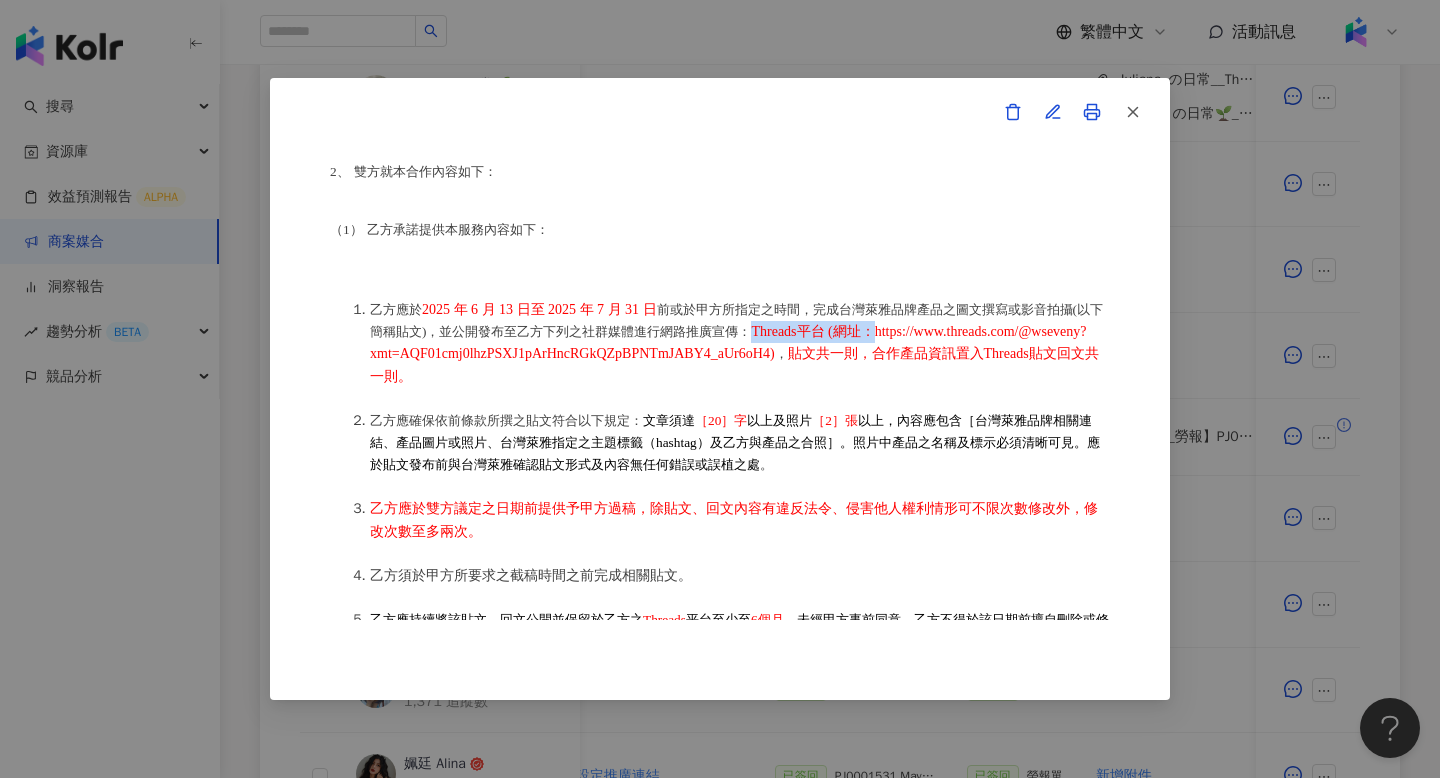 drag, startPoint x: 803, startPoint y: 344, endPoint x: 943, endPoint y: 344, distance: 140 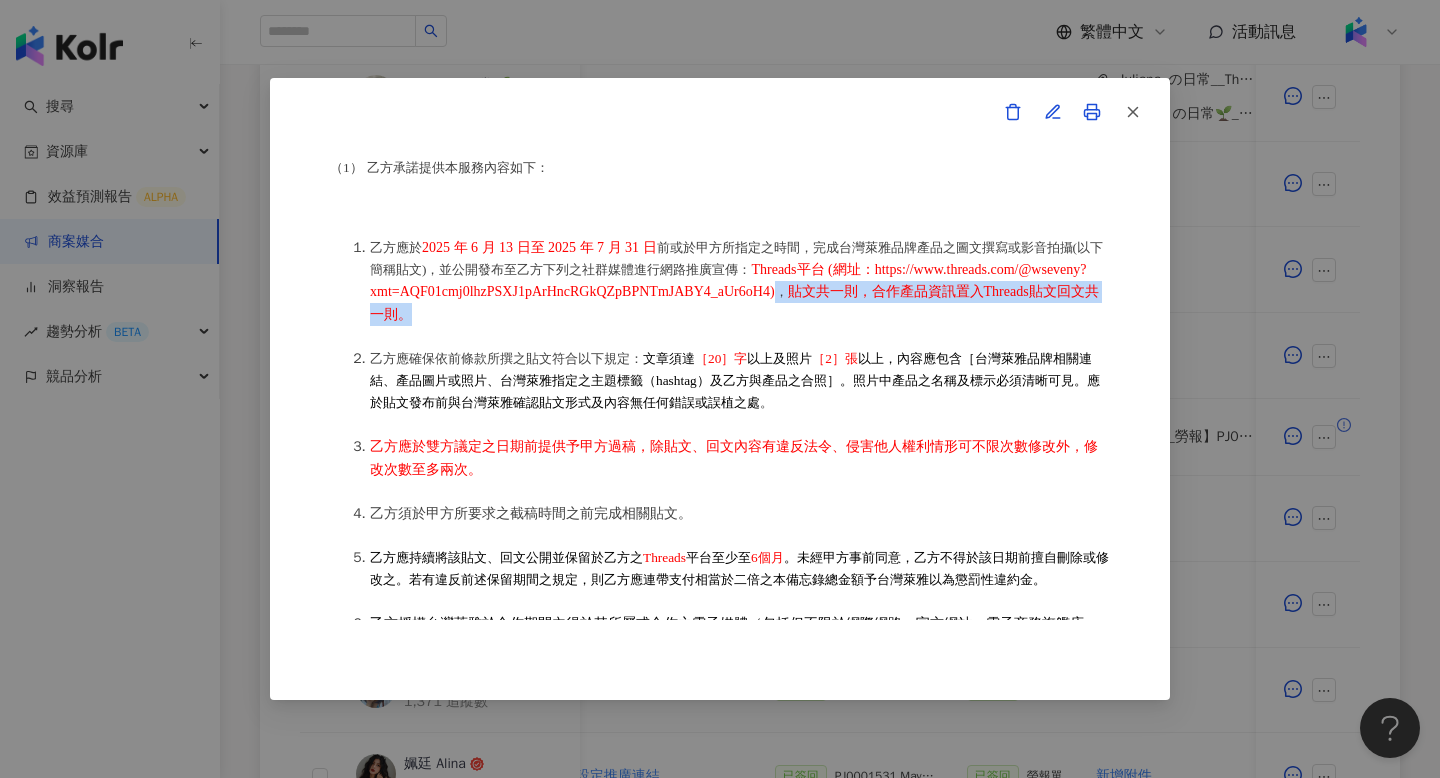 drag, startPoint x: 1048, startPoint y: 298, endPoint x: 686, endPoint y: 316, distance: 362.44724 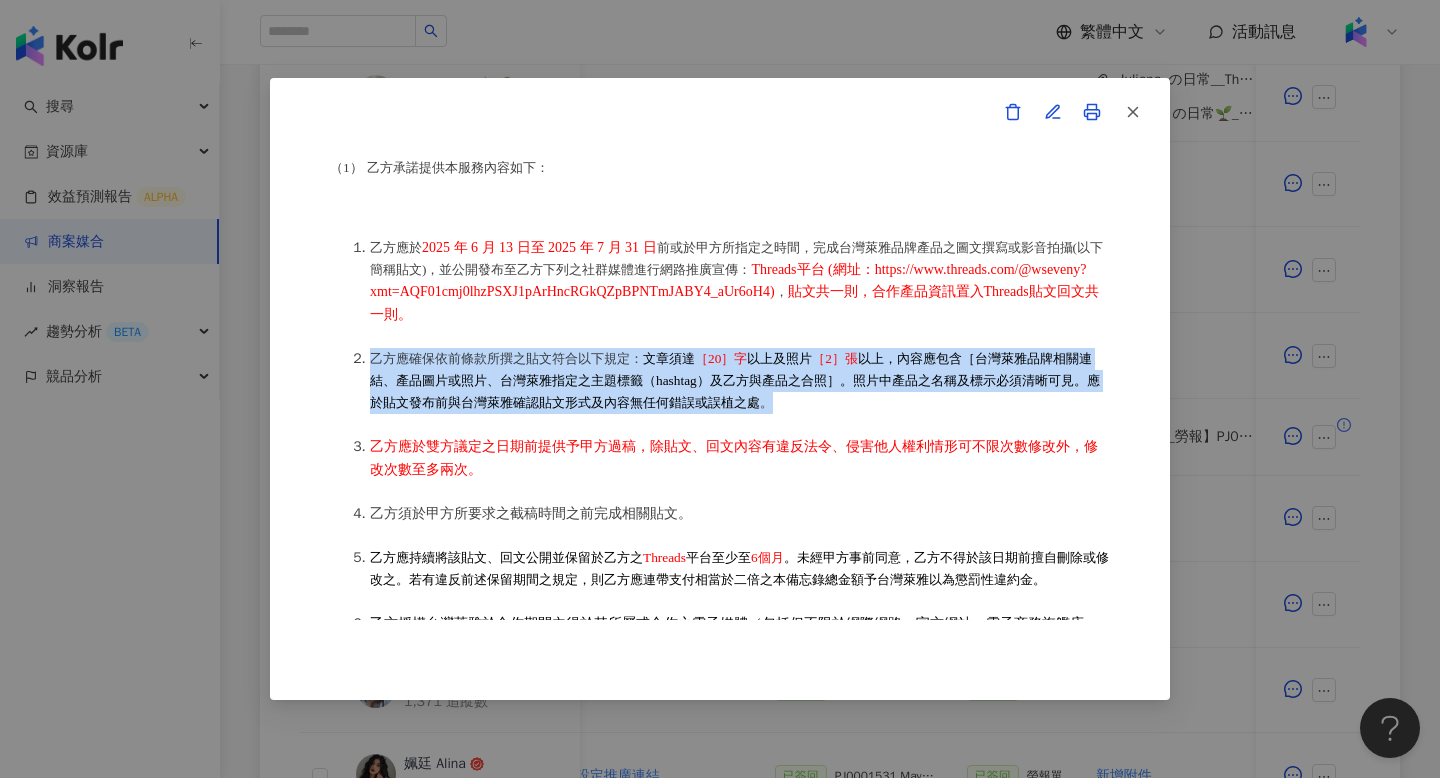 drag, startPoint x: 370, startPoint y: 364, endPoint x: 818, endPoint y: 414, distance: 450.78156 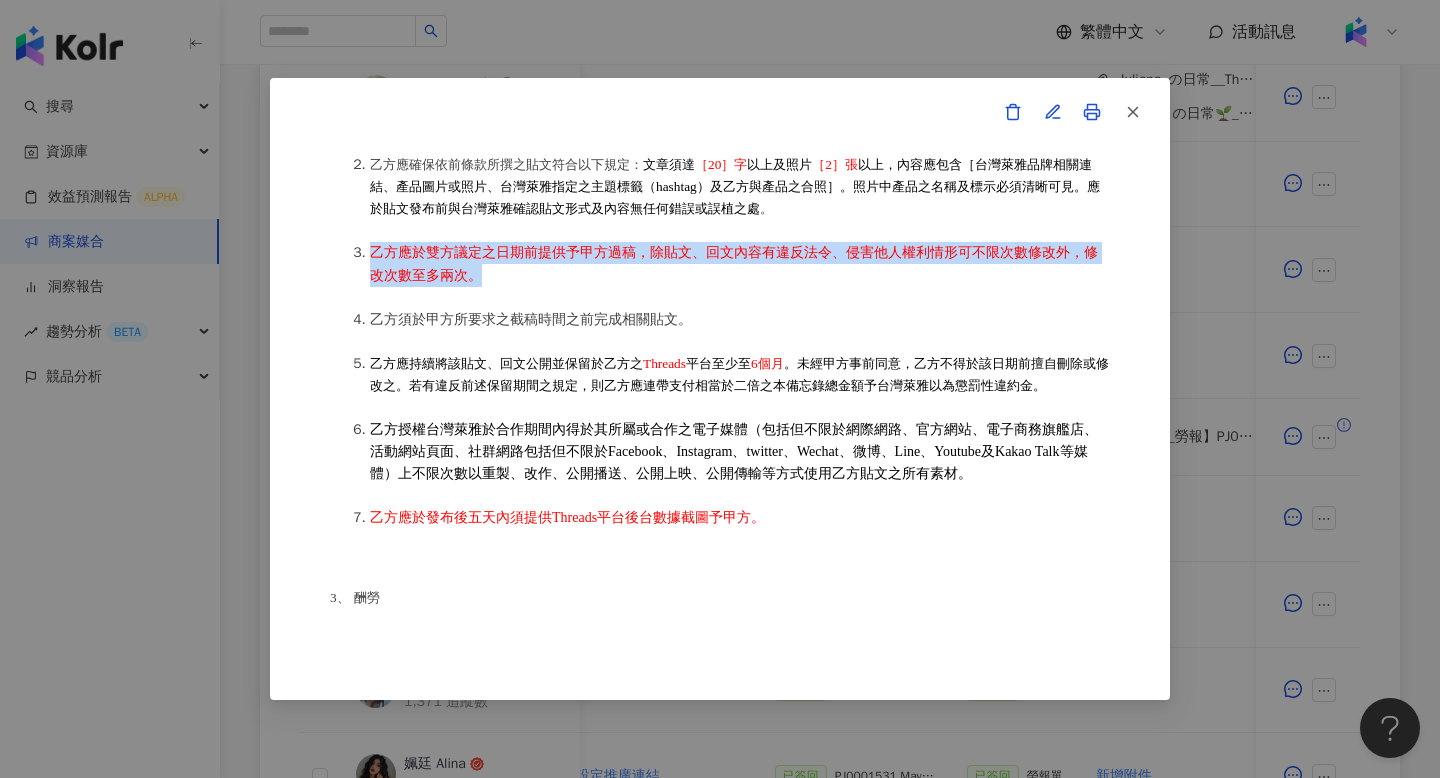 drag, startPoint x: 373, startPoint y: 254, endPoint x: 477, endPoint y: 276, distance: 106.30146 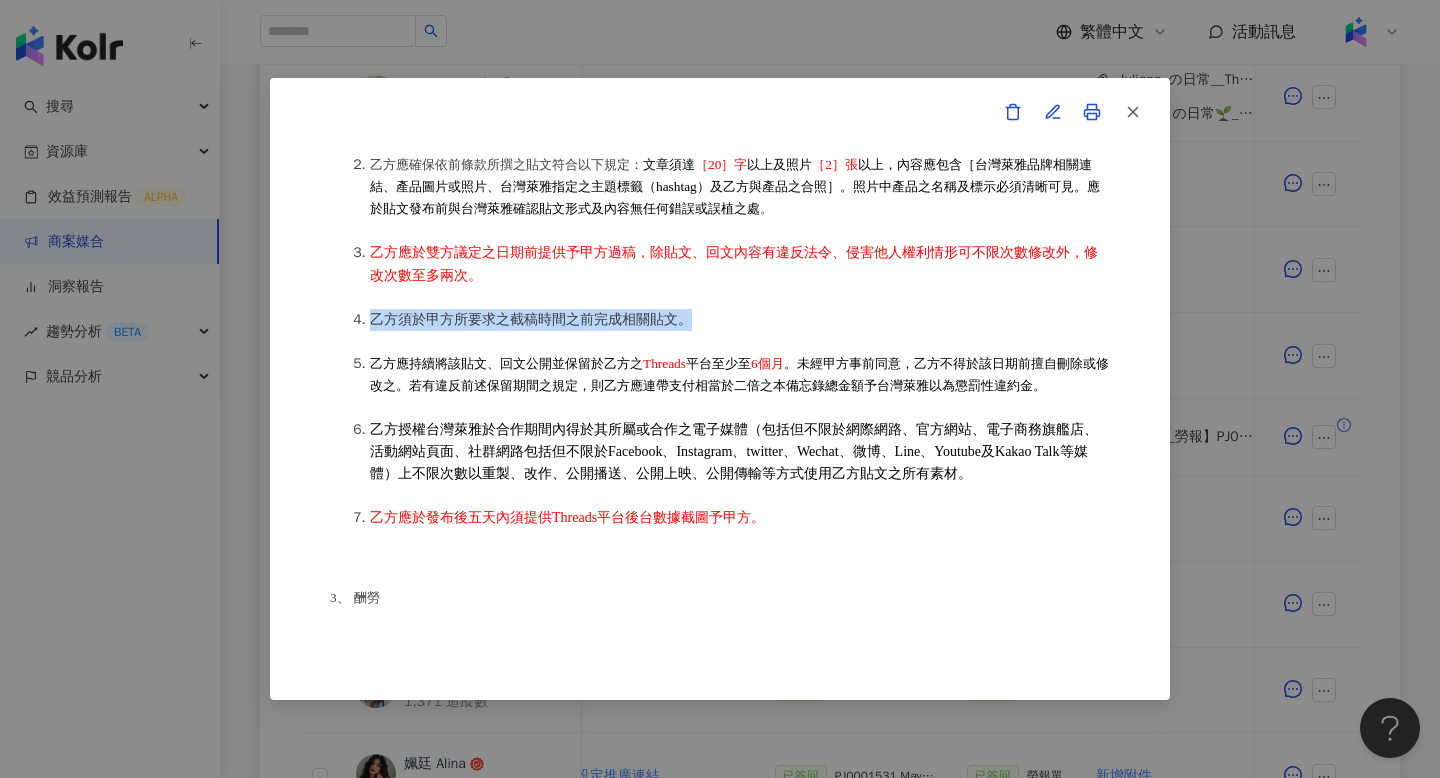 drag, startPoint x: 373, startPoint y: 325, endPoint x: 691, endPoint y: 330, distance: 318.0393 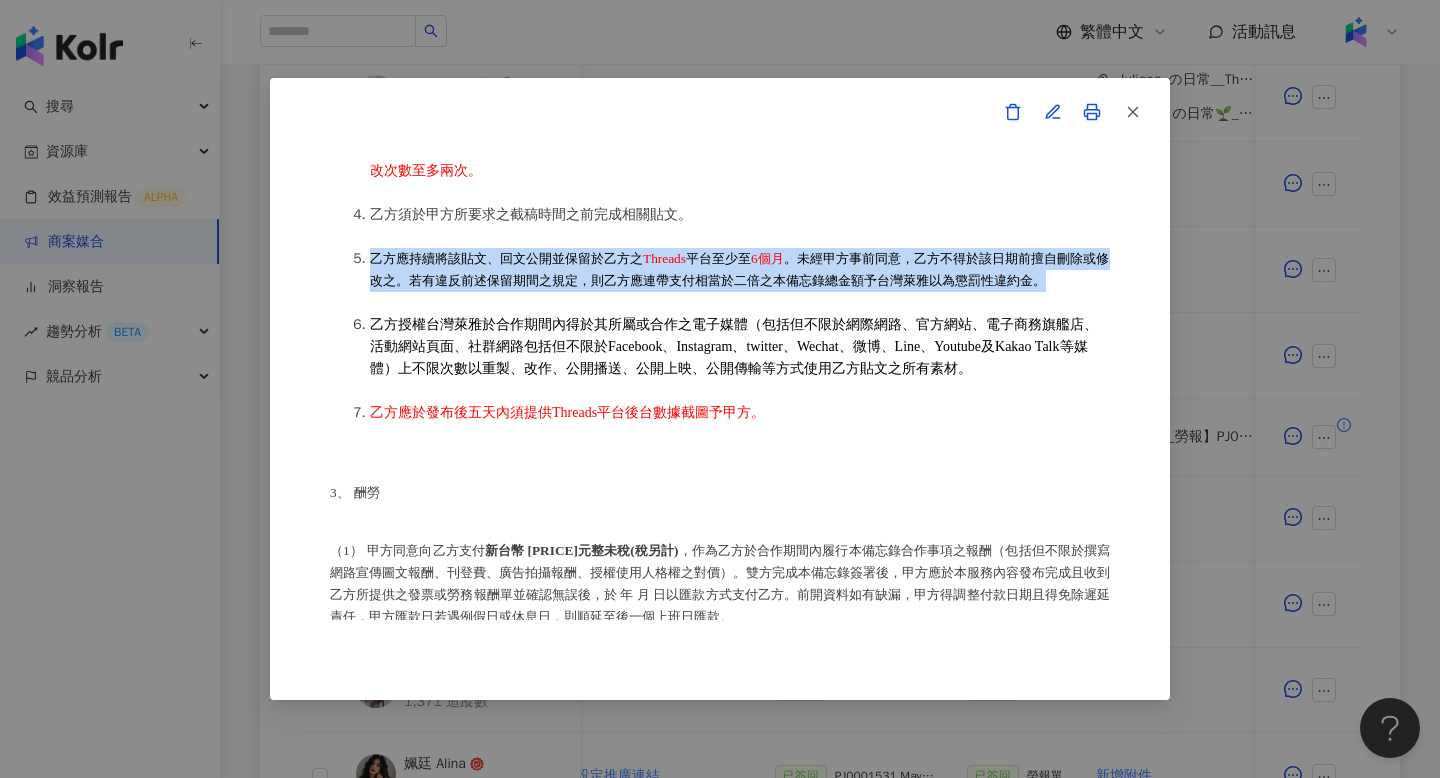 drag, startPoint x: 371, startPoint y: 262, endPoint x: 1085, endPoint y: 288, distance: 714.4732 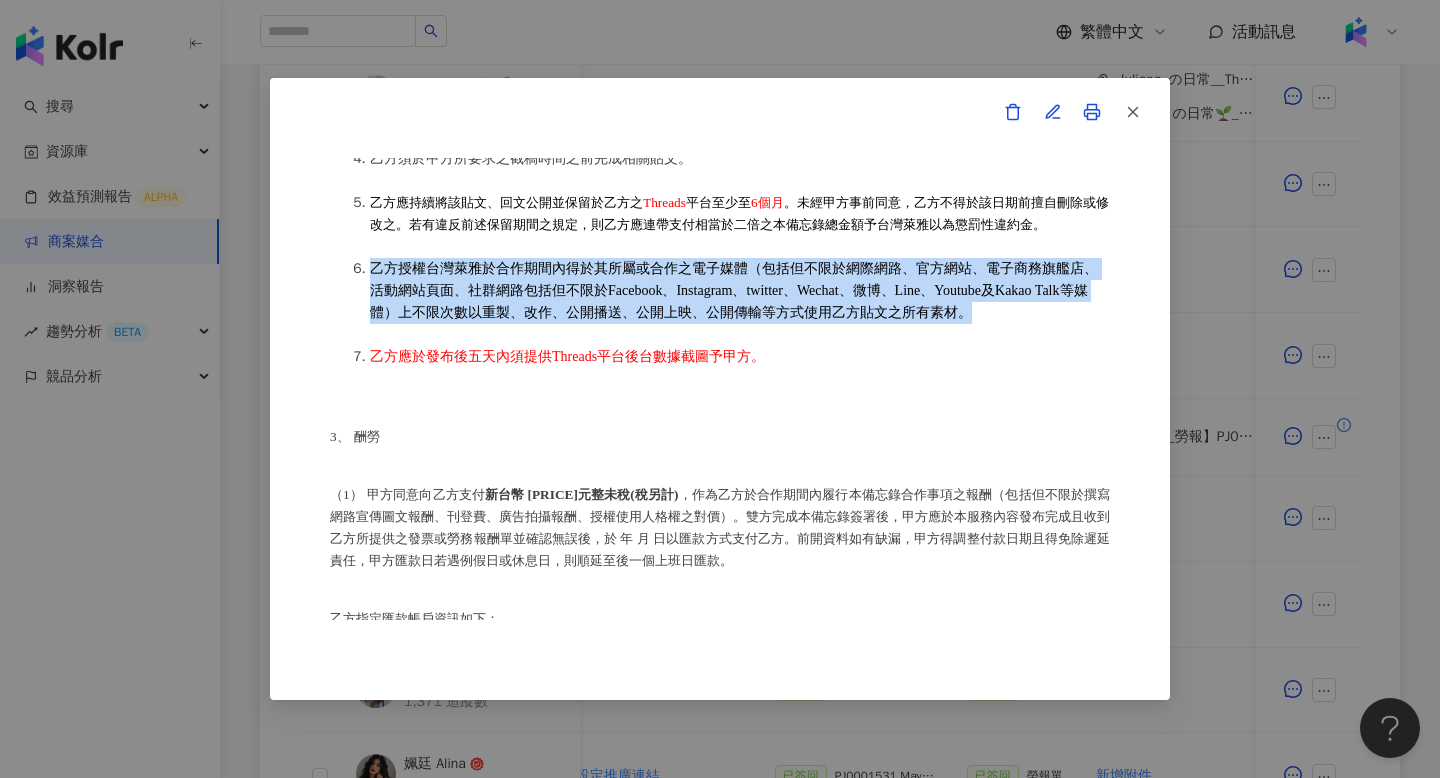 drag, startPoint x: 370, startPoint y: 276, endPoint x: 988, endPoint y: 322, distance: 619.7096 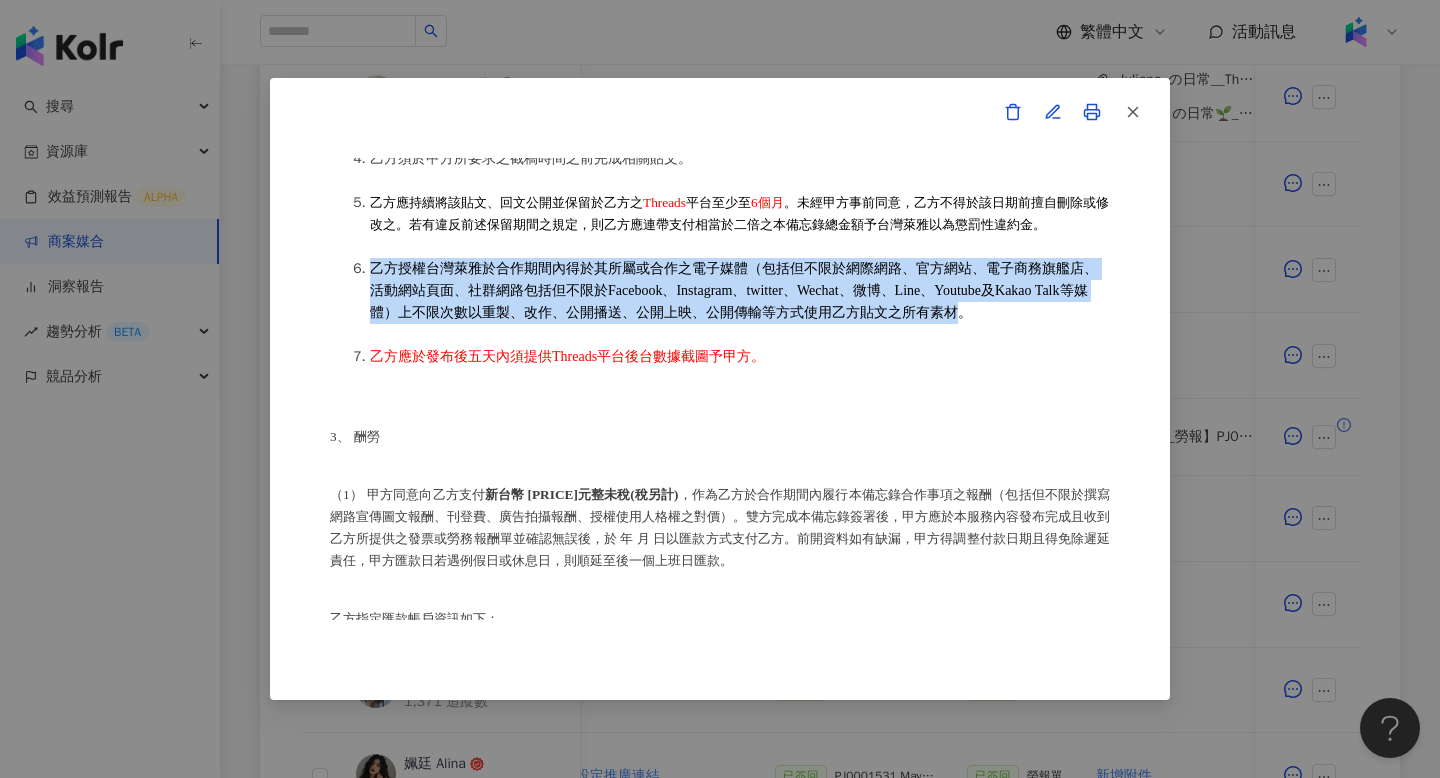 copy on "乙方授權台灣萊雅於合作期間內得於其所屬或合作之電子媒體（包括但不限於網際網路、官方網站、電子商務旗艦店、活動網站頁面、社群網路包括但不限於Facebook、Instagram、twitter、Wechat、微博、Line、Youtube及Kakao Talk等媒體）上不限次數以重製、改作、公開播送、公開上映、公開傳輸等方式使用乙方貼文之所有素材" 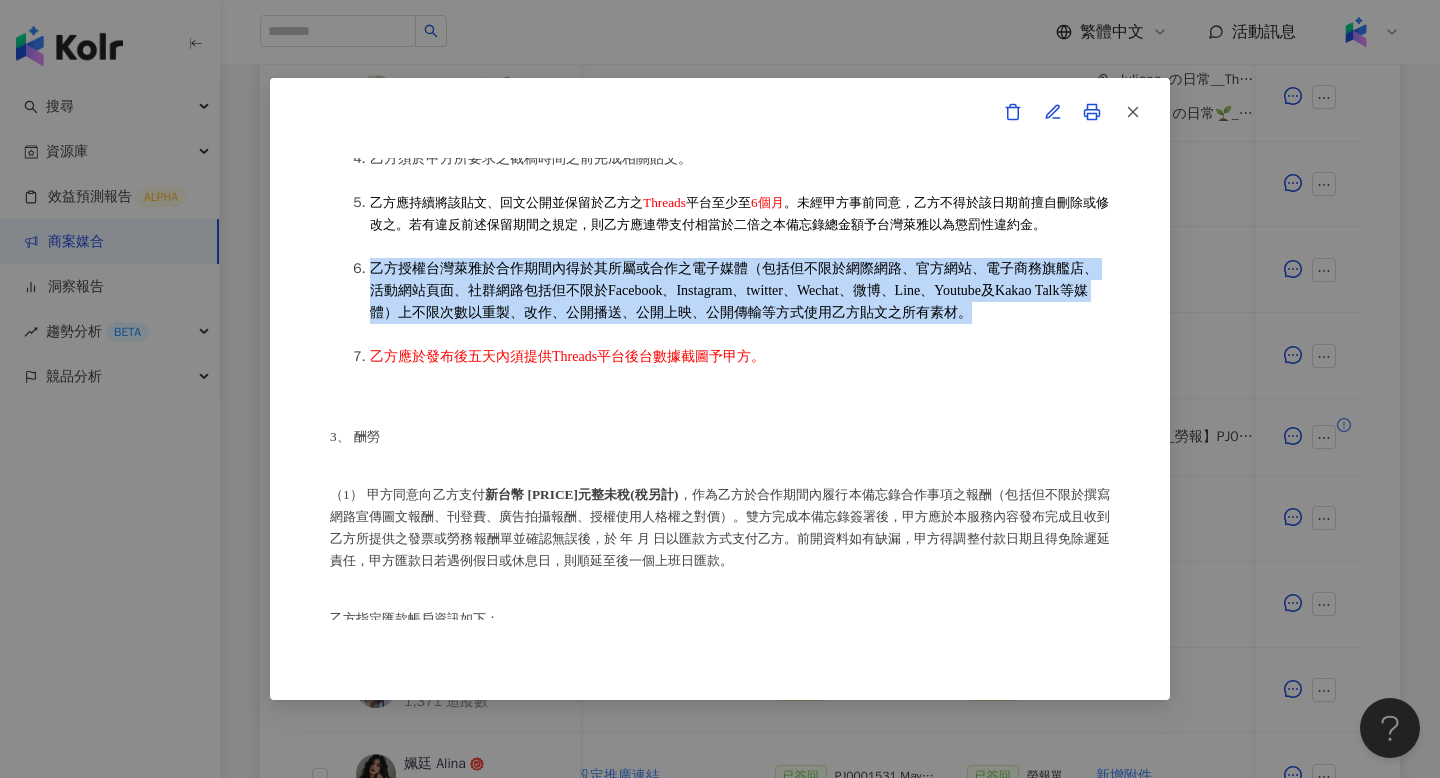 copy on "乙方授權台灣萊雅於合作期間內得於其所屬或合作之電子媒體（包括但不限於網際網路、官方網站、電子商務旗艦店、活動網站頁面、社群網路包括但不限於Facebook、Instagram、twitter、Wechat、微博、Line、Youtube及Kakao Talk等媒體）上不限次數以重製、改作、公開播送、公開上映、公開傳輸等方式使用乙方貼文之所有素材。" 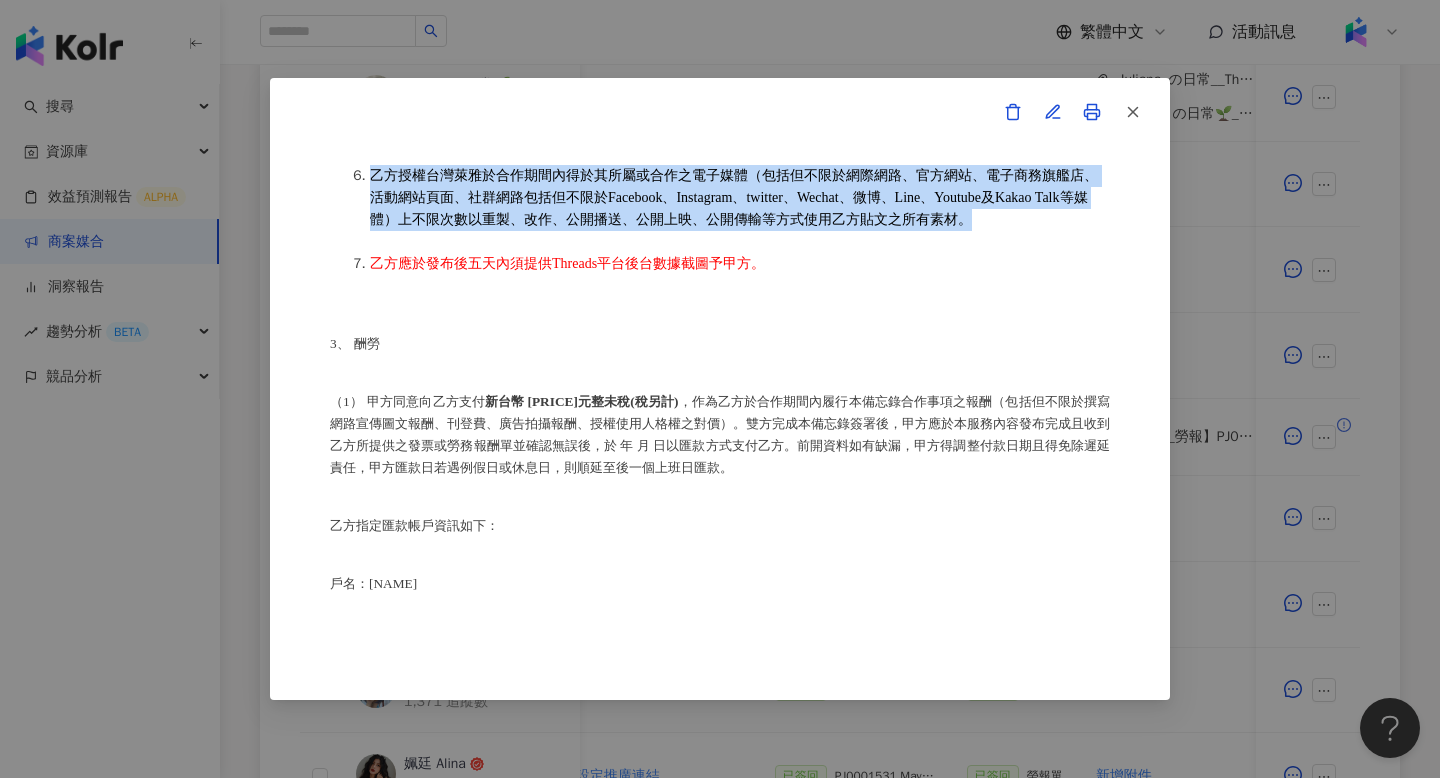 scroll, scrollTop: 908, scrollLeft: 0, axis: vertical 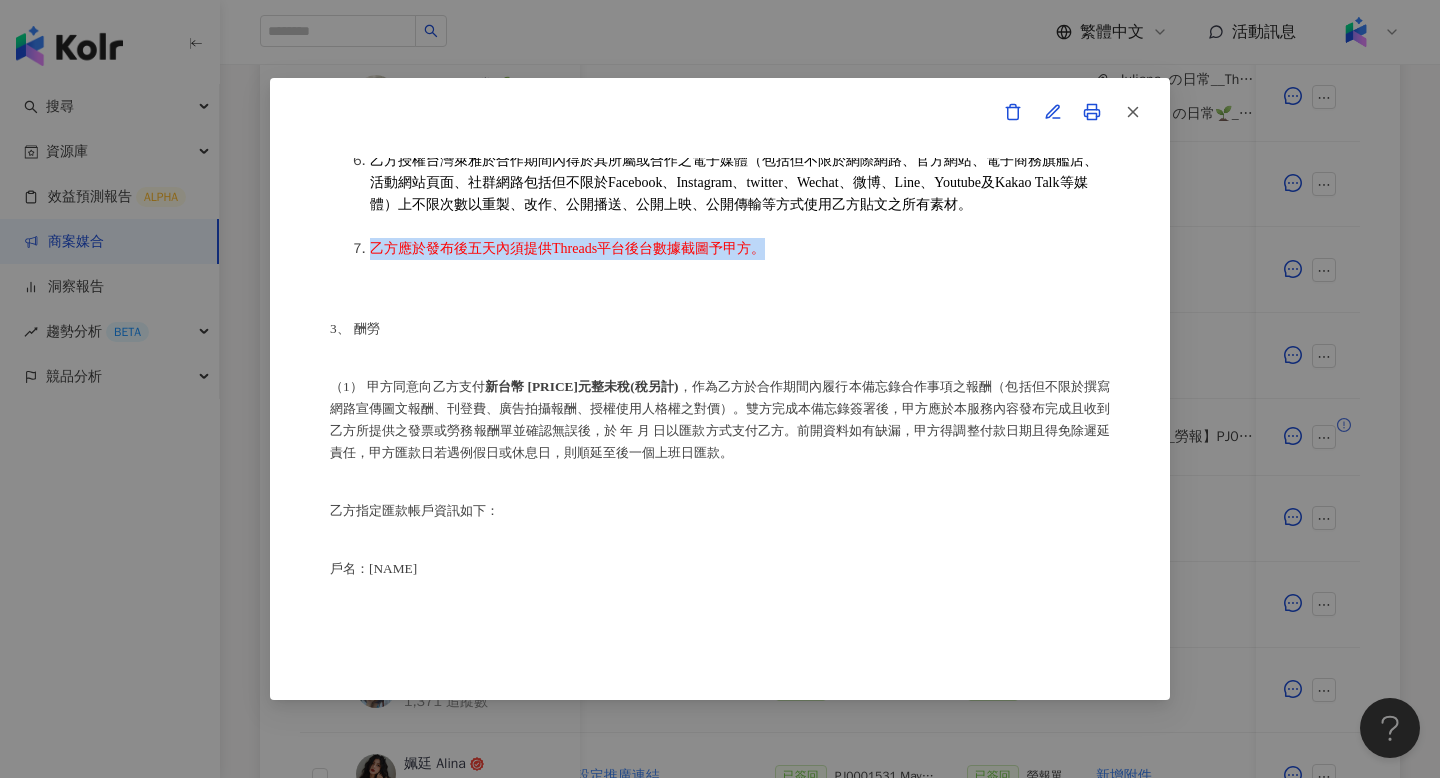 drag, startPoint x: 370, startPoint y: 265, endPoint x: 769, endPoint y: 267, distance: 399.005 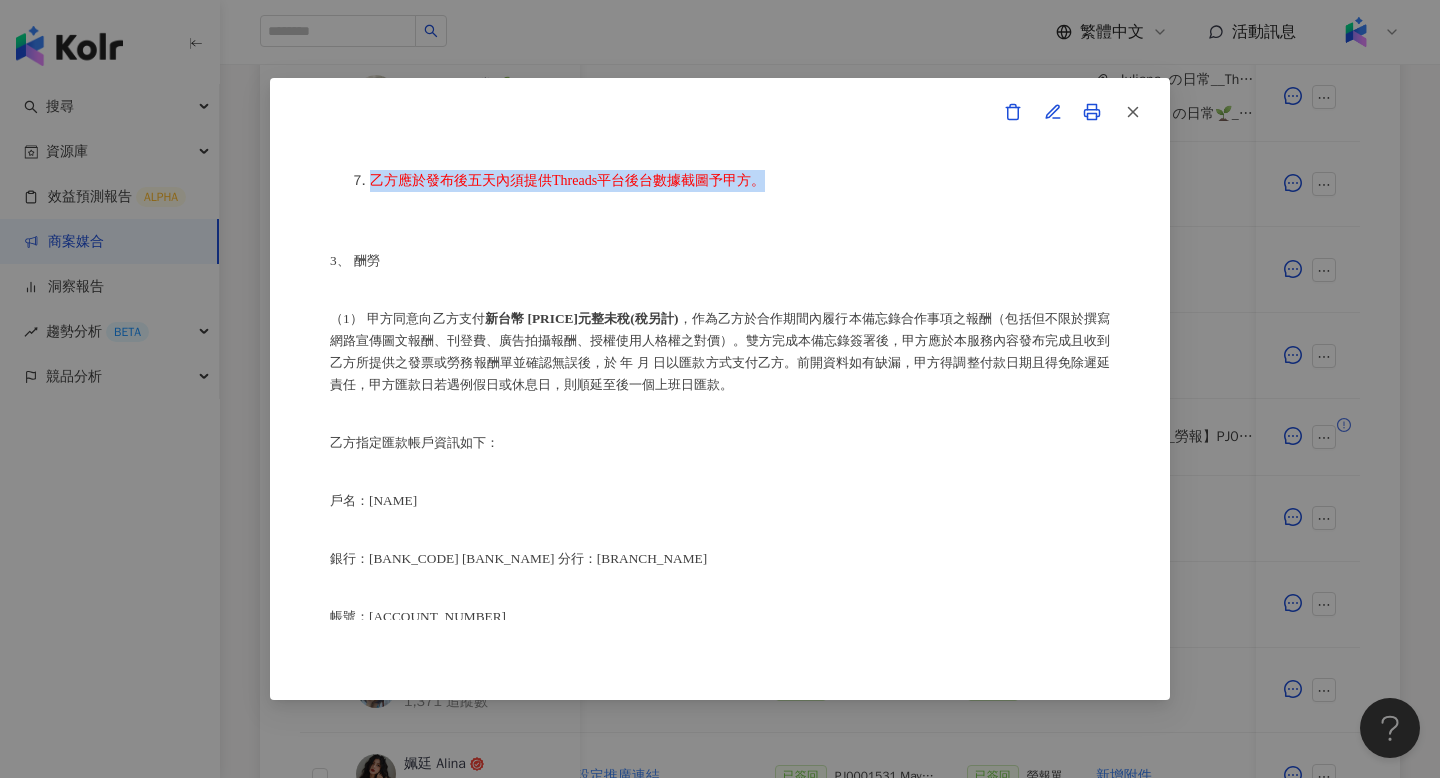 scroll, scrollTop: 993, scrollLeft: 0, axis: vertical 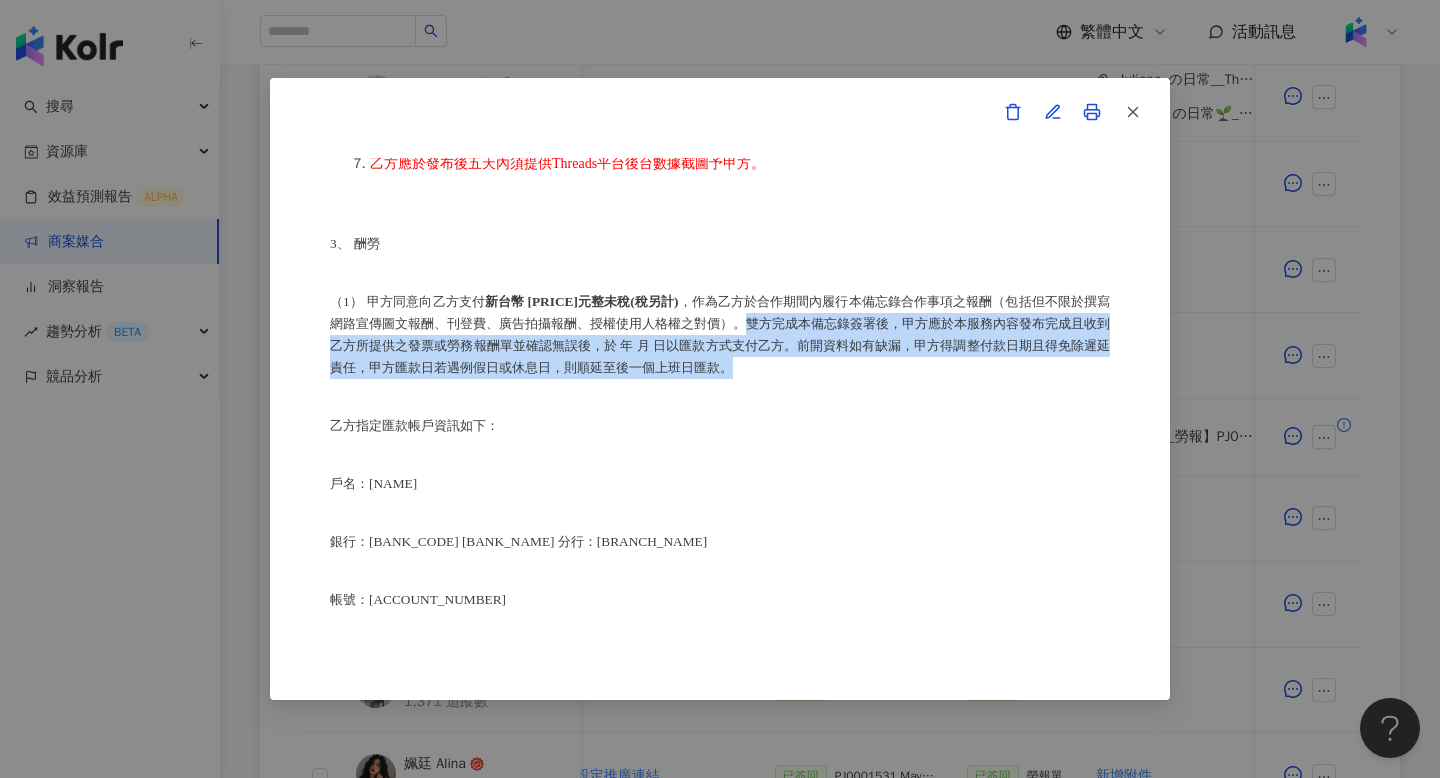 drag, startPoint x: 753, startPoint y: 338, endPoint x: 776, endPoint y: 378, distance: 46.141087 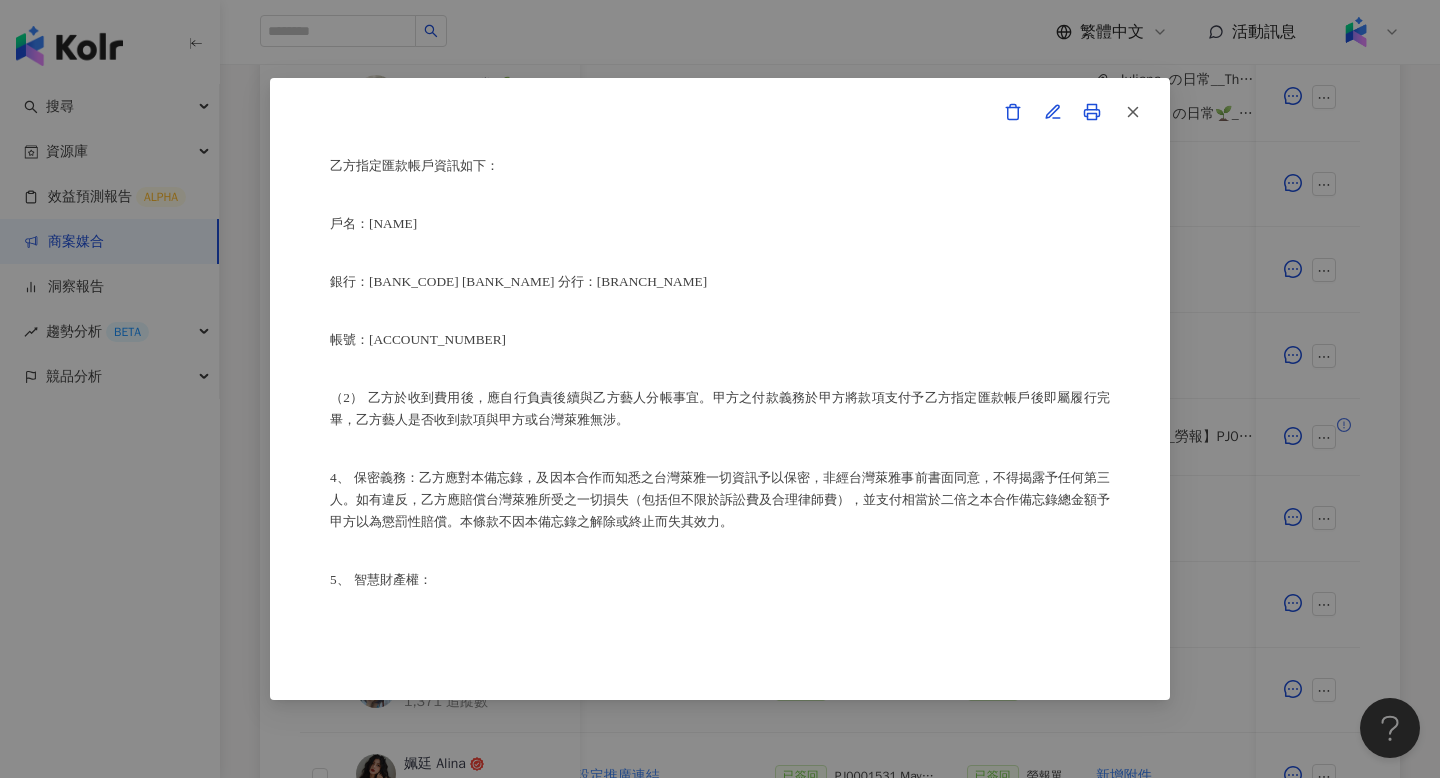 scroll, scrollTop: 1263, scrollLeft: 0, axis: vertical 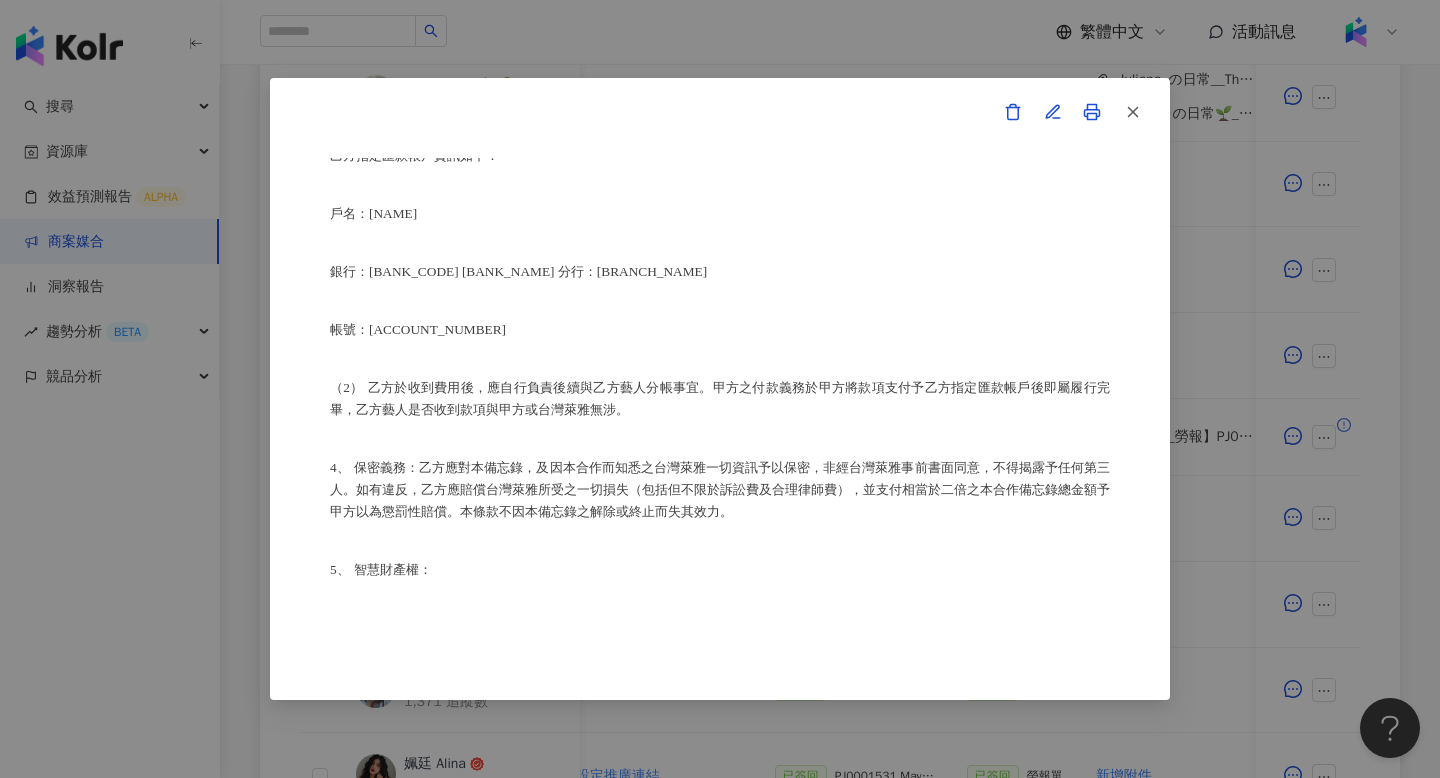 click on "合作備忘錄
甲方：愛卡拉互動媒體股份有限公司
乙方：楊文綺
茲因甲方委託乙方楊文綺進行台灣萊雅股份有限公司(以下簡稱台灣萊雅) 旗下品牌 Maybelline 之 FIT ME 遮遮稱奇遮瑕 產品網路宣傳(下簡稱本合作)，甲方及乙方（以下合稱「雙方」）約定之事項如下：
1、   合作期間：自西元(下同) 2025 年 6 月 13 日至 2025 年 7 月 31 日 止。
2、   雙方就本合作內容如下：
（1）   乙方承諾提供本服務內容如下：
乙方應於 2025 年 6 月 13 日至 2025 年 7 月 31 日 前或於甲方所指定之時間，完成台灣萊雅品牌產品之圖文撰寫或影音拍攝(以下簡稱貼文)，並公開發布至乙方下列之社群媒體進行網路推廣宣傳：  Threads平台 (網址：https://www.threads.com/@wseveny?xmt=AQF0KPKG2LRqpKI7k9yqtBJQZSnaoPo8Ph0l1cPSPt-GWyE) ， 貼文共一則，合作產品資訊置入Threads貼文回文共一則。" at bounding box center [720, 389] 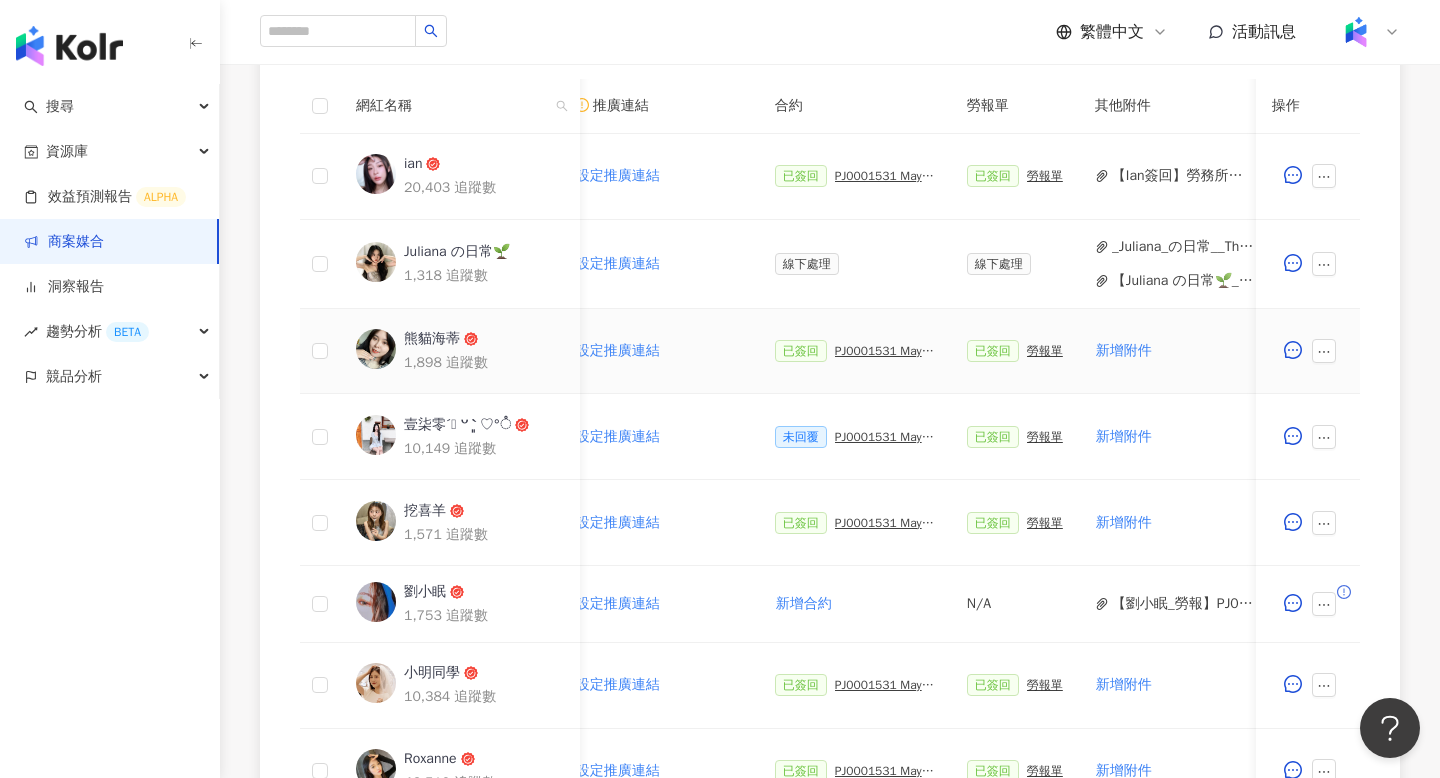 scroll, scrollTop: 603, scrollLeft: 0, axis: vertical 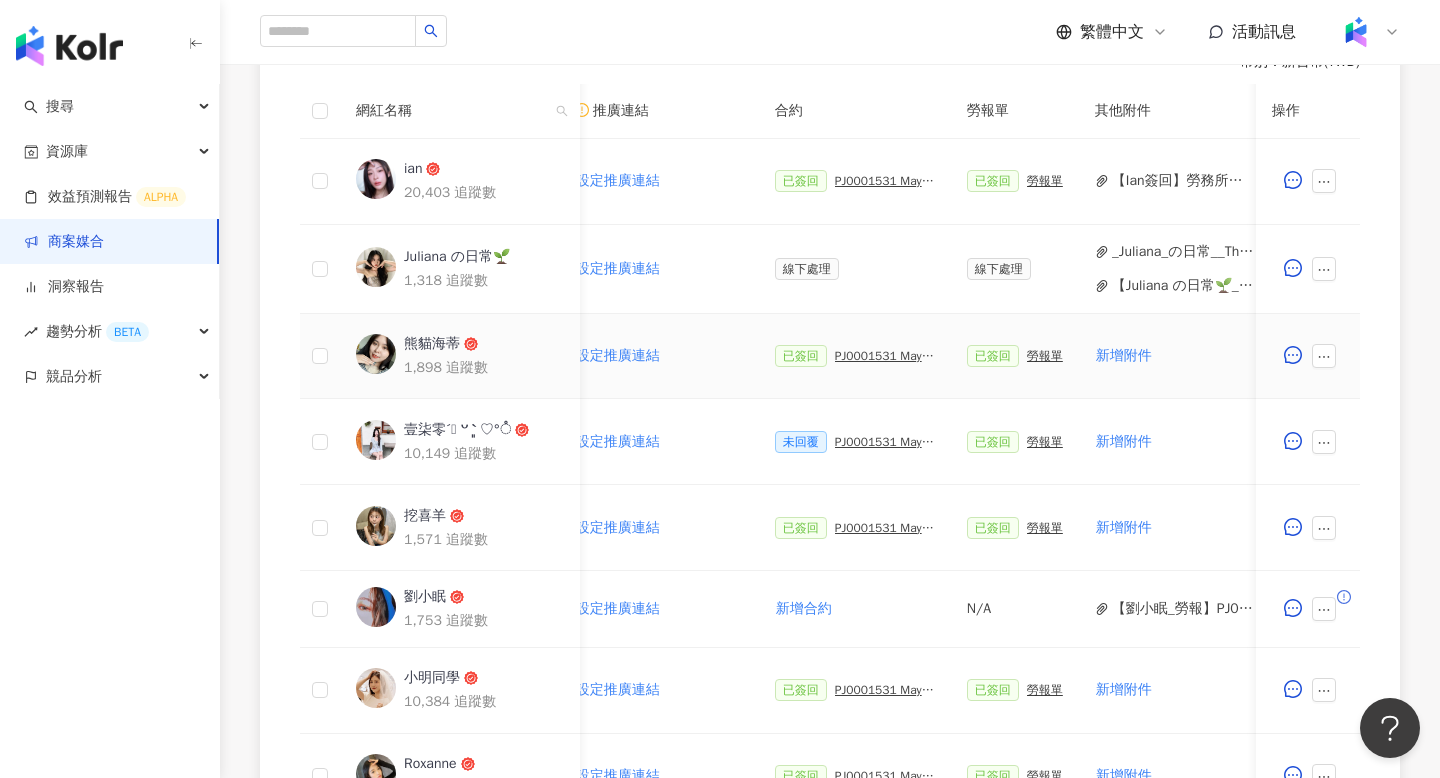 click on "PJ0001531 Maybelline_202506_FIT_ME_反孔特霧粉底_遮瑕_萊雅合作備忘錄" at bounding box center [885, 356] 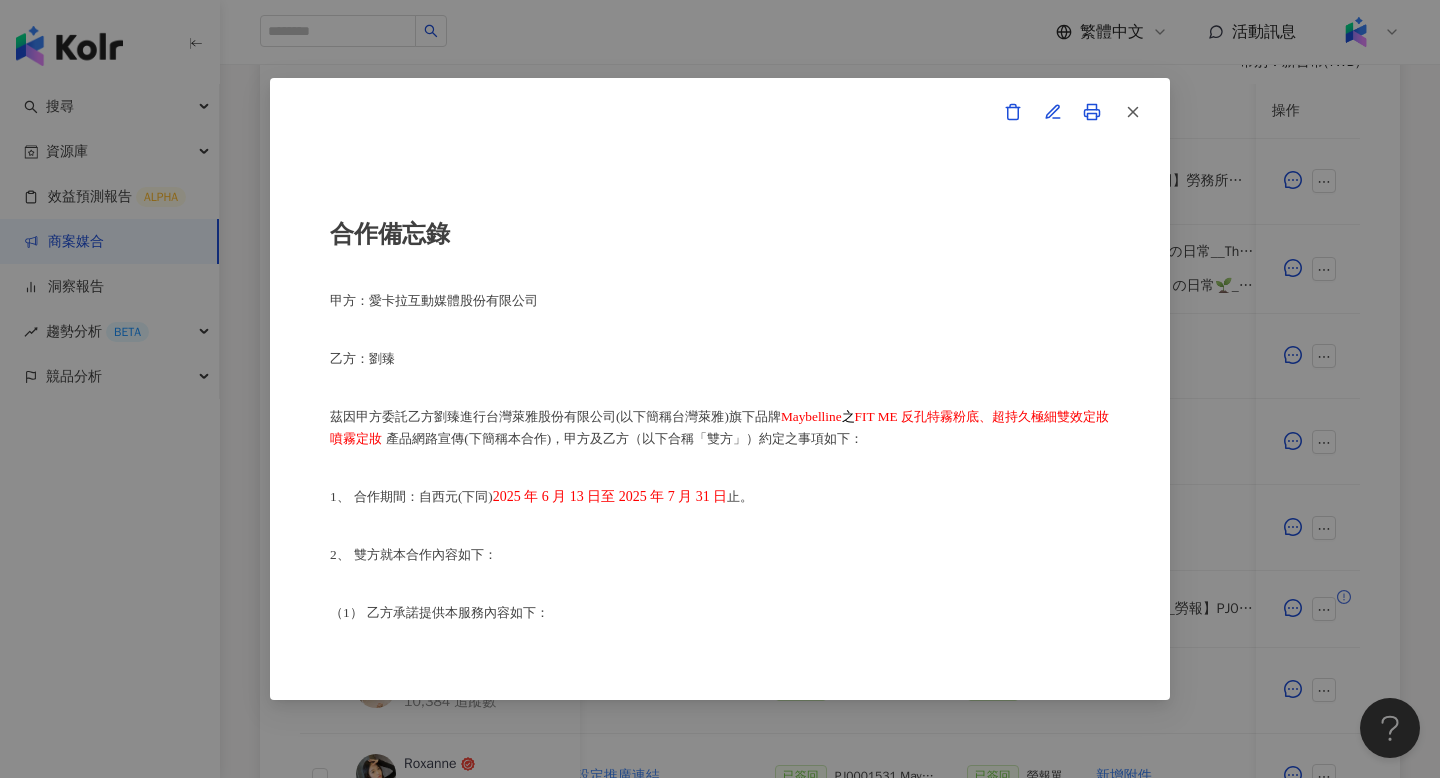 scroll, scrollTop: 101, scrollLeft: 0, axis: vertical 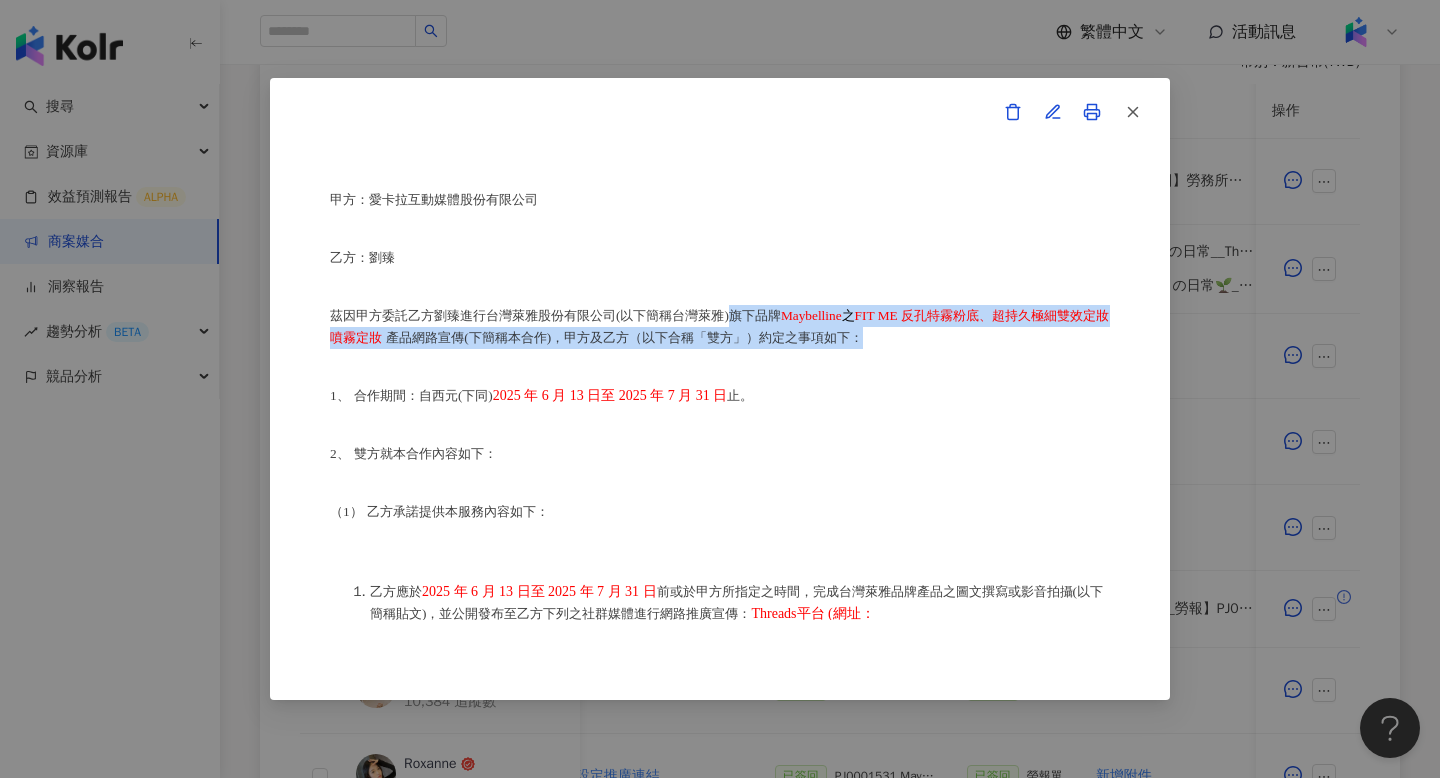 drag, startPoint x: 741, startPoint y: 322, endPoint x: 887, endPoint y: 336, distance: 146.6697 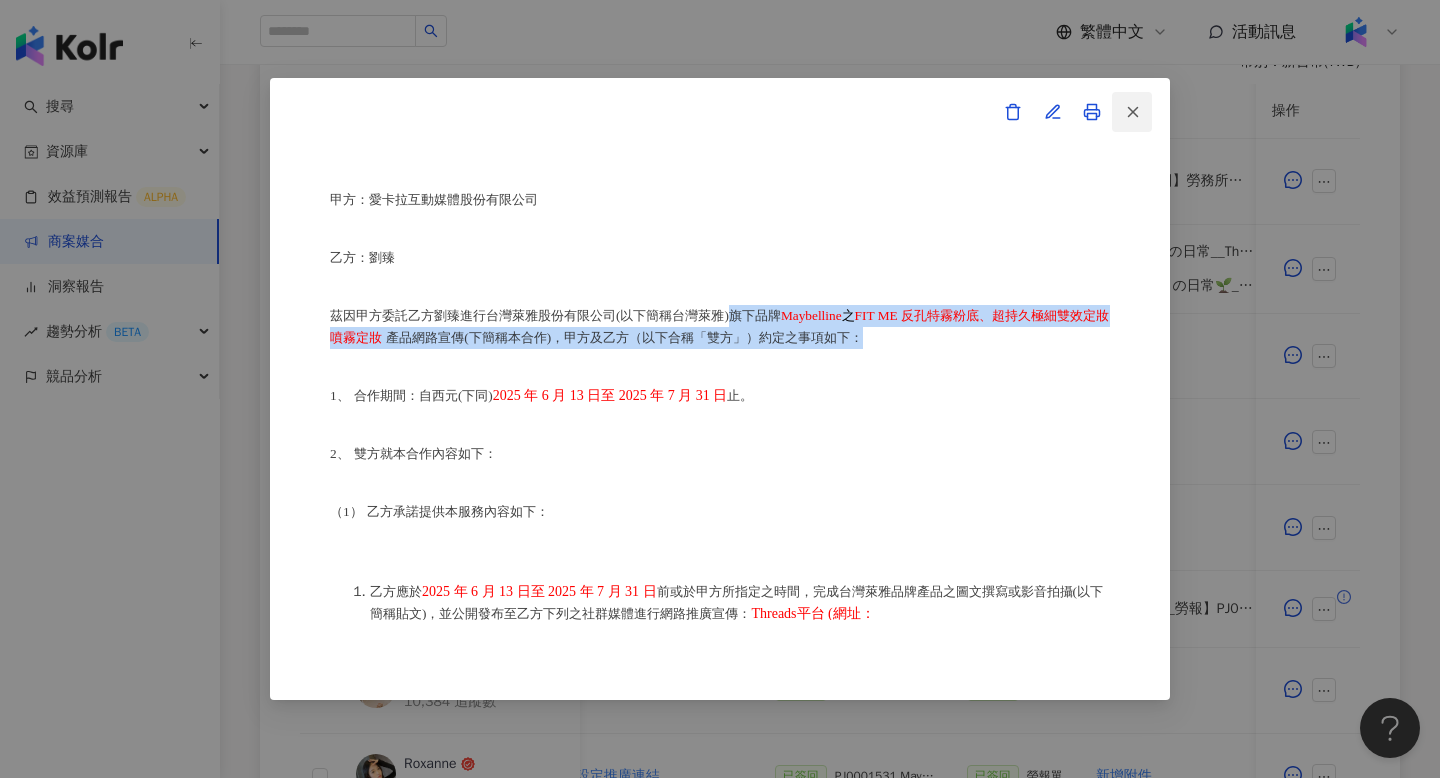 click 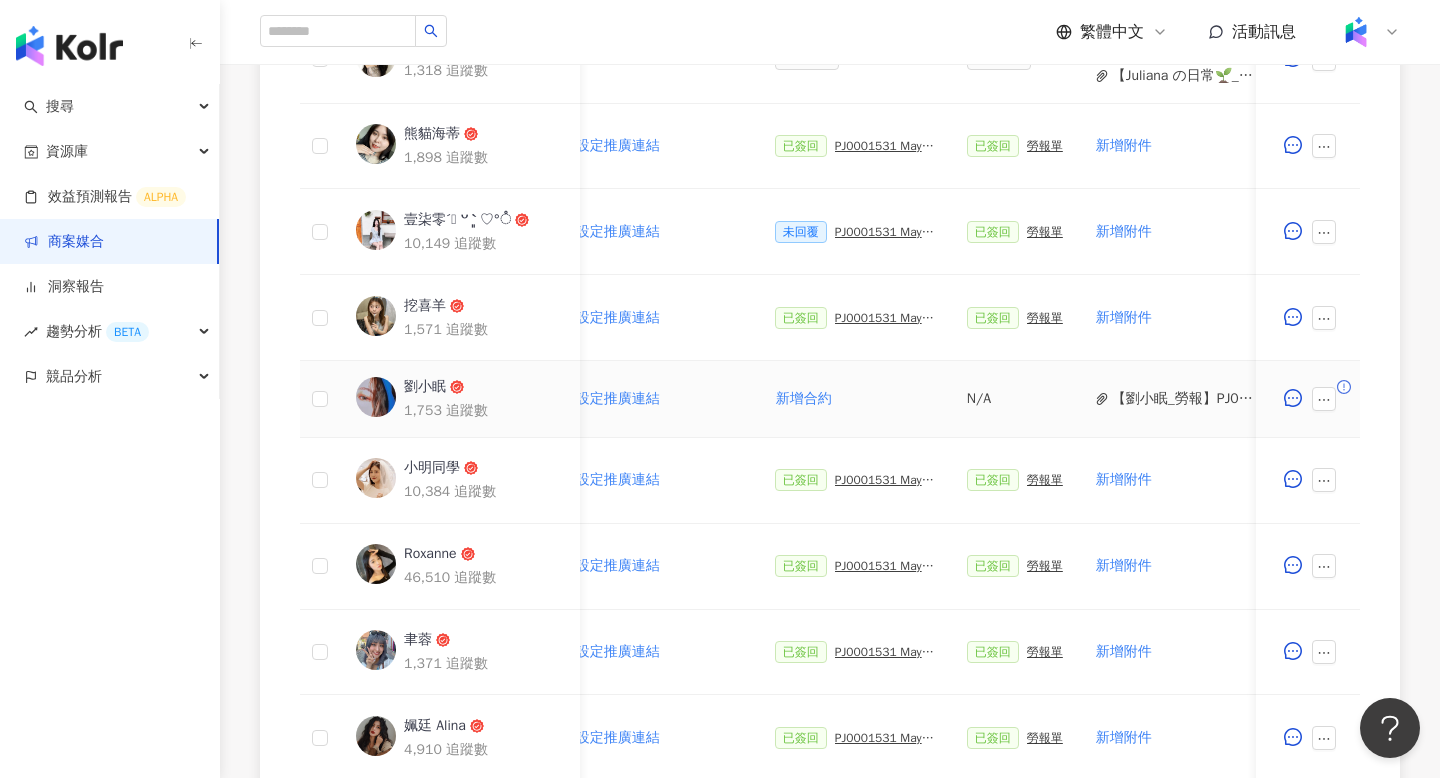 scroll, scrollTop: 853, scrollLeft: 0, axis: vertical 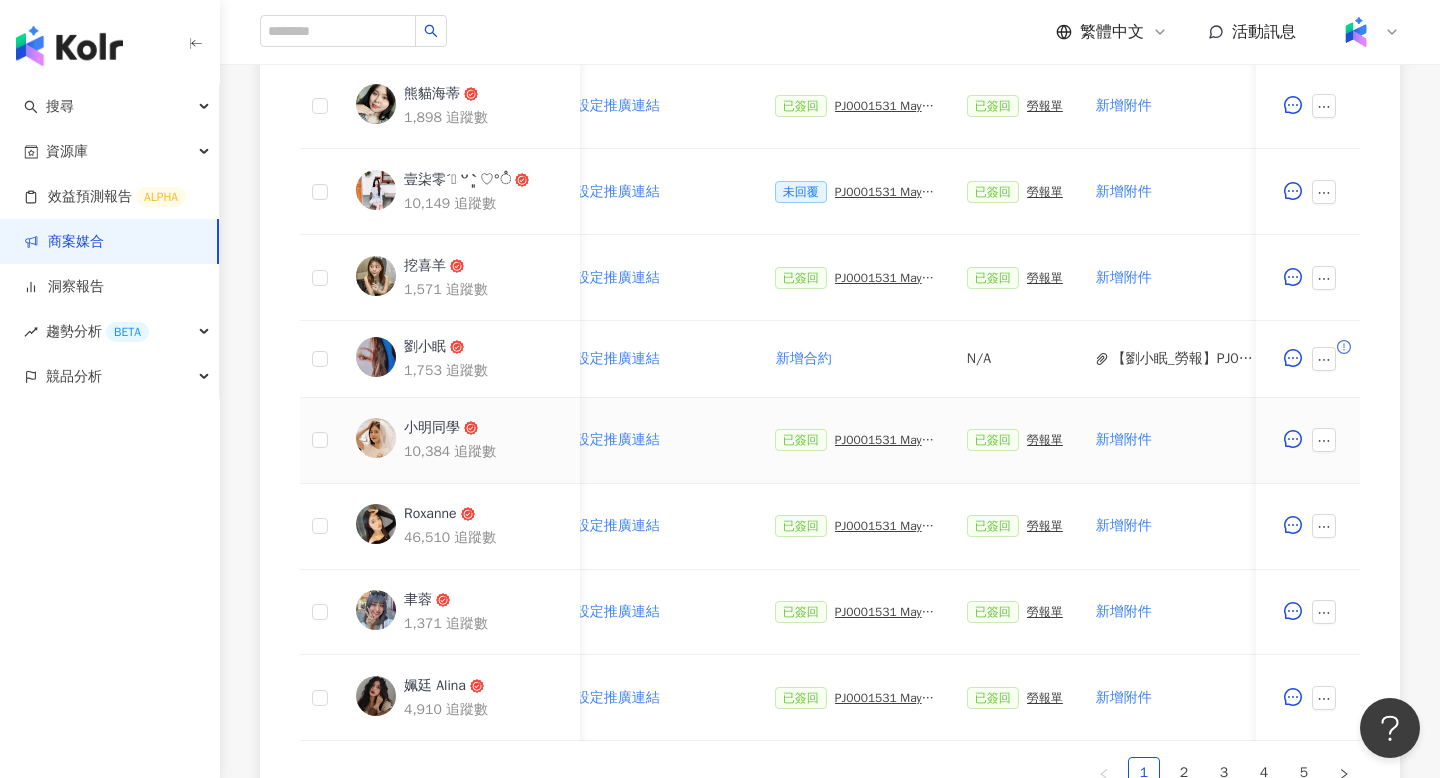 click on "PJ0001531 Maybelline_202506_FIT_ME_反孔特霧粉底_遮瑕_萊雅合作備忘錄" at bounding box center (885, 440) 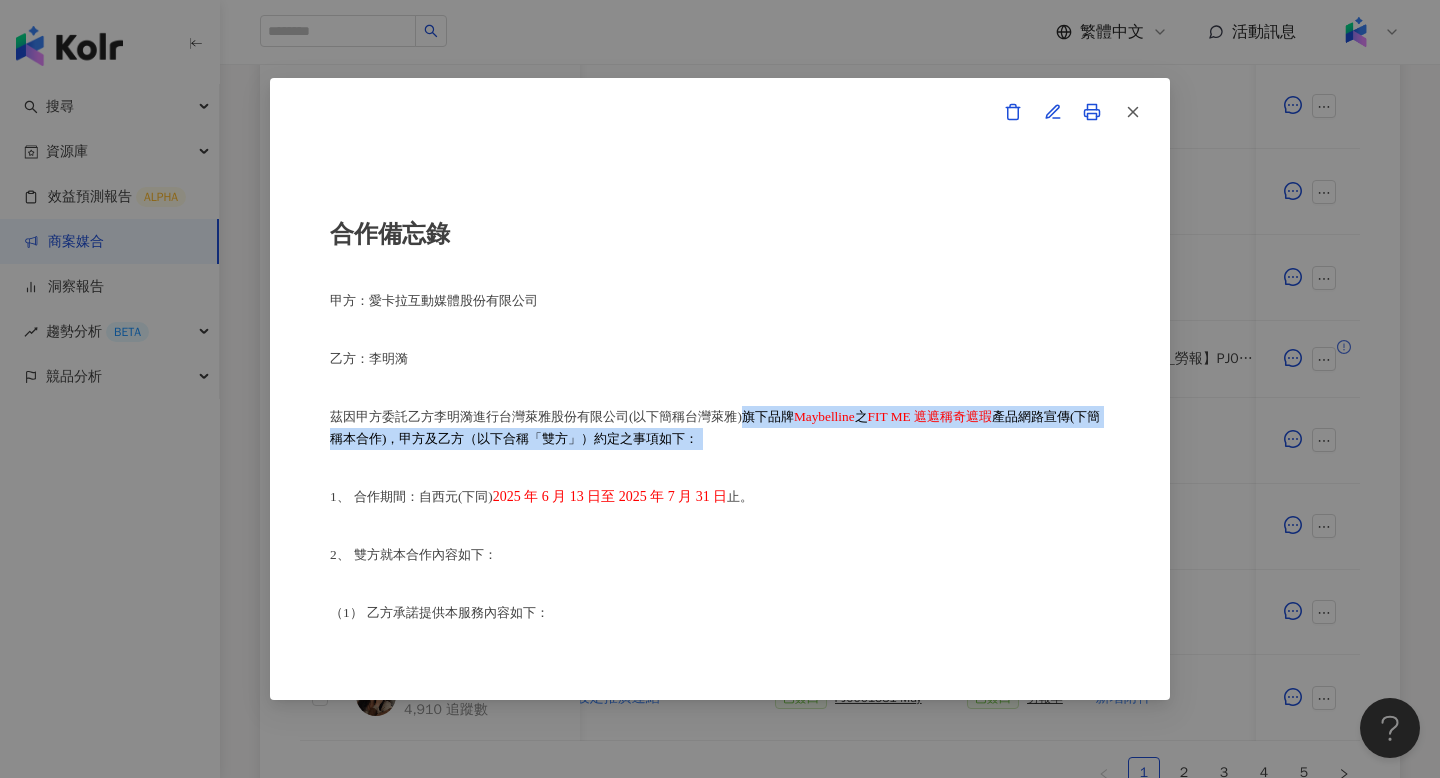 drag, startPoint x: 753, startPoint y: 419, endPoint x: 750, endPoint y: 441, distance: 22.203604 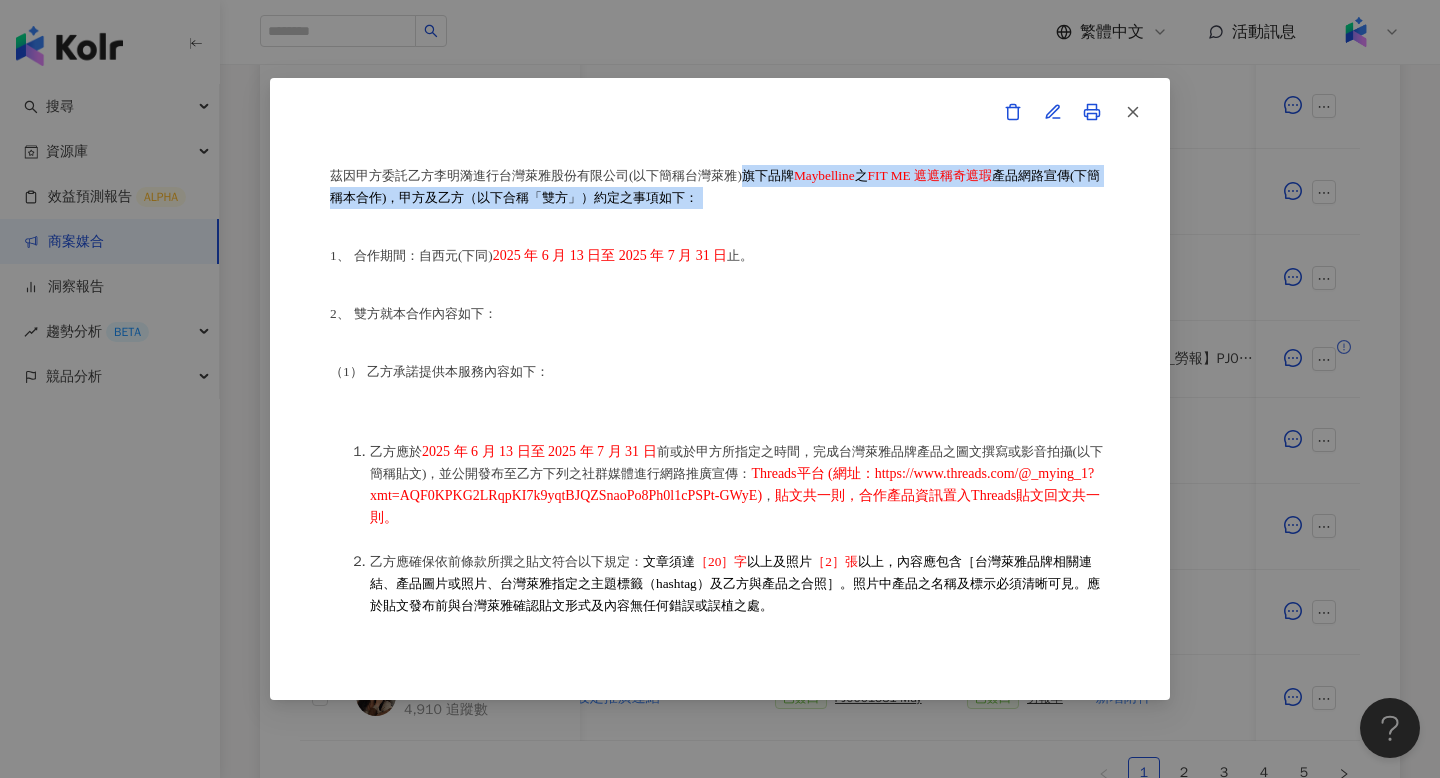 scroll, scrollTop: 269, scrollLeft: 0, axis: vertical 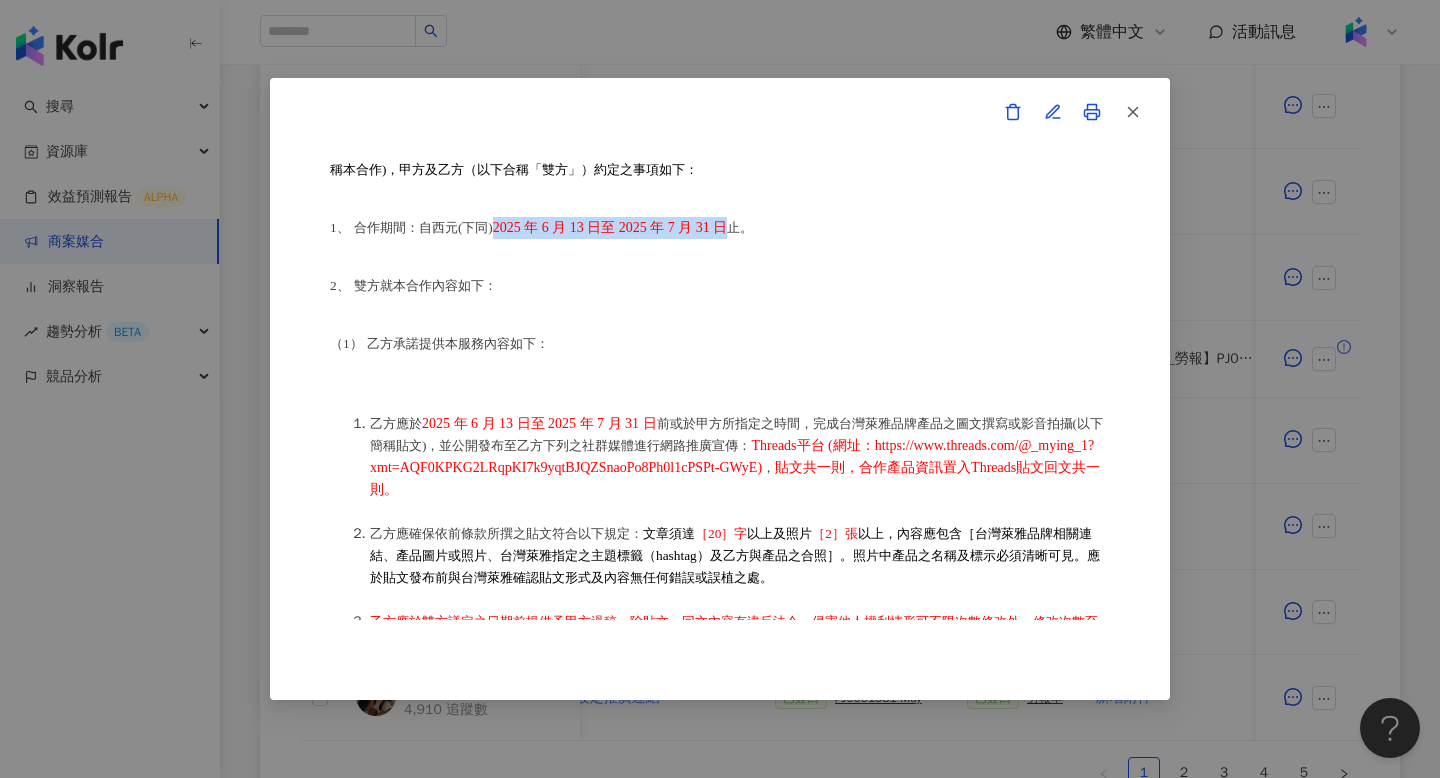 drag, startPoint x: 496, startPoint y: 229, endPoint x: 756, endPoint y: 233, distance: 260.03076 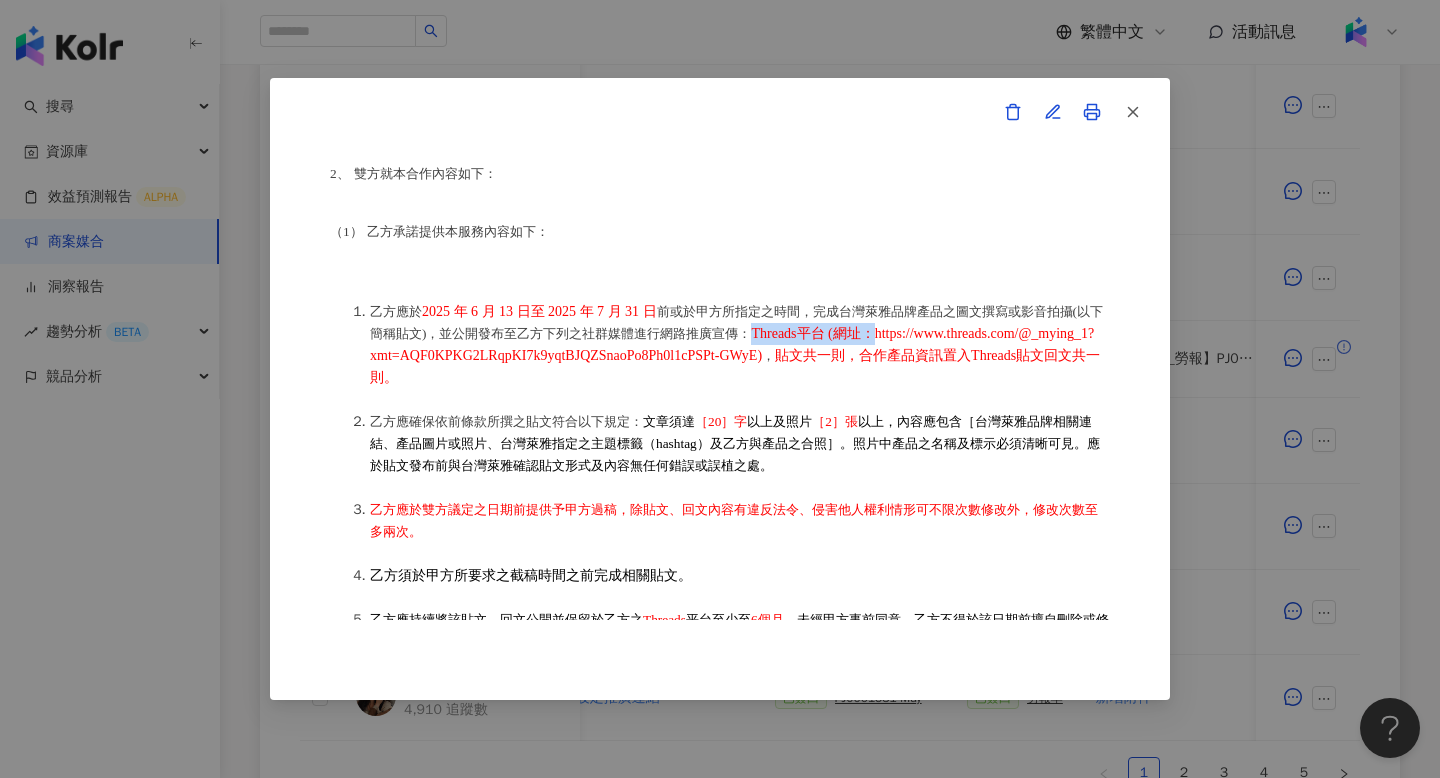 drag, startPoint x: 808, startPoint y: 339, endPoint x: 952, endPoint y: 339, distance: 144 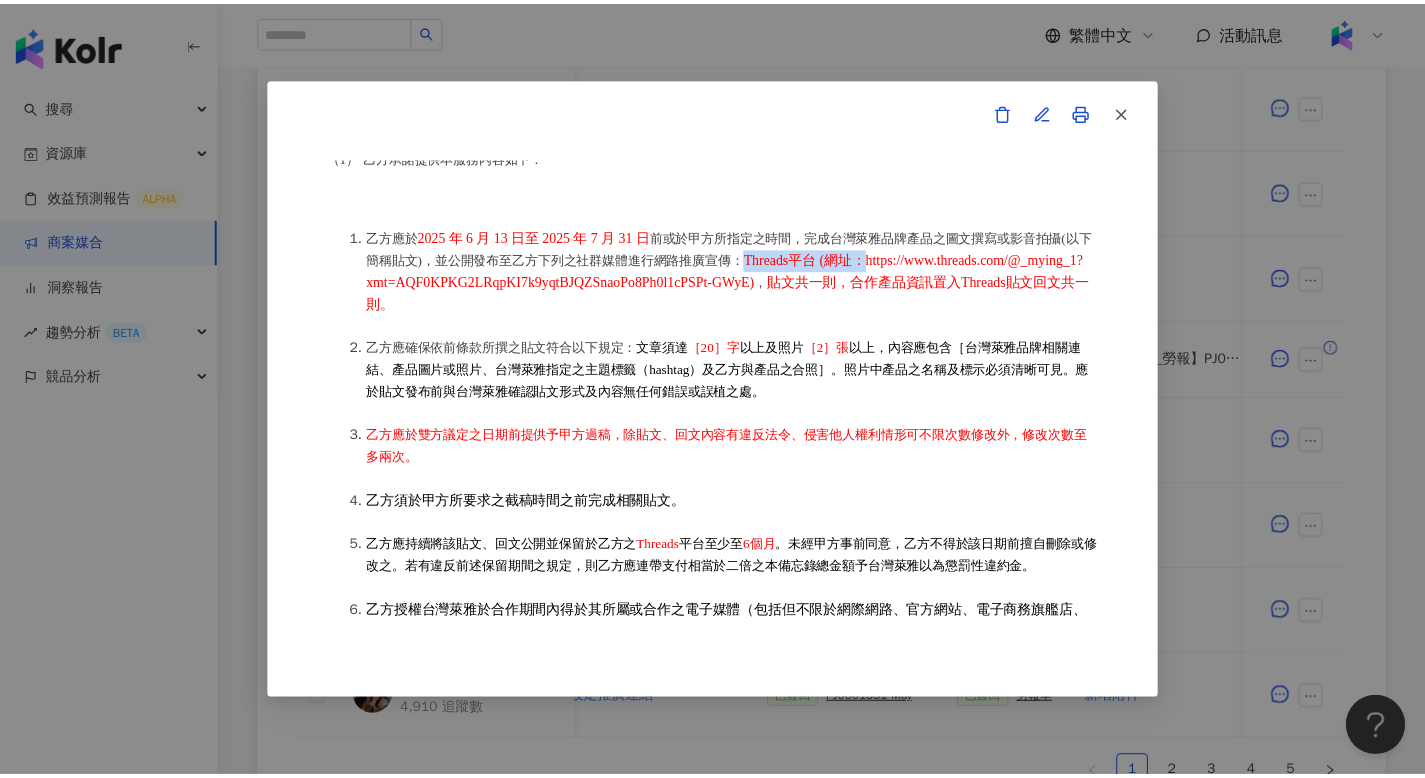 scroll, scrollTop: 475, scrollLeft: 0, axis: vertical 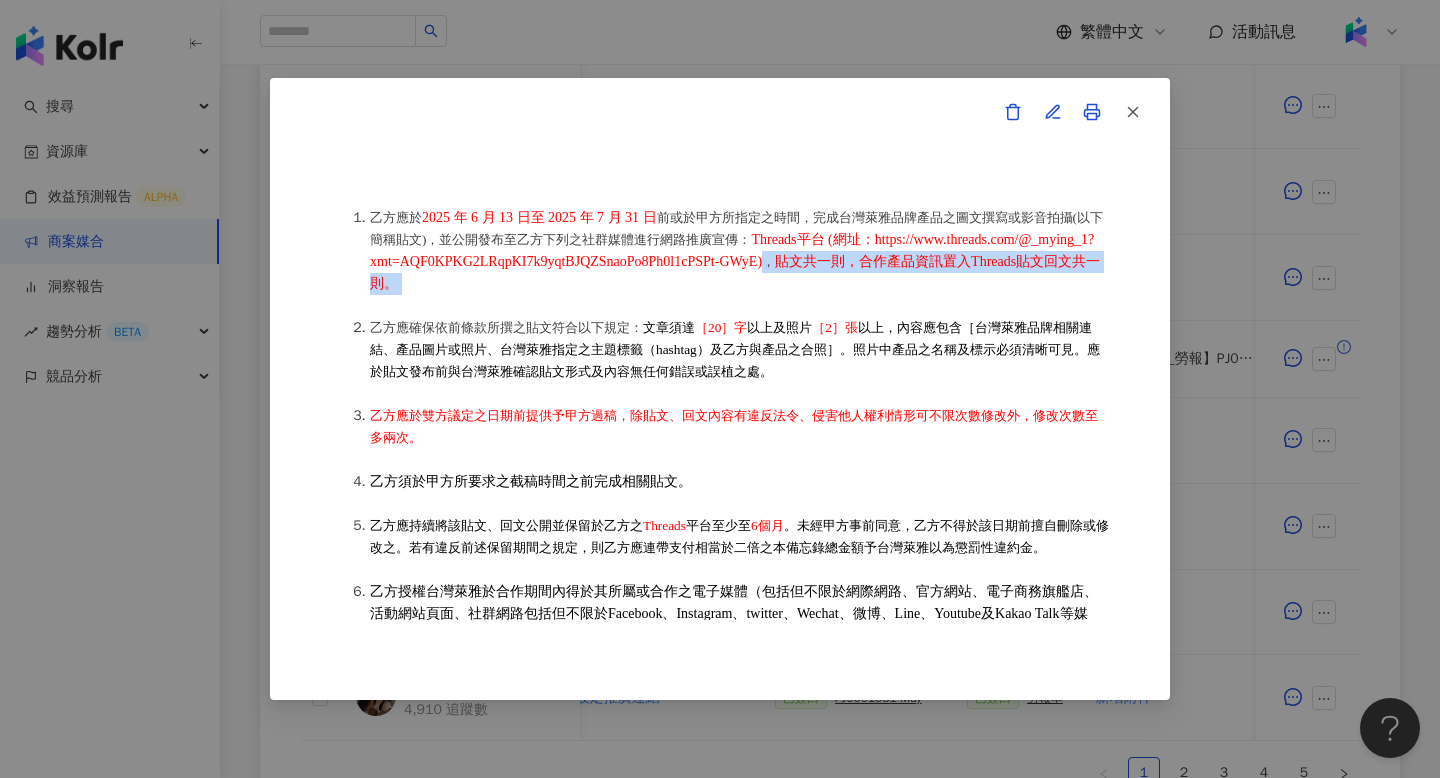 drag, startPoint x: 1048, startPoint y: 261, endPoint x: 688, endPoint y: 287, distance: 360.93765 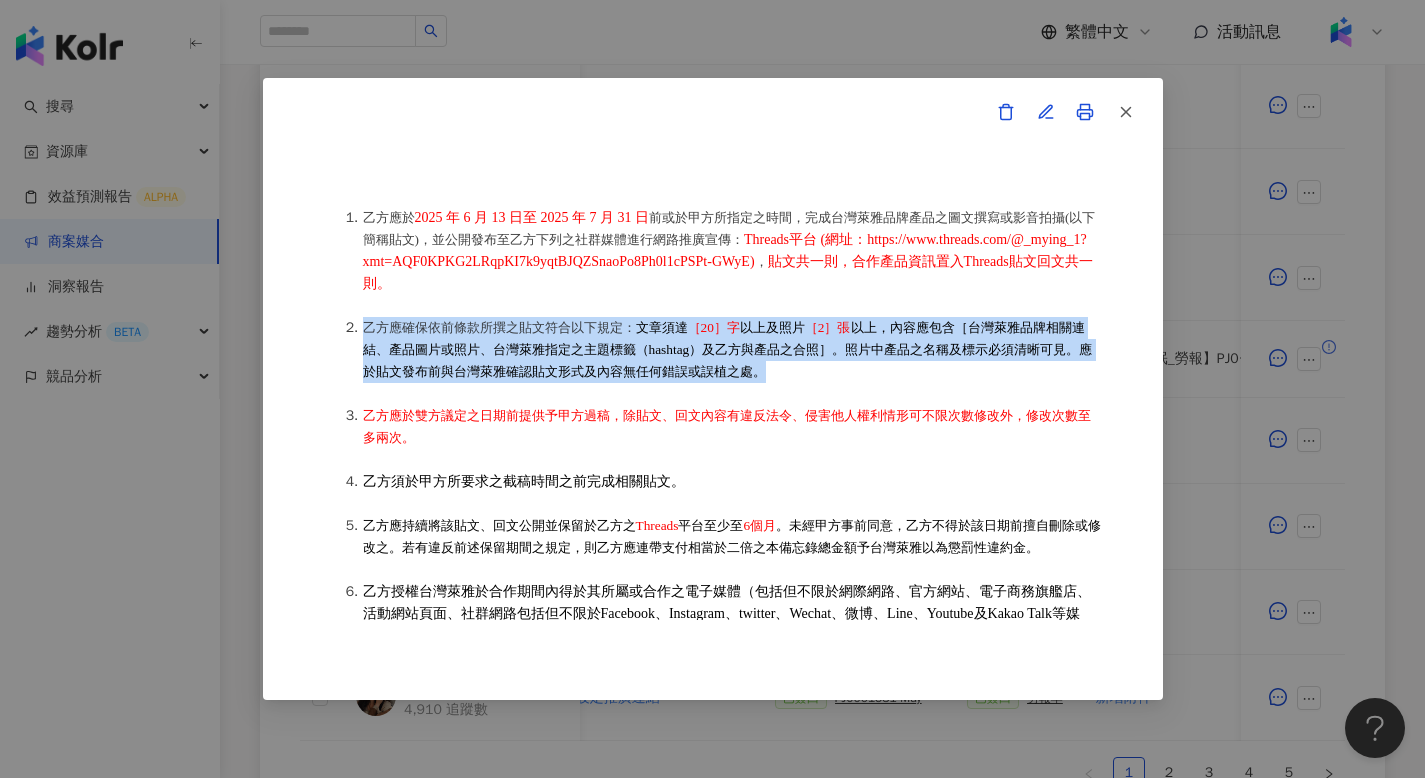 drag, startPoint x: 364, startPoint y: 331, endPoint x: 843, endPoint y: 374, distance: 480.92618 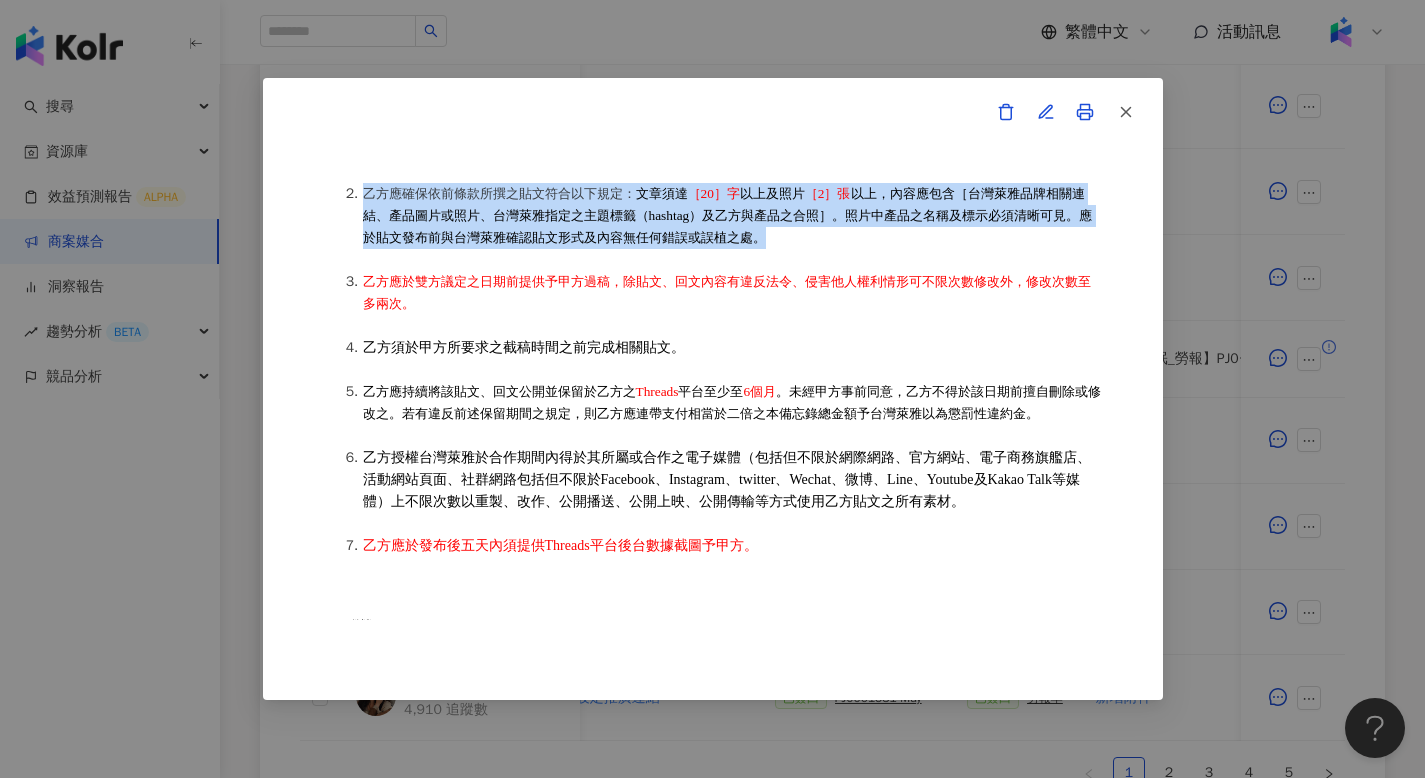 scroll, scrollTop: 715, scrollLeft: 0, axis: vertical 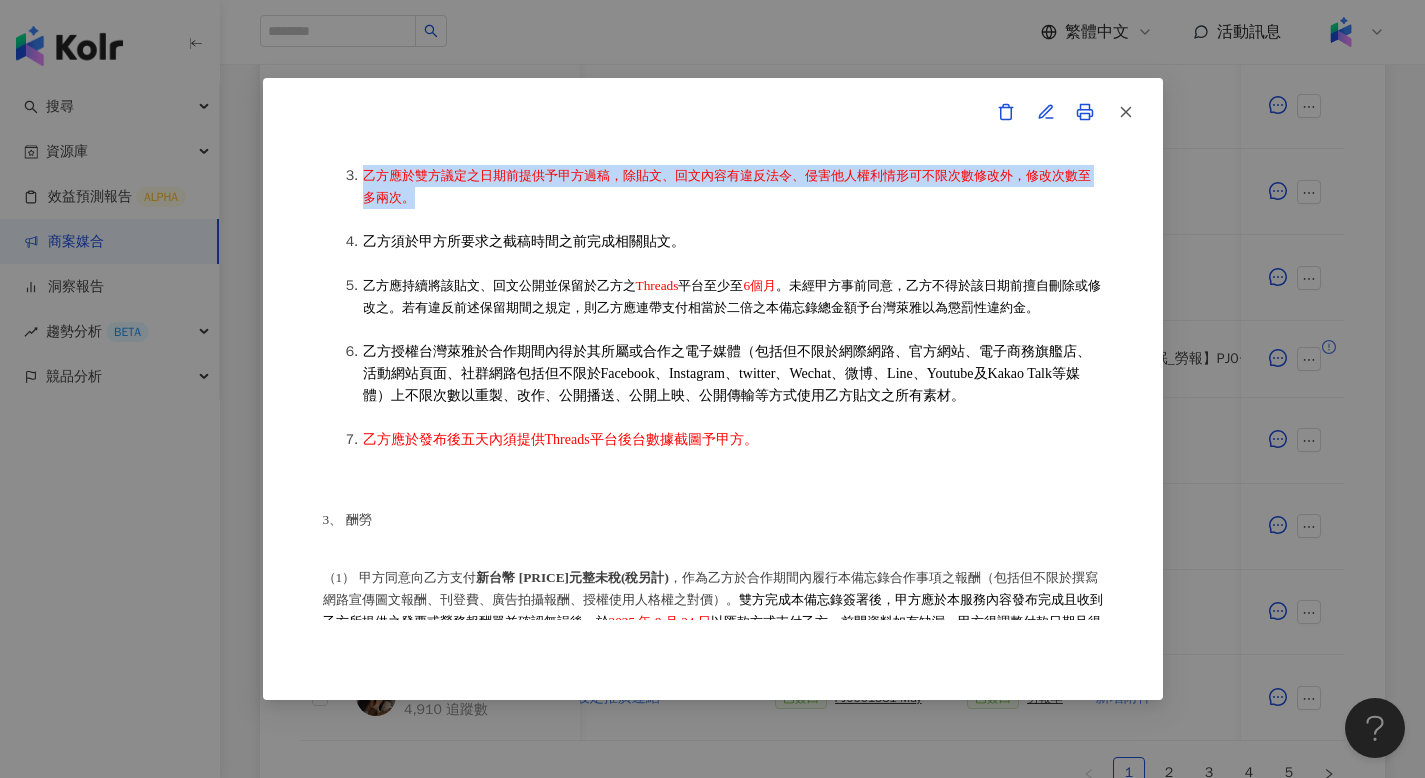 drag, startPoint x: 362, startPoint y: 179, endPoint x: 437, endPoint y: 211, distance: 81.5414 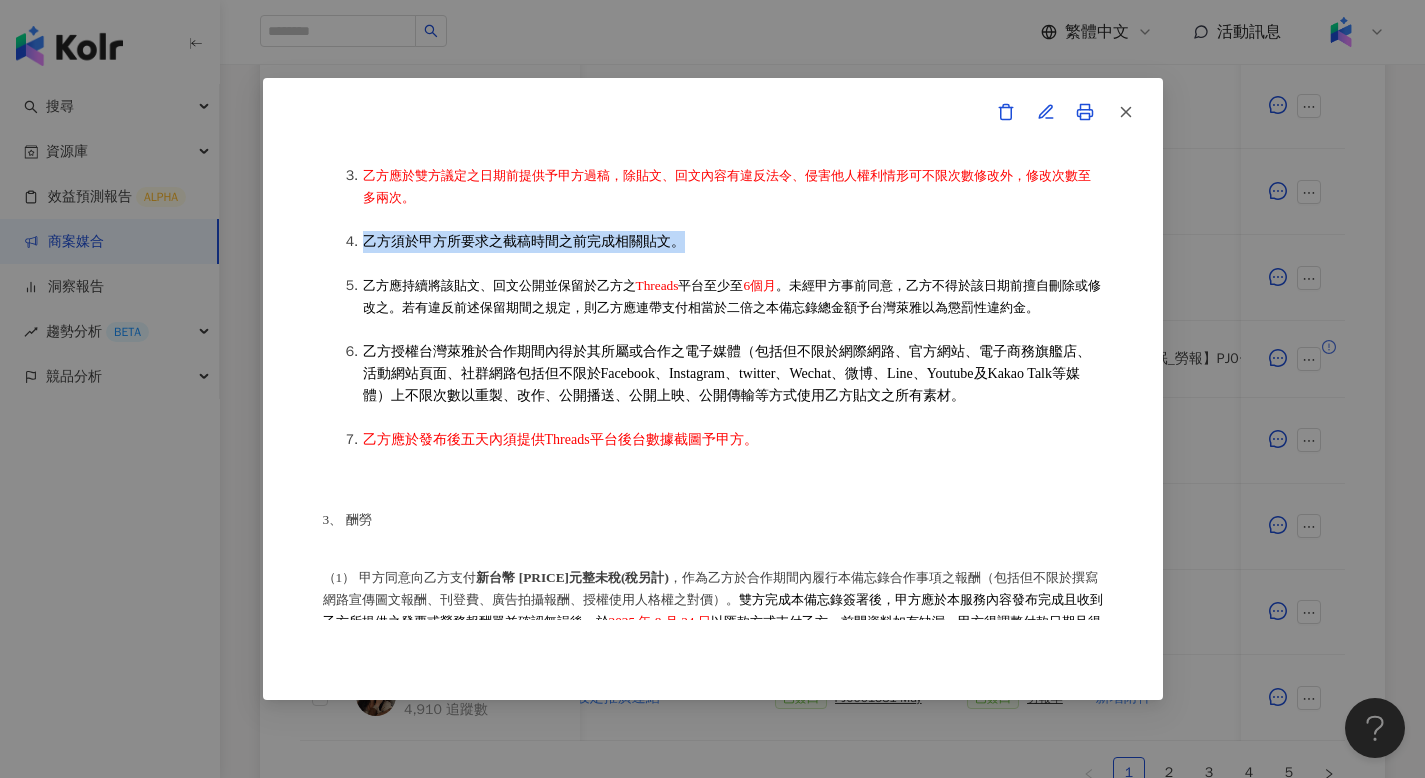 drag, startPoint x: 362, startPoint y: 251, endPoint x: 683, endPoint y: 252, distance: 321.00156 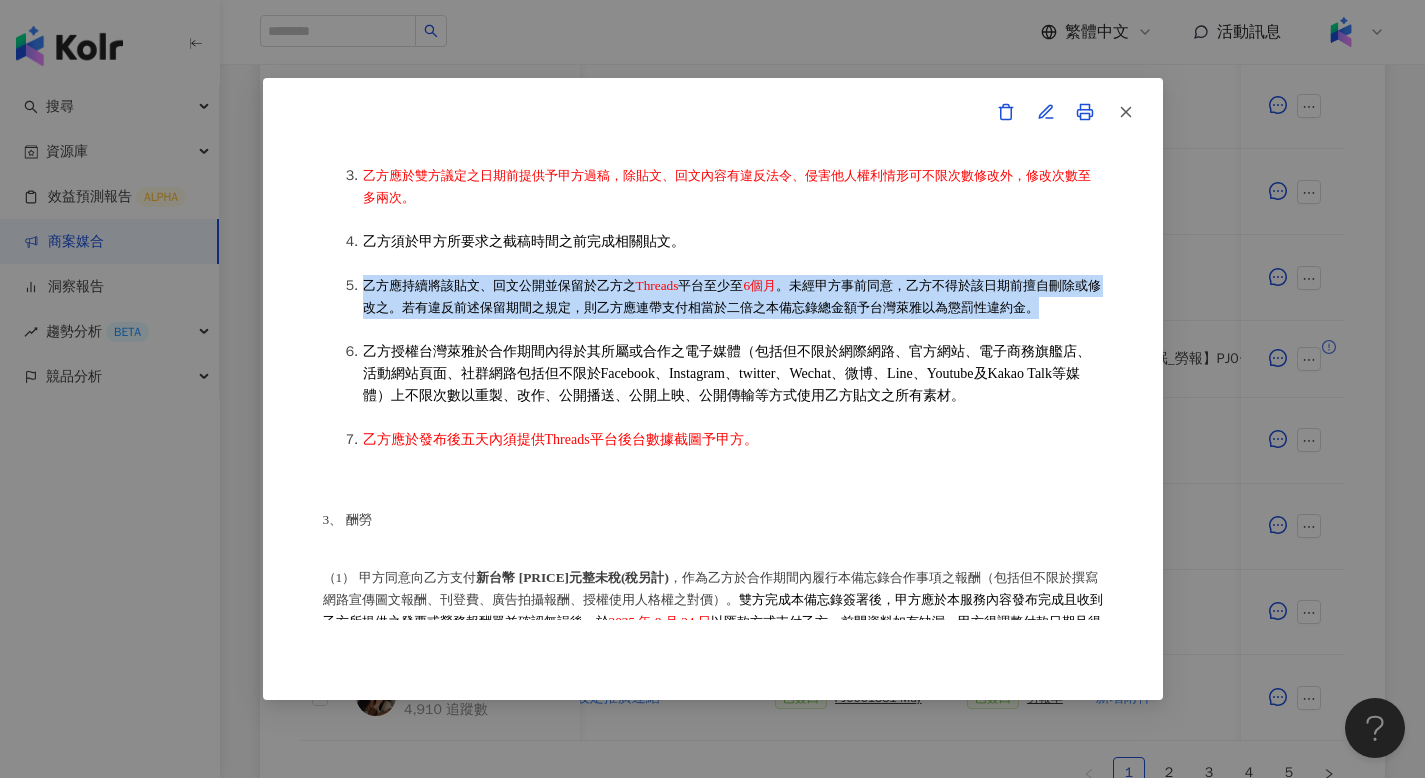 drag, startPoint x: 391, startPoint y: 313, endPoint x: 386, endPoint y: 342, distance: 29.427877 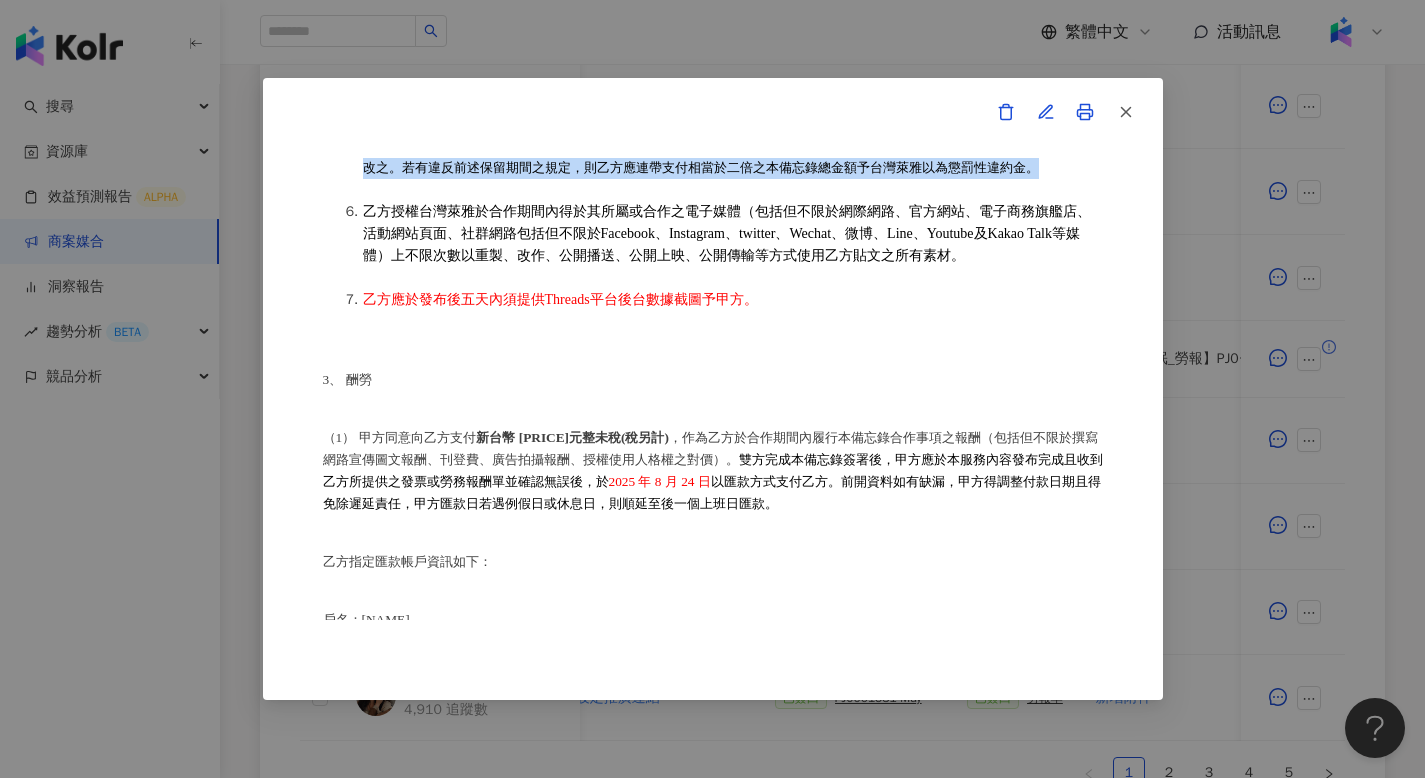 scroll, scrollTop: 835, scrollLeft: 0, axis: vertical 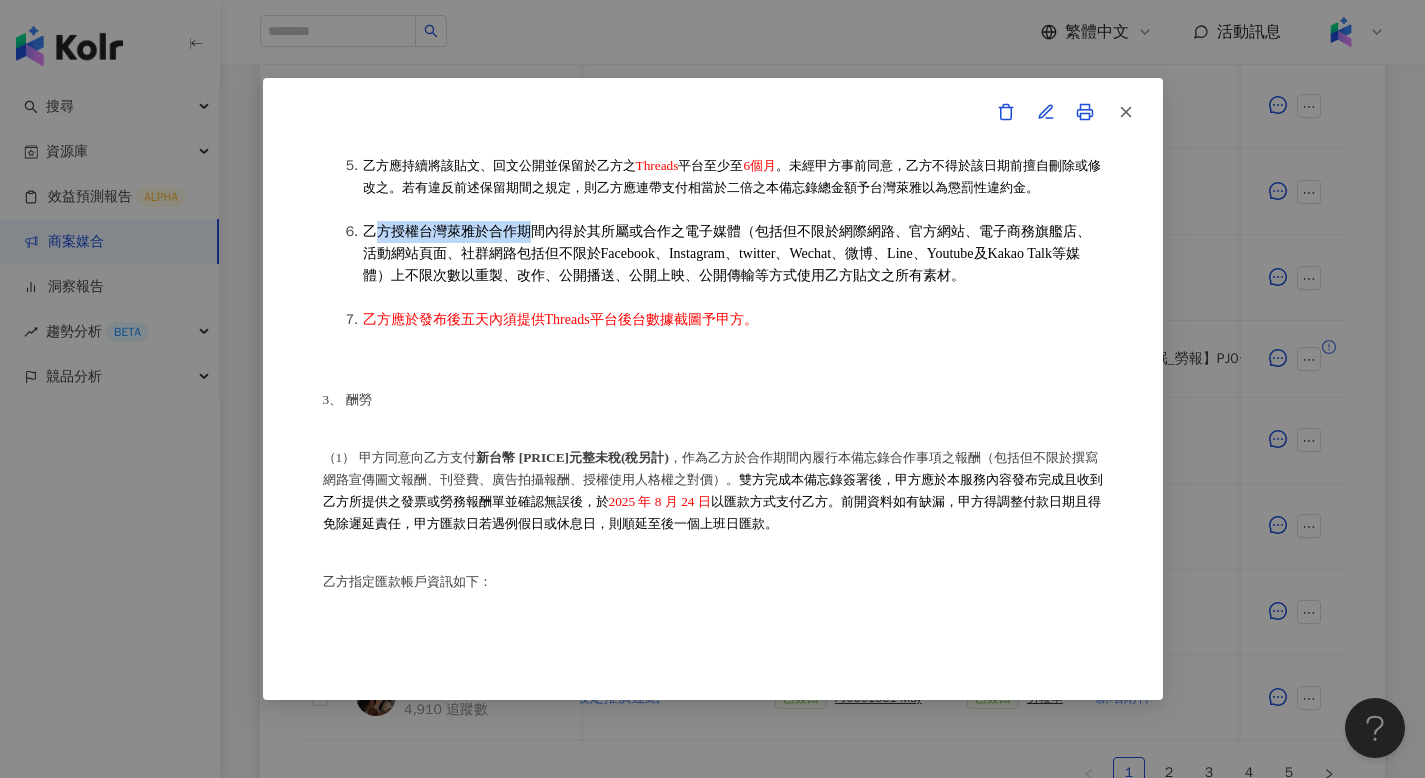 drag, startPoint x: 371, startPoint y: 265, endPoint x: 525, endPoint y: 274, distance: 154.26276 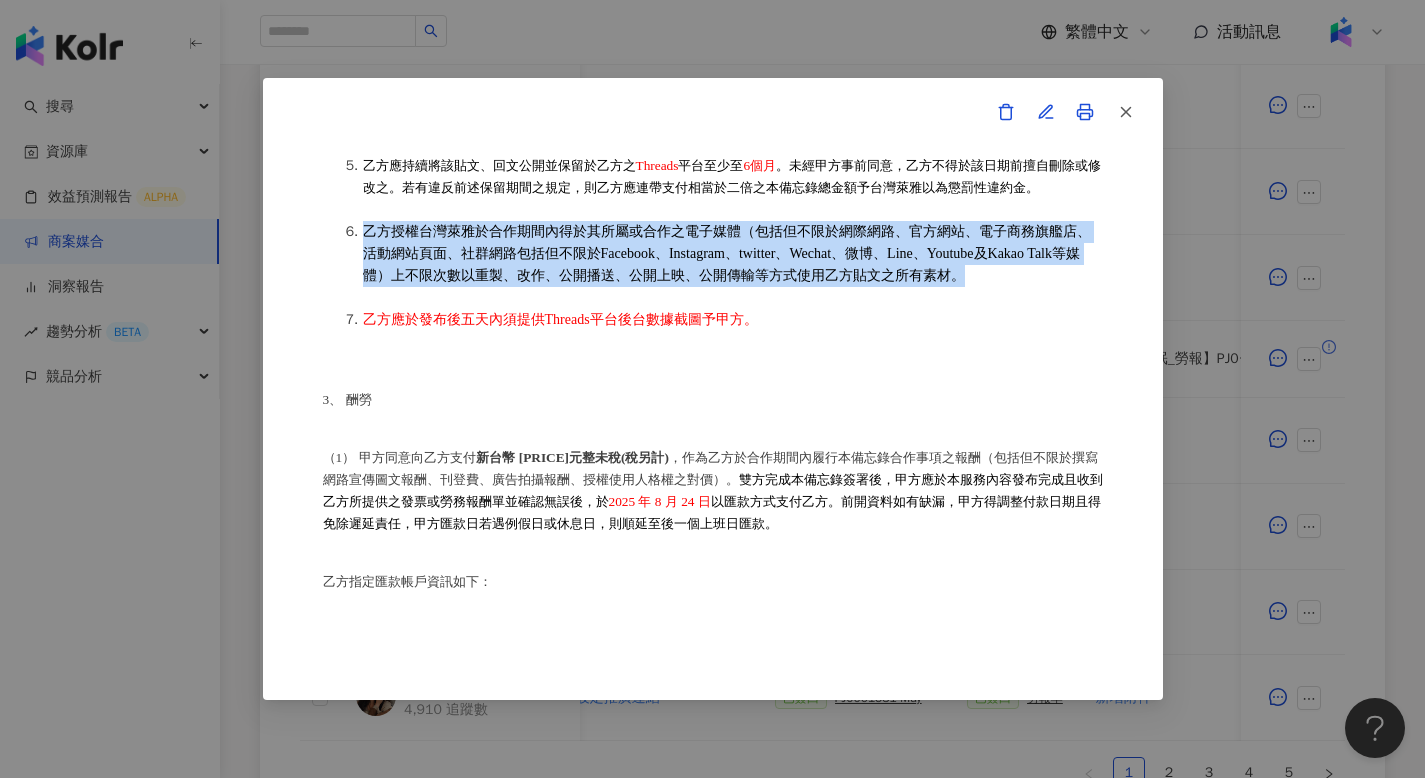 drag, startPoint x: 363, startPoint y: 264, endPoint x: 1060, endPoint y: 304, distance: 698.14685 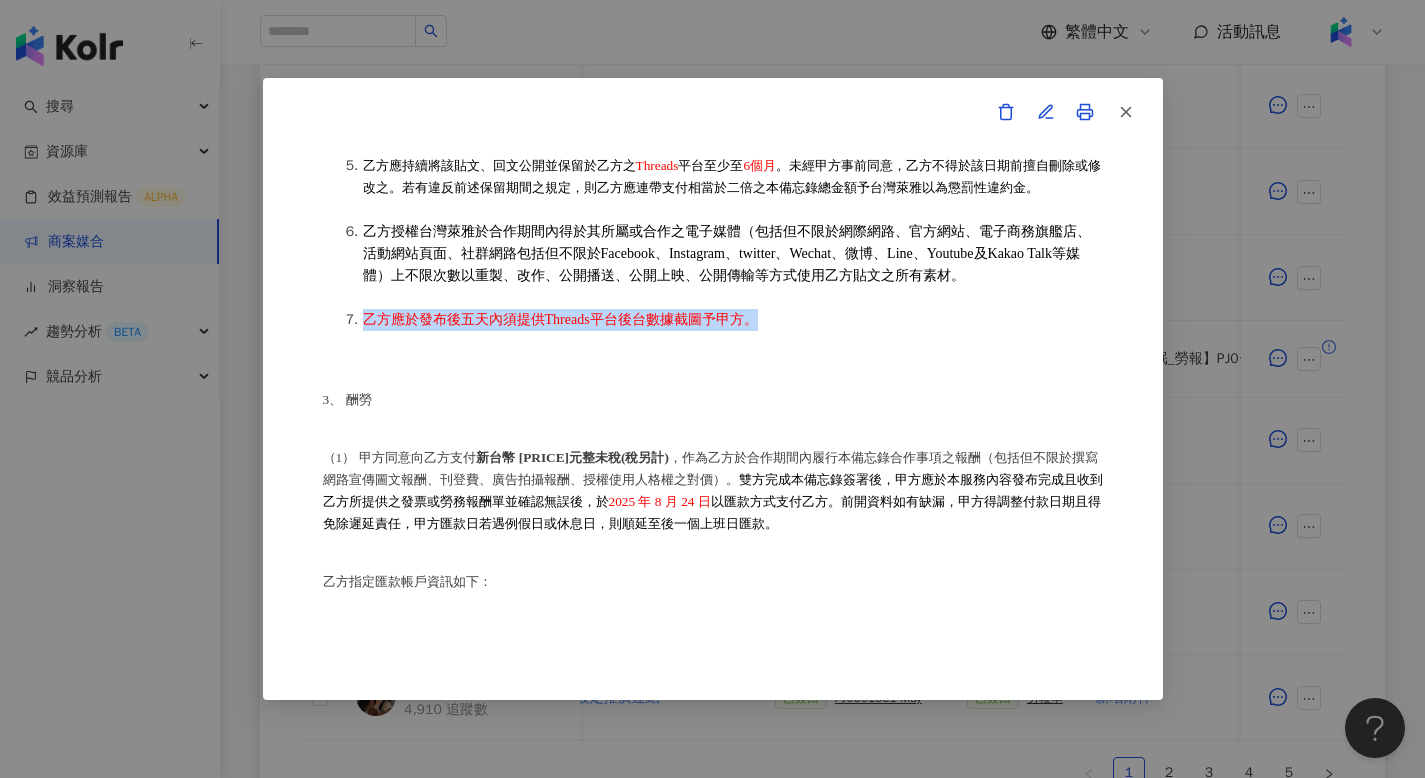 drag, startPoint x: 361, startPoint y: 352, endPoint x: 761, endPoint y: 355, distance: 400.01126 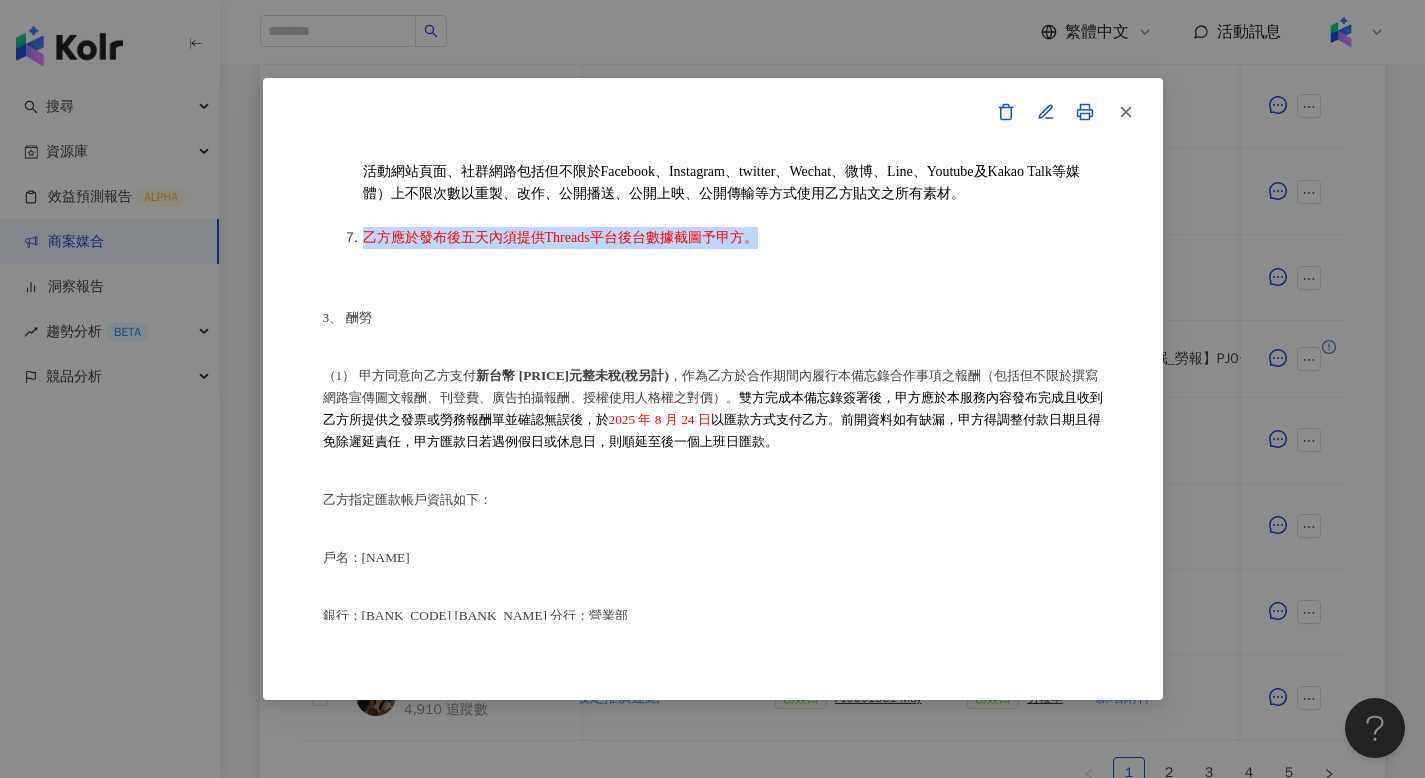 scroll, scrollTop: 955, scrollLeft: 0, axis: vertical 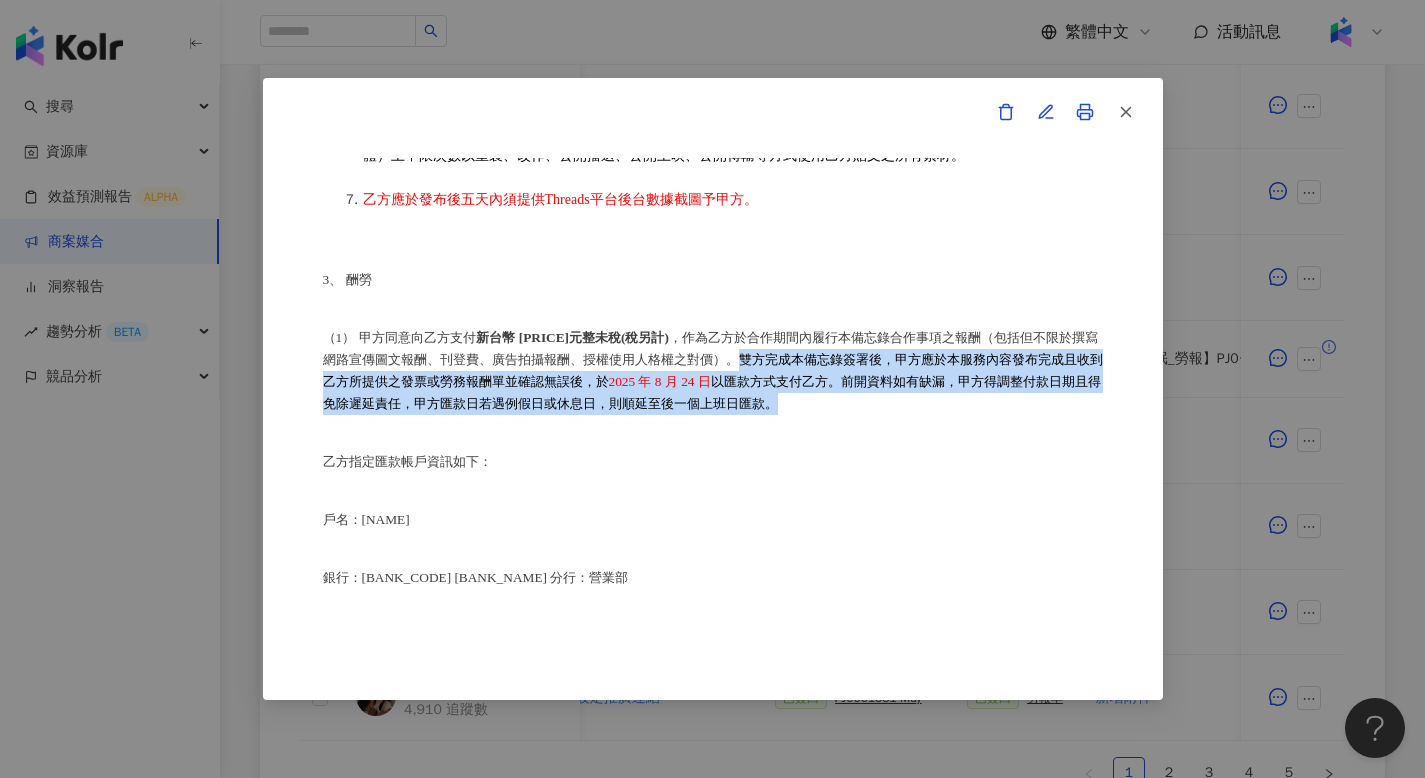 drag, startPoint x: 761, startPoint y: 400, endPoint x: 892, endPoint y: 443, distance: 137.87675 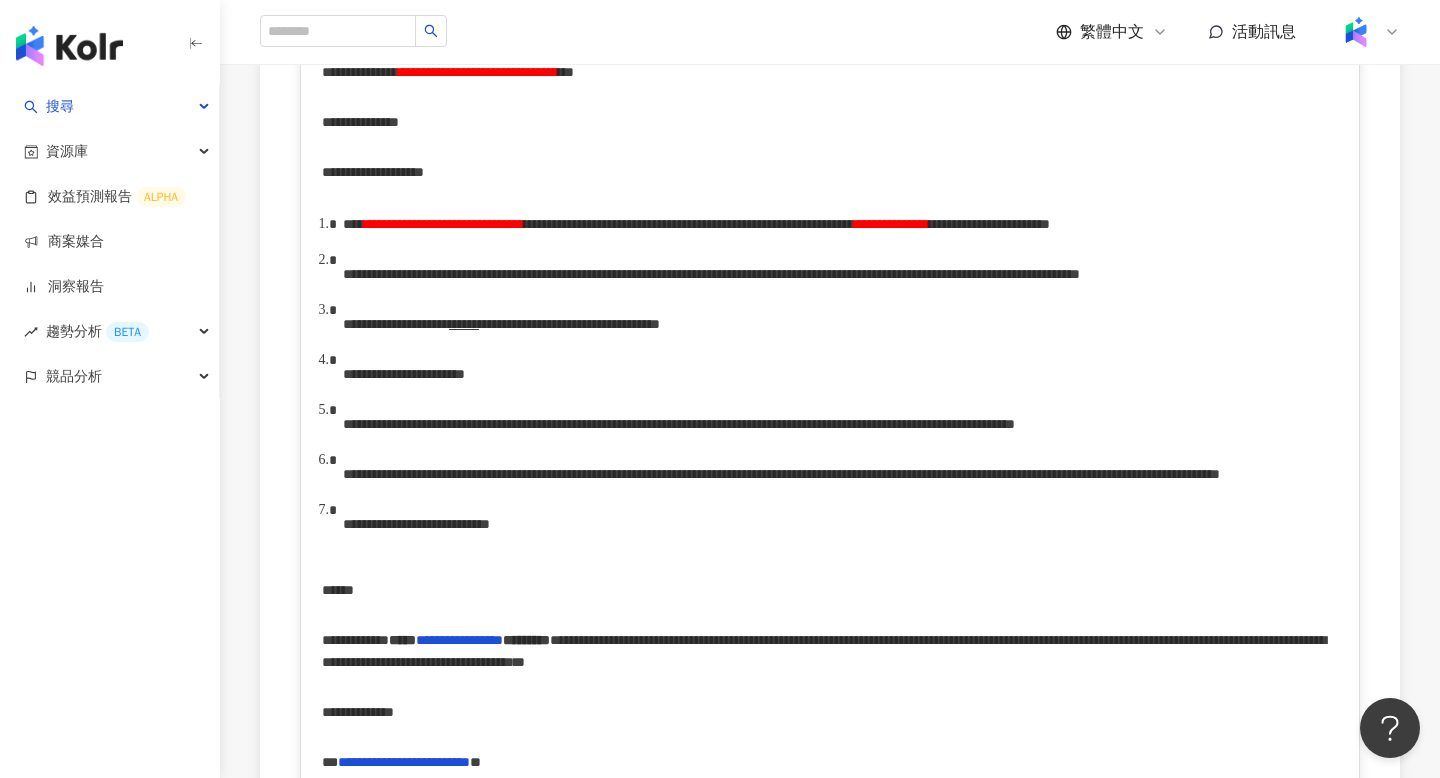 scroll, scrollTop: 0, scrollLeft: 0, axis: both 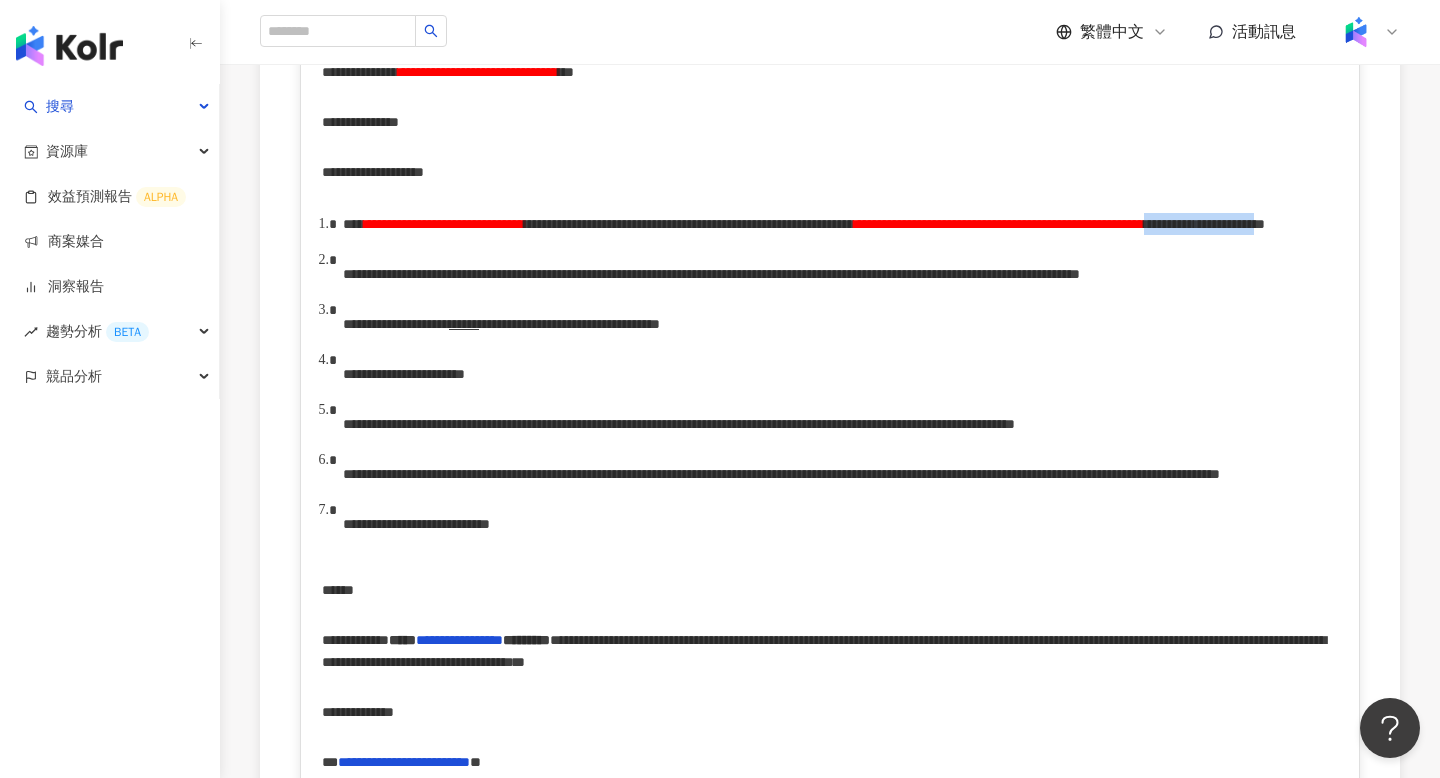 drag, startPoint x: 1024, startPoint y: 275, endPoint x: 1295, endPoint y: 283, distance: 271.11804 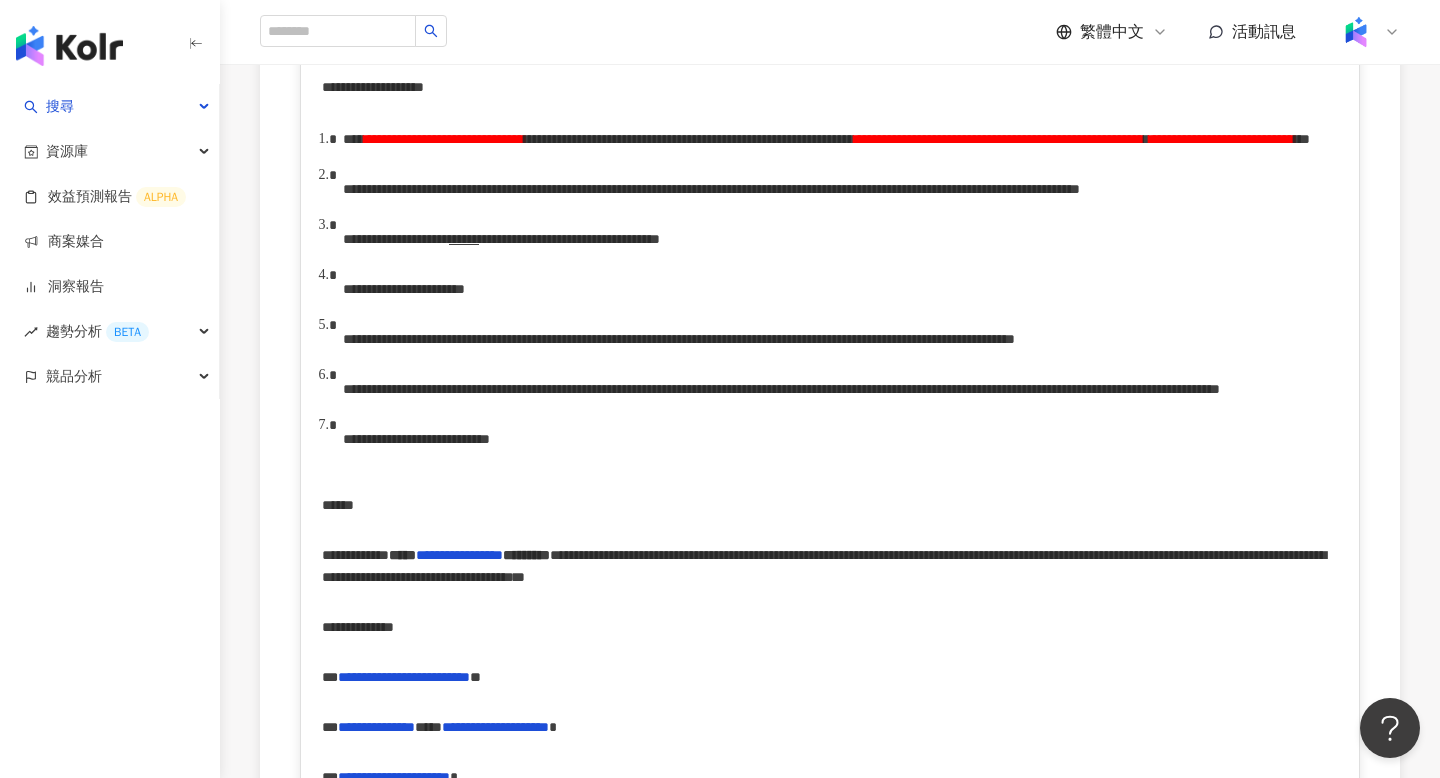 scroll, scrollTop: 842, scrollLeft: 0, axis: vertical 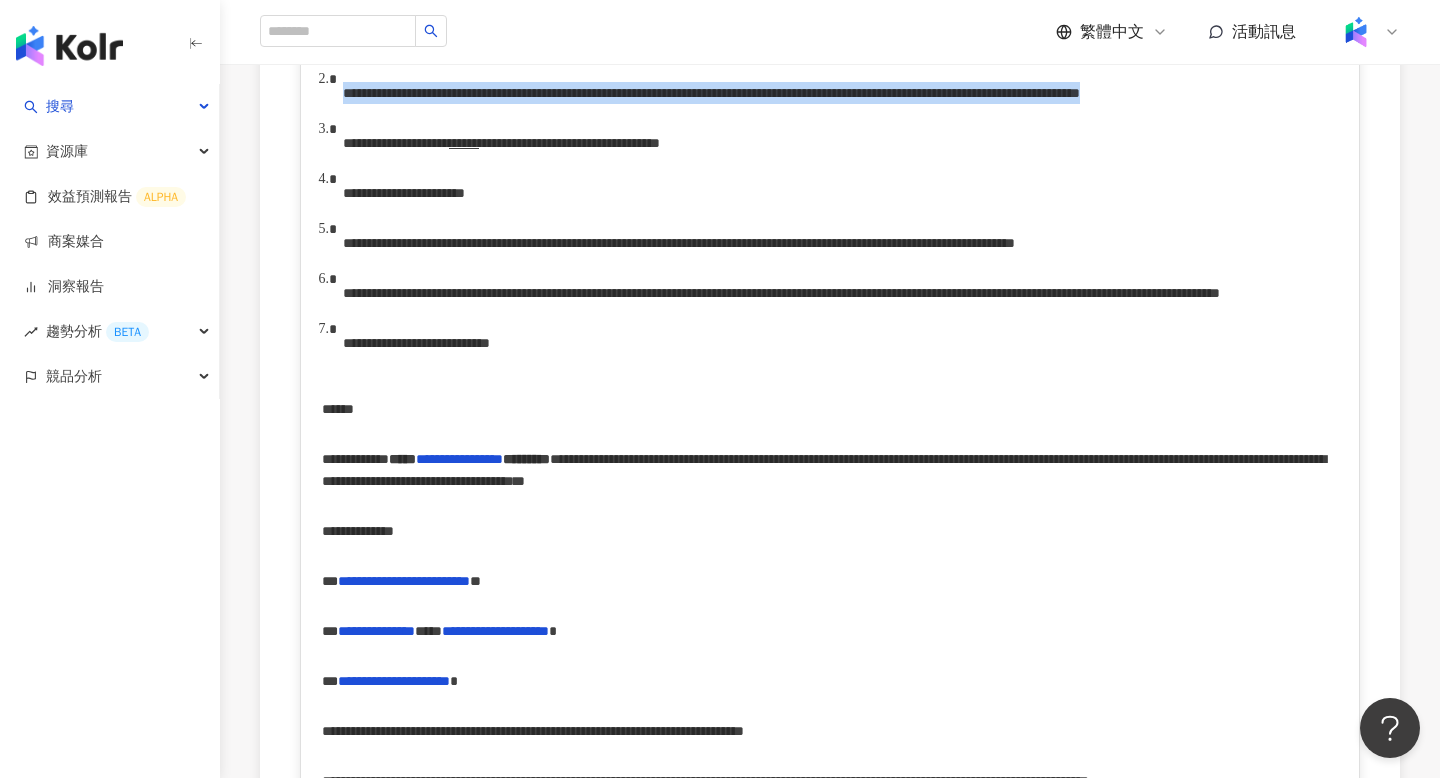 drag, startPoint x: 344, startPoint y: 170, endPoint x: 372, endPoint y: 218, distance: 55.569775 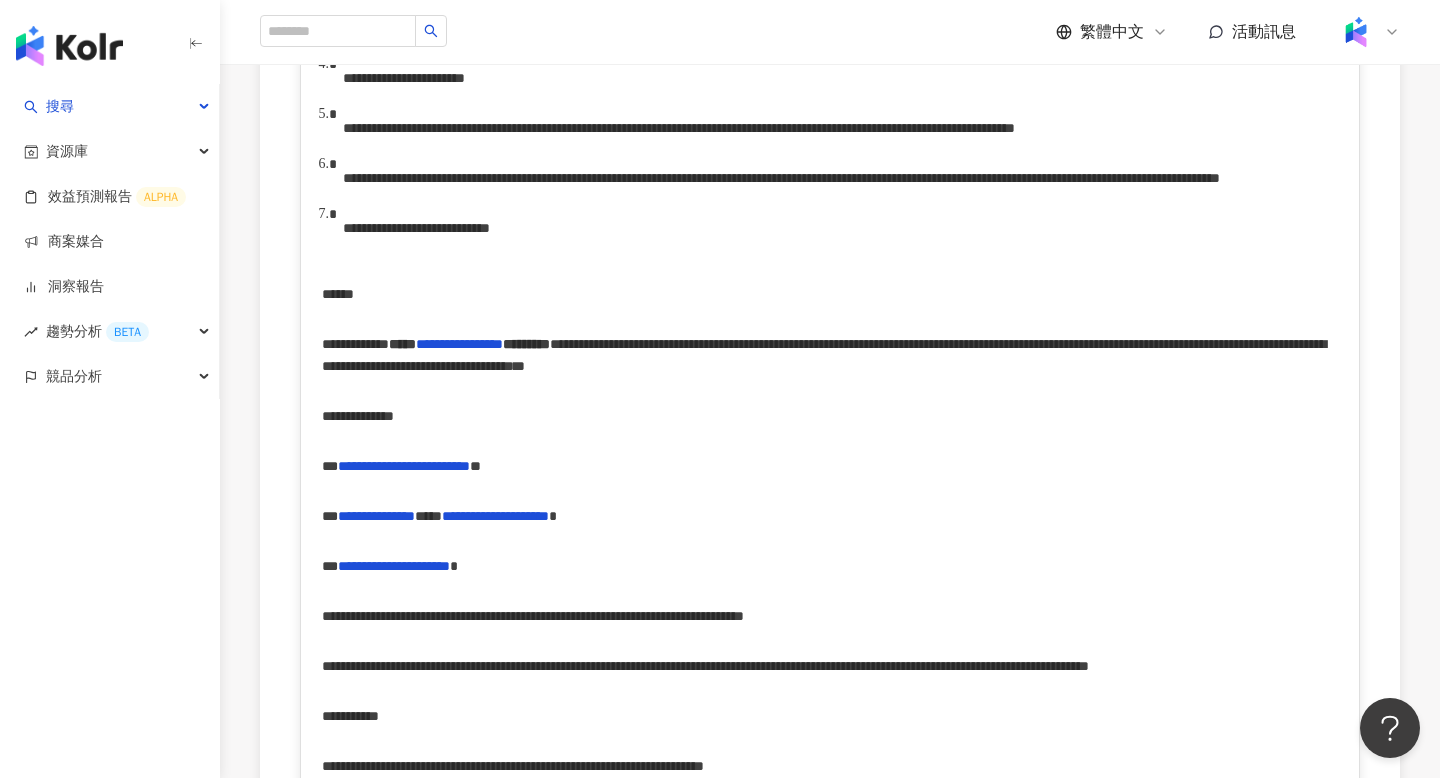 scroll, scrollTop: 927, scrollLeft: 0, axis: vertical 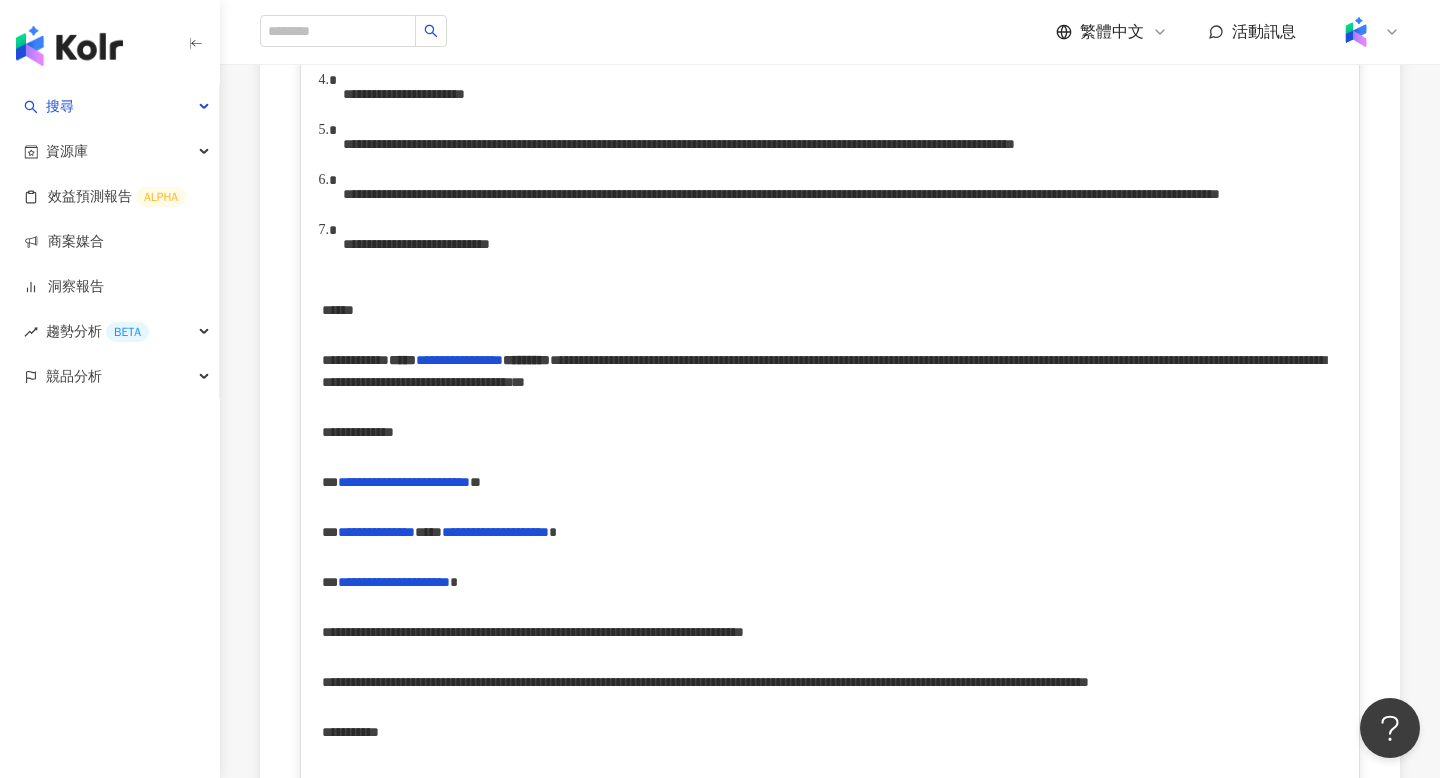 drag, startPoint x: 348, startPoint y: 168, endPoint x: 1190, endPoint y: 166, distance: 842.0024 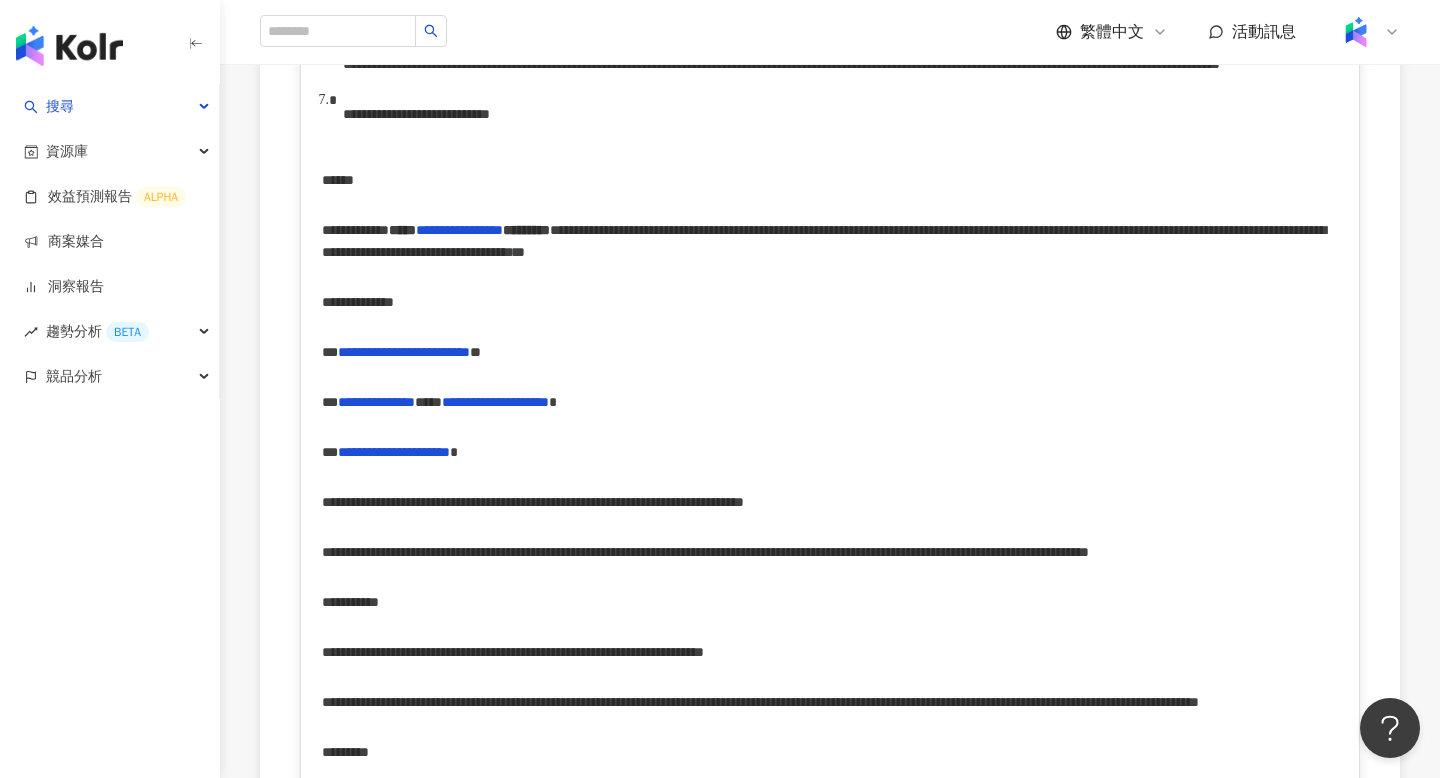 scroll, scrollTop: 1042, scrollLeft: 0, axis: vertical 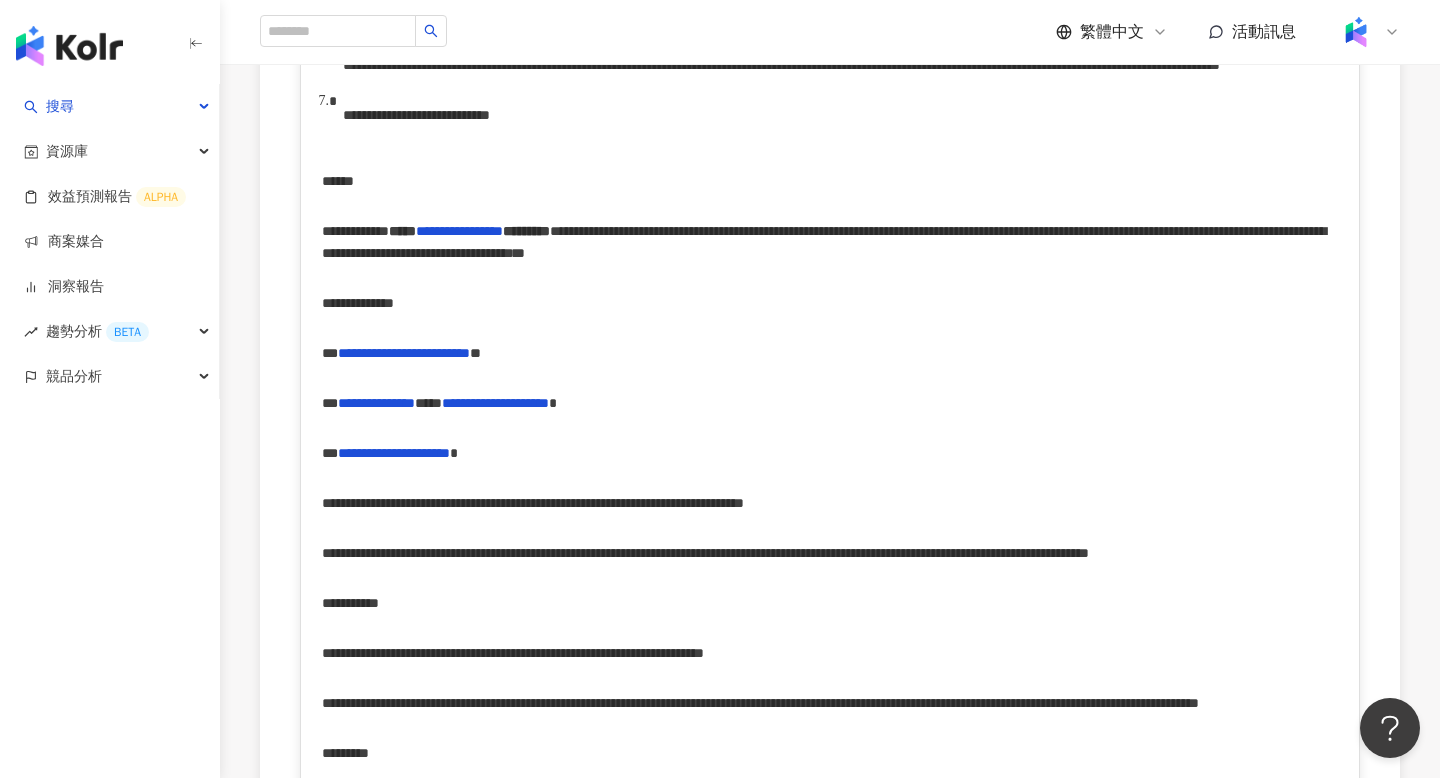 drag, startPoint x: 344, startPoint y: 83, endPoint x: 658, endPoint y: 92, distance: 314.12897 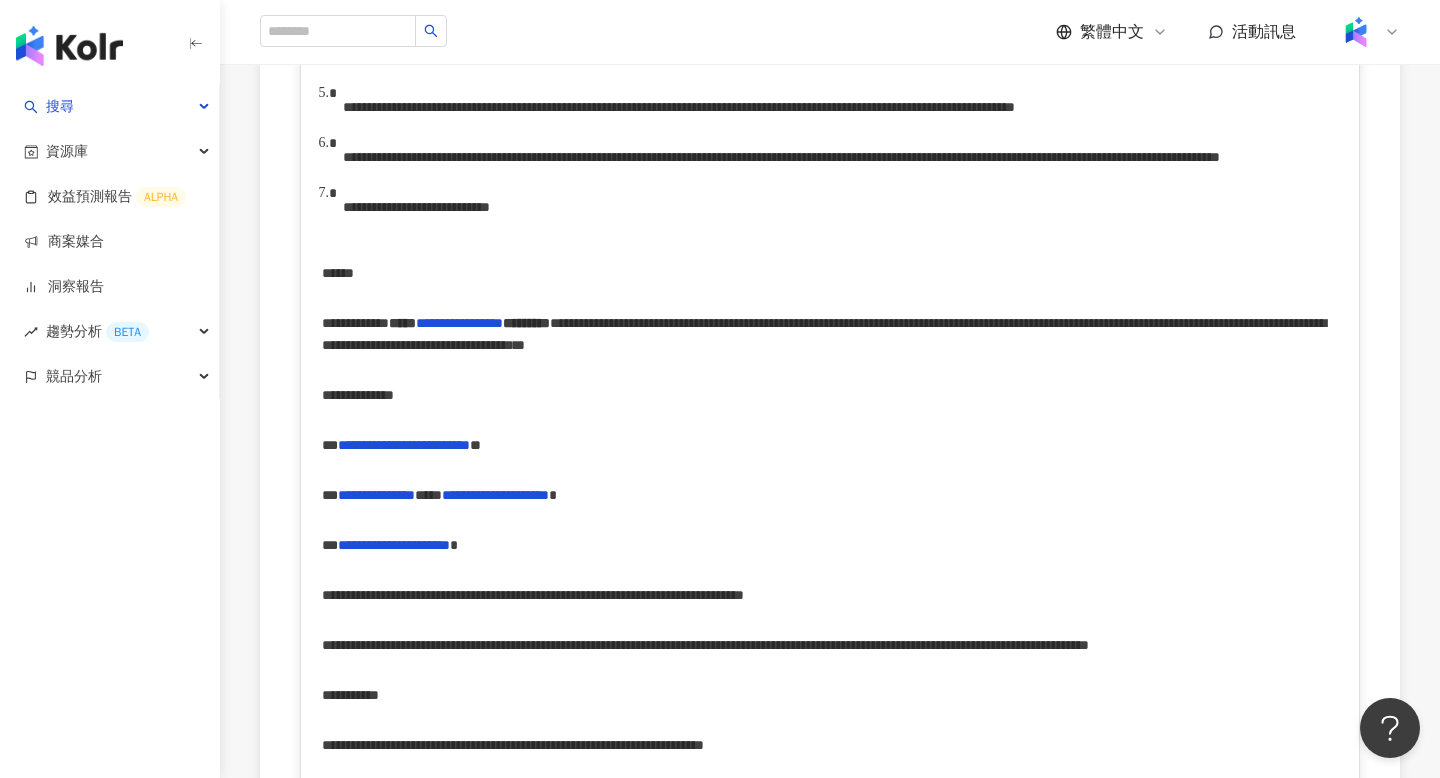 scroll, scrollTop: 922, scrollLeft: 0, axis: vertical 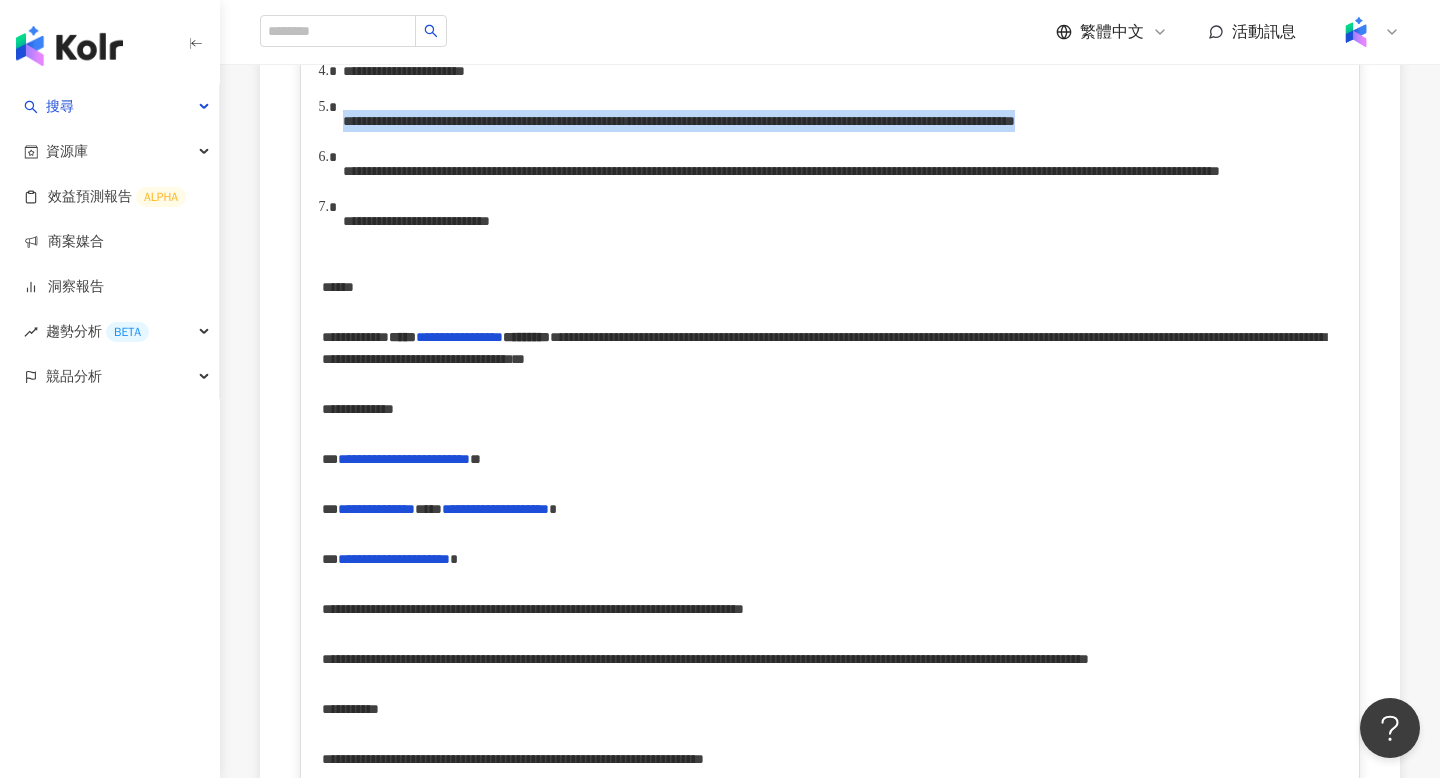 drag, startPoint x: 342, startPoint y: 243, endPoint x: 1076, endPoint y: 260, distance: 734.19684 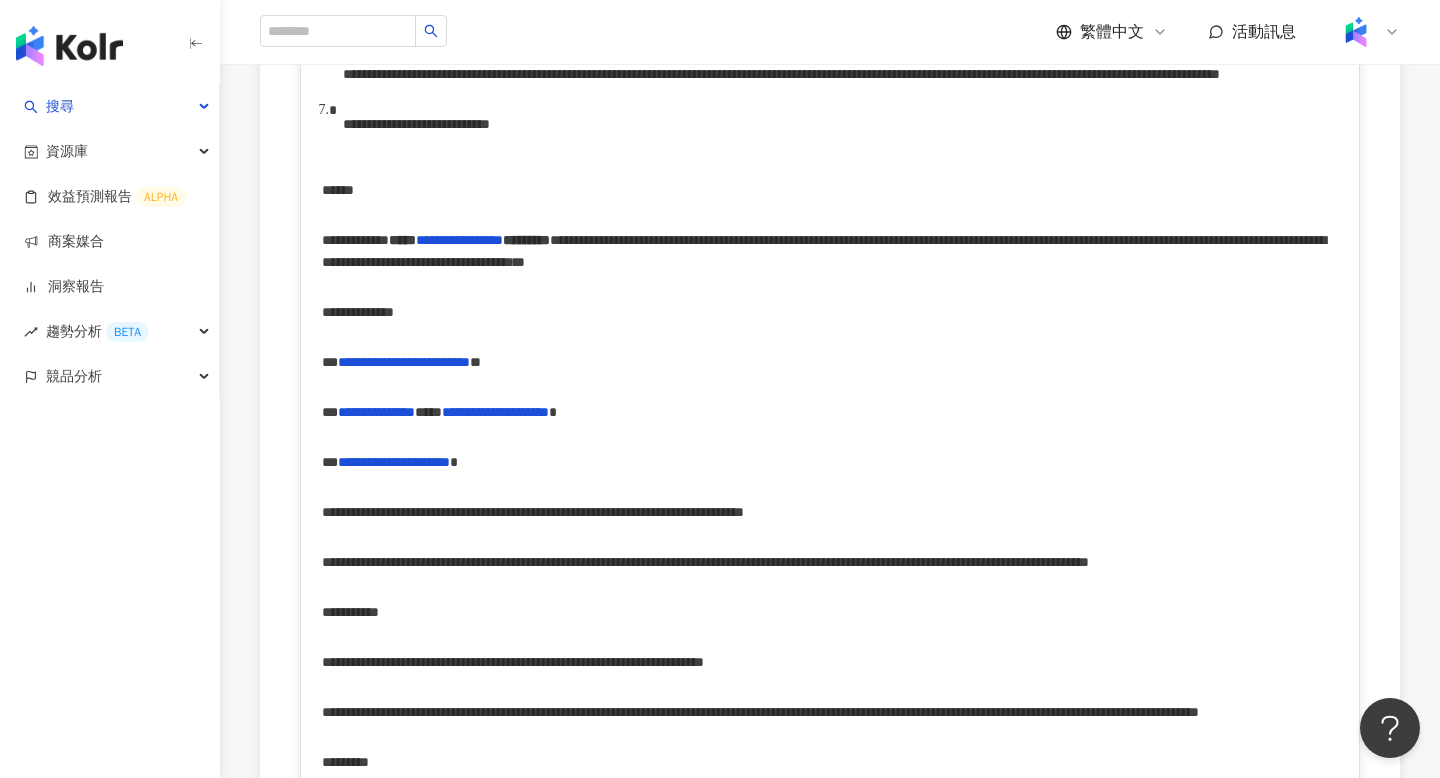 scroll, scrollTop: 1024, scrollLeft: 0, axis: vertical 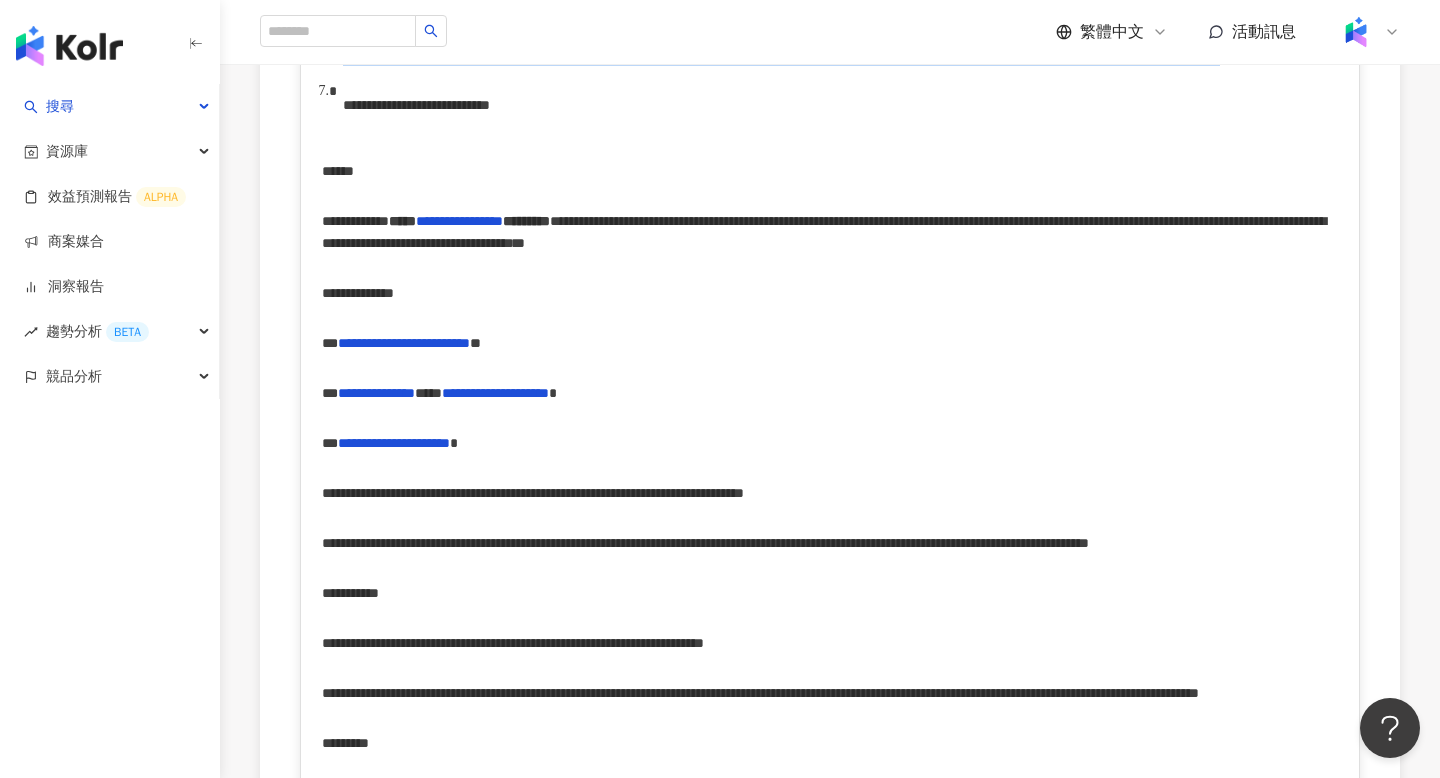 drag, startPoint x: 345, startPoint y: 200, endPoint x: 471, endPoint y: 235, distance: 130.7708 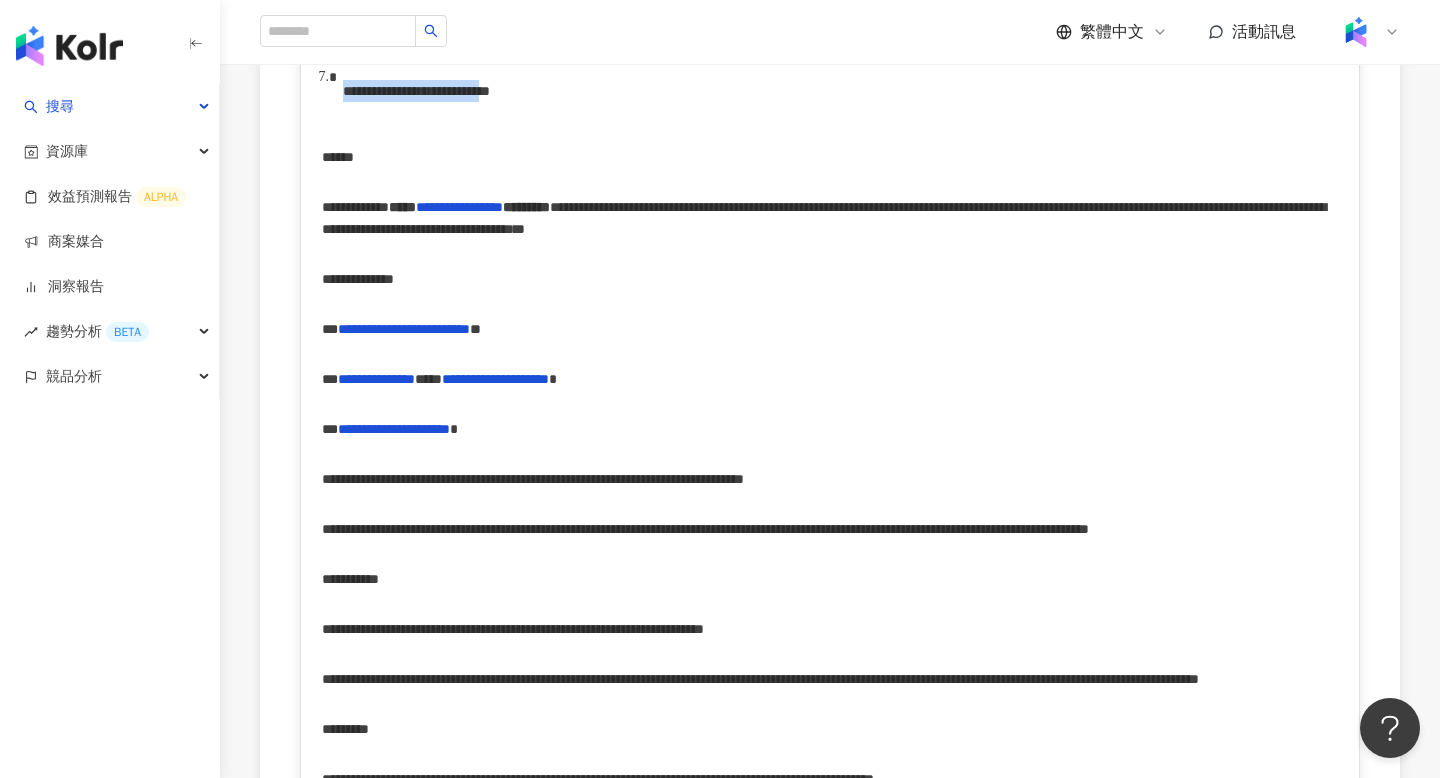 drag, startPoint x: 343, startPoint y: 276, endPoint x: 695, endPoint y: 284, distance: 352.0909 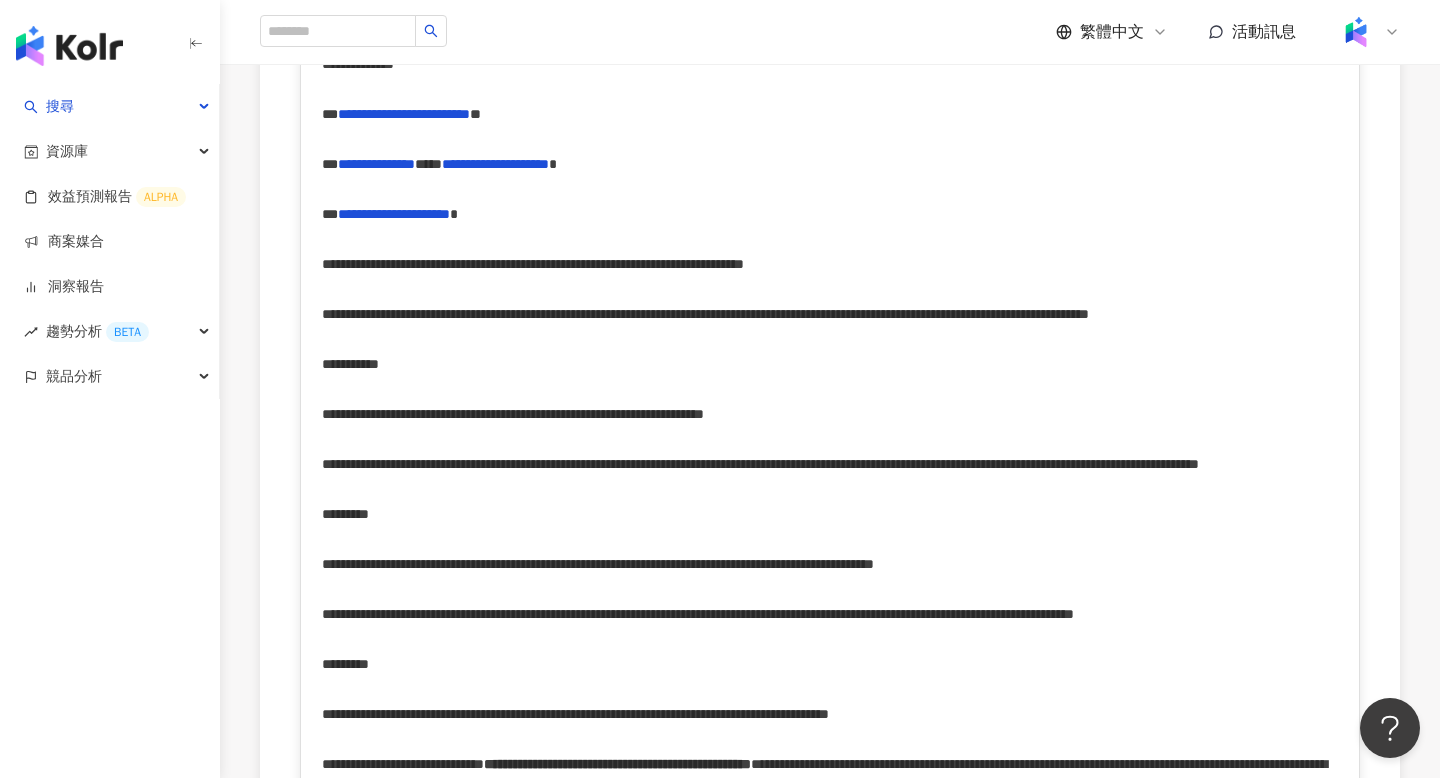 scroll, scrollTop: 1210, scrollLeft: 0, axis: vertical 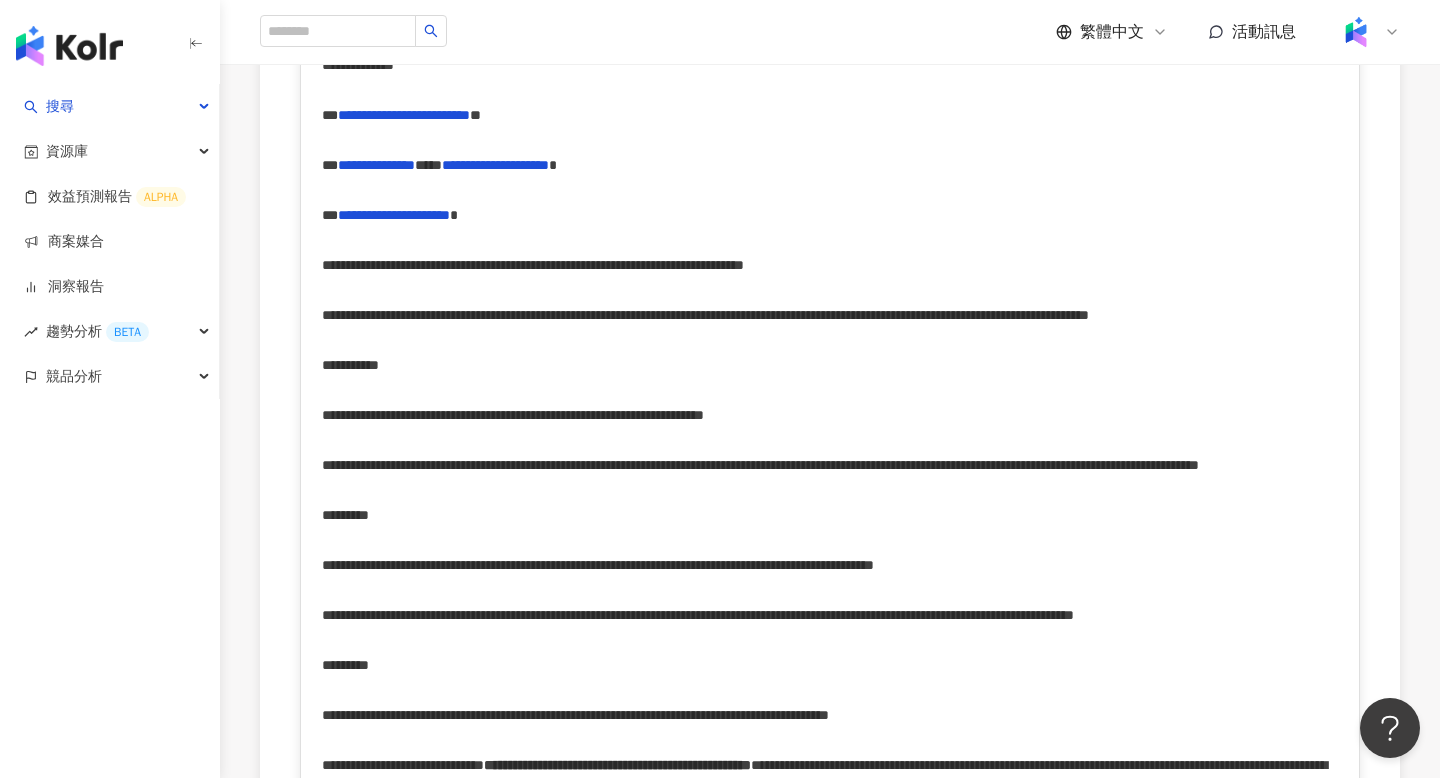 drag, startPoint x: 666, startPoint y: 200, endPoint x: 350, endPoint y: 250, distance: 319.93124 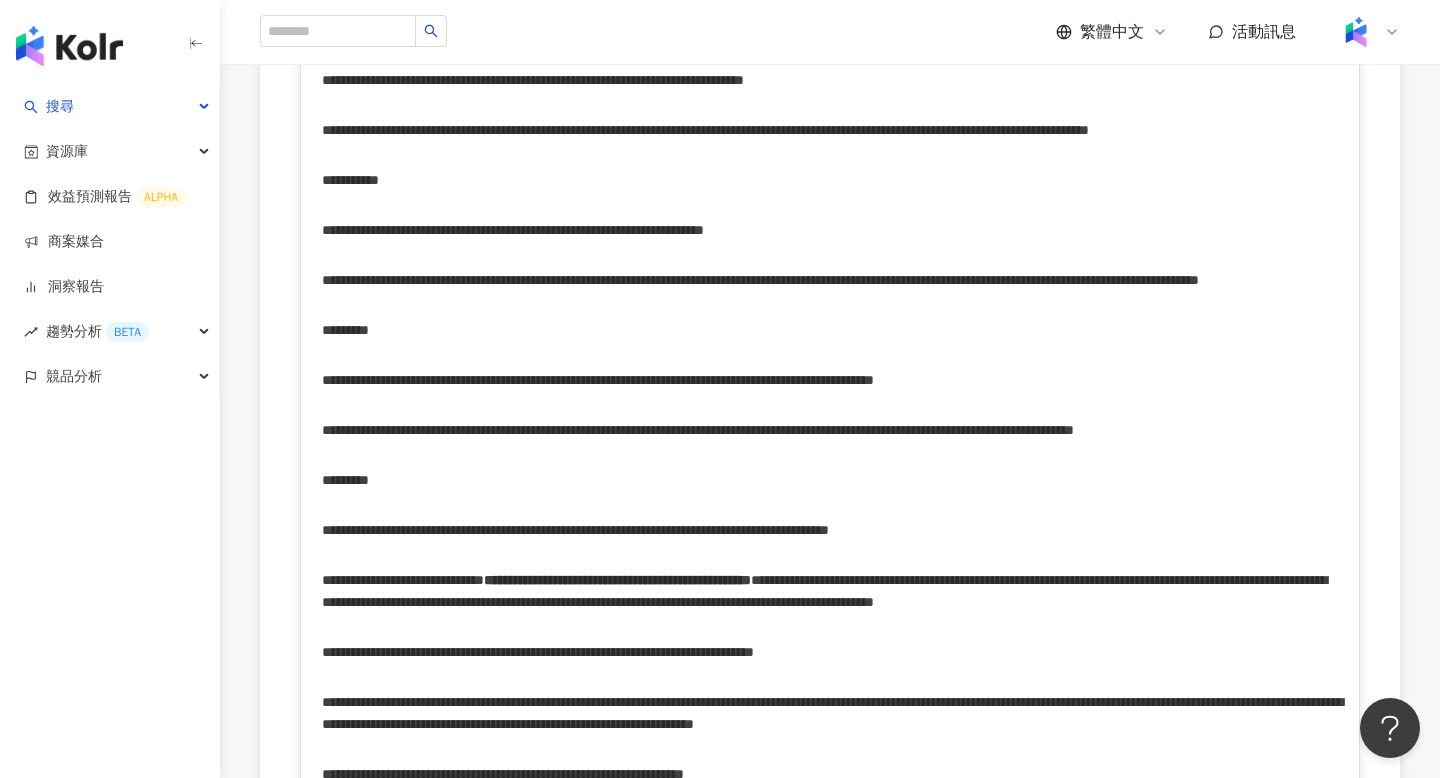 scroll, scrollTop: 1398, scrollLeft: 0, axis: vertical 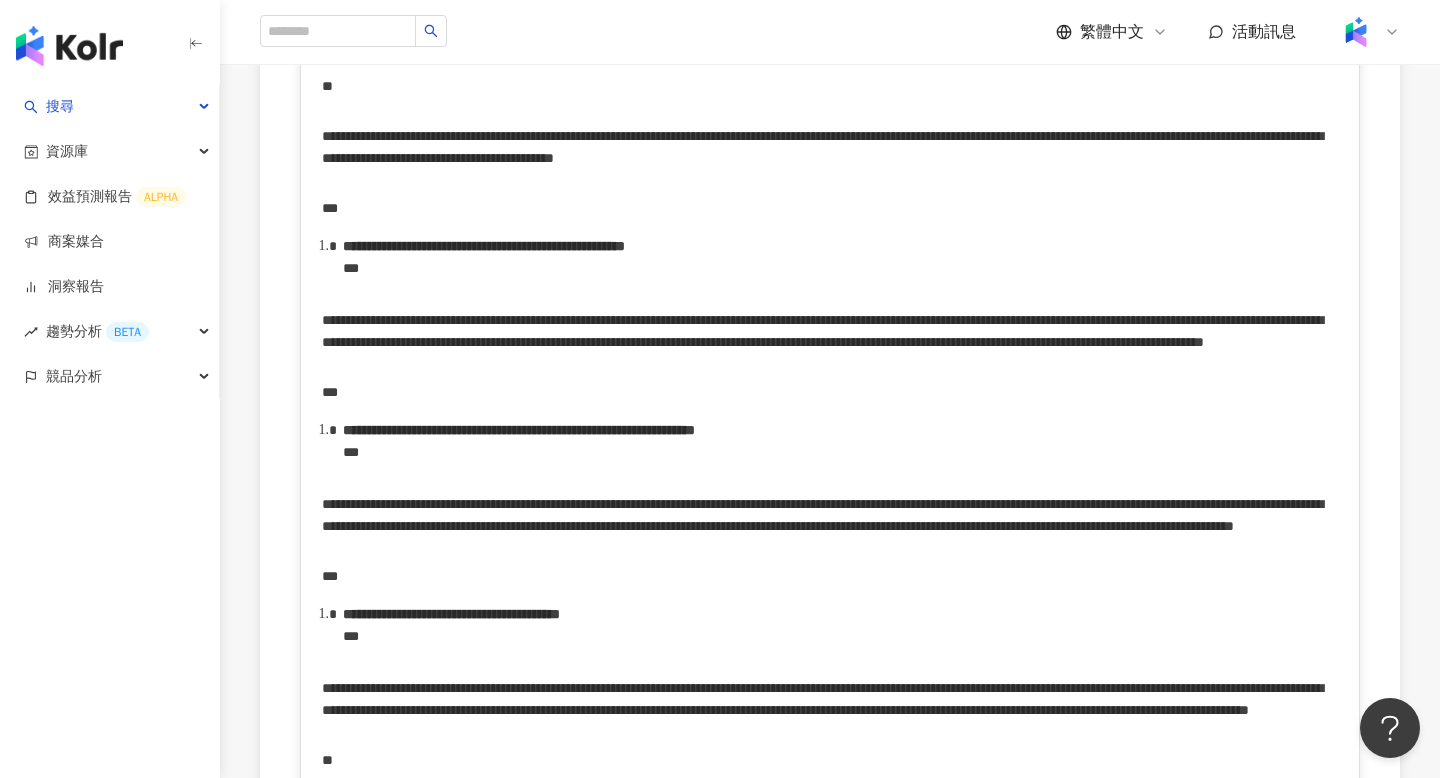 drag, startPoint x: 318, startPoint y: 378, endPoint x: 525, endPoint y: 383, distance: 207.06038 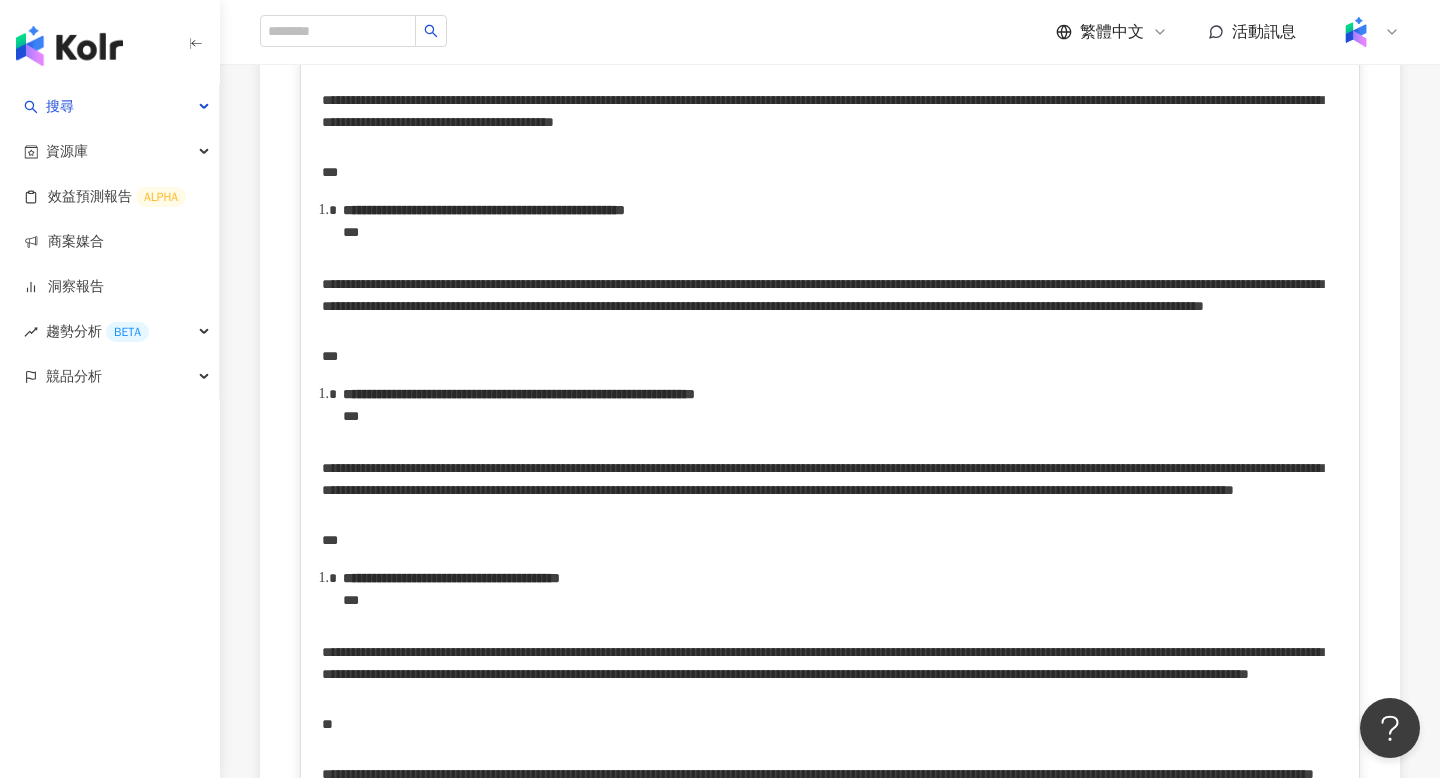 drag, startPoint x: 391, startPoint y: 452, endPoint x: 463, endPoint y: 455, distance: 72.06247 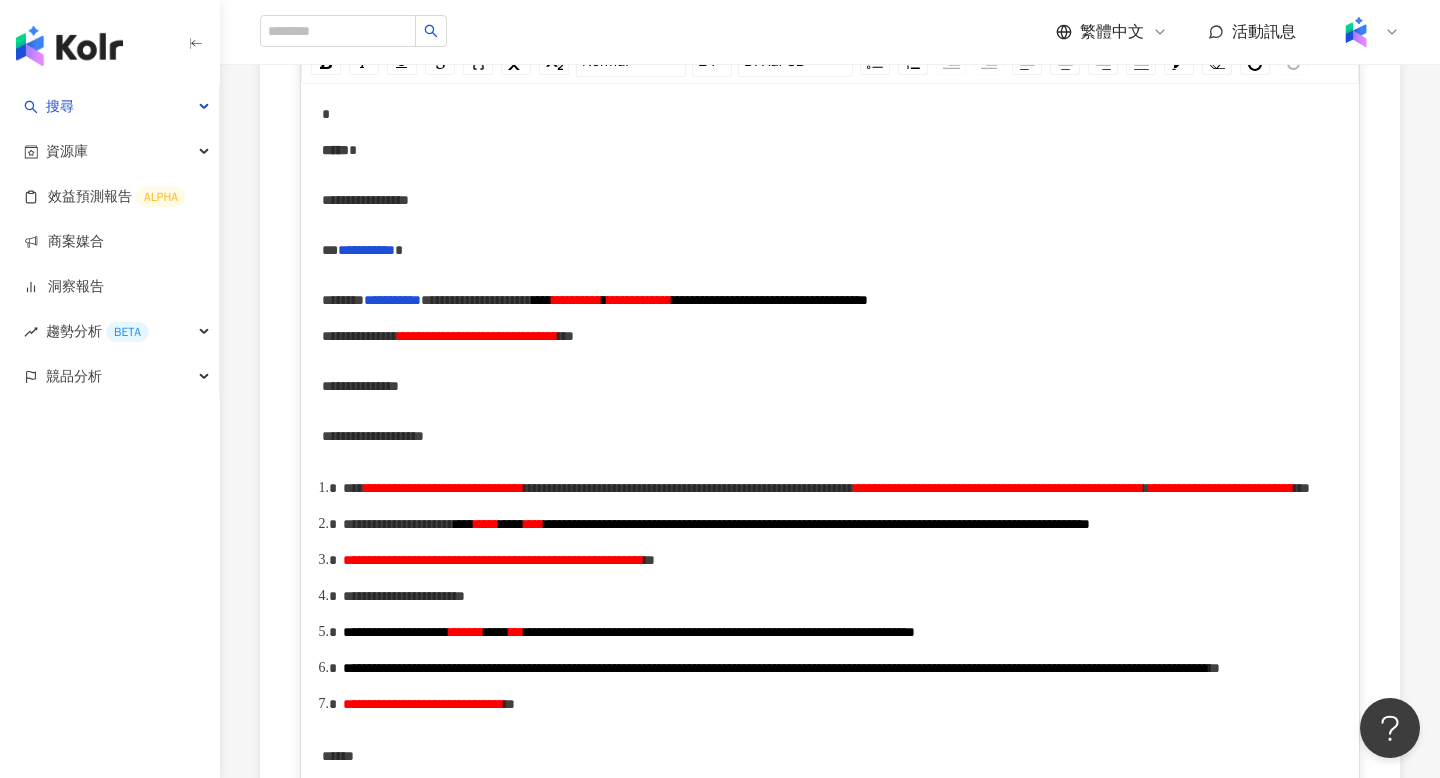 scroll, scrollTop: 0, scrollLeft: 0, axis: both 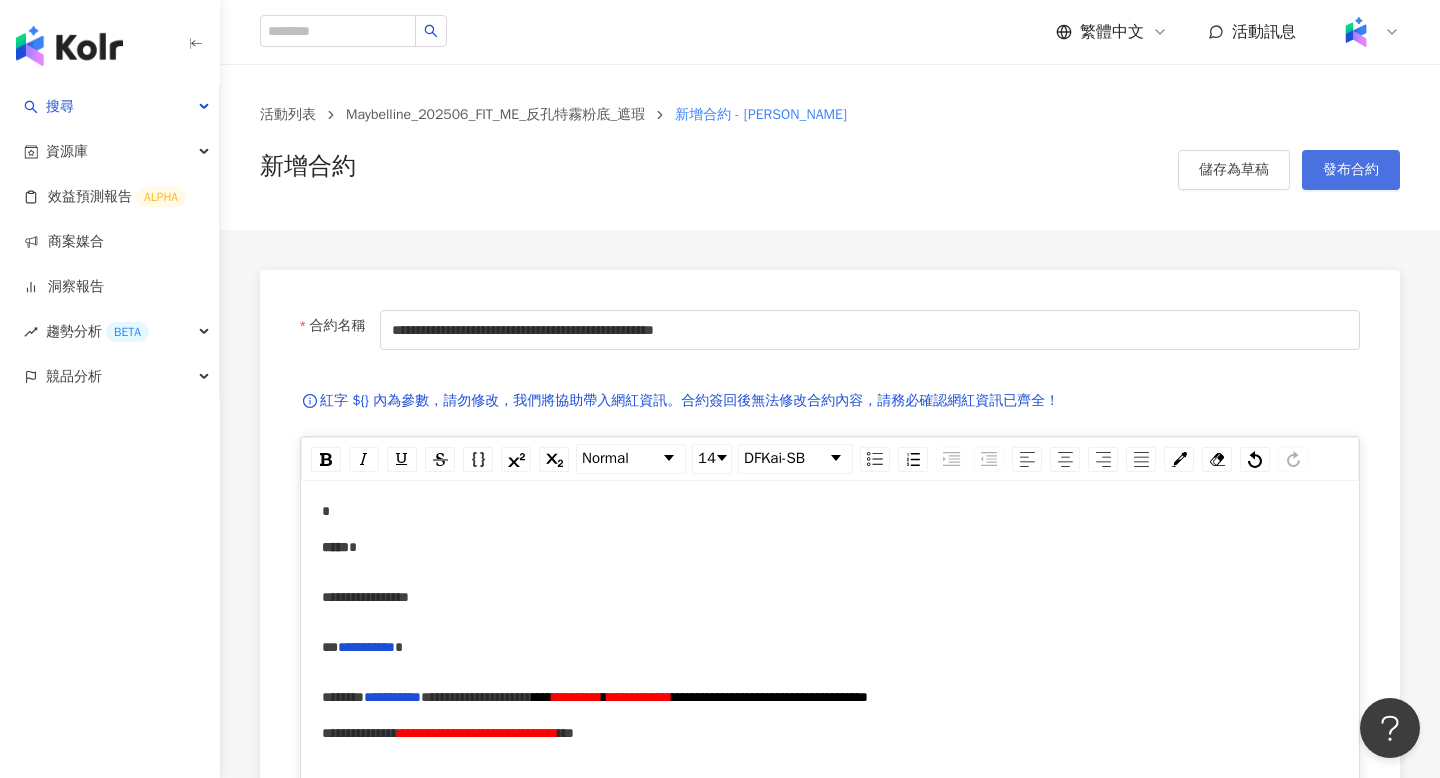 click on "發布合約" at bounding box center (1351, 170) 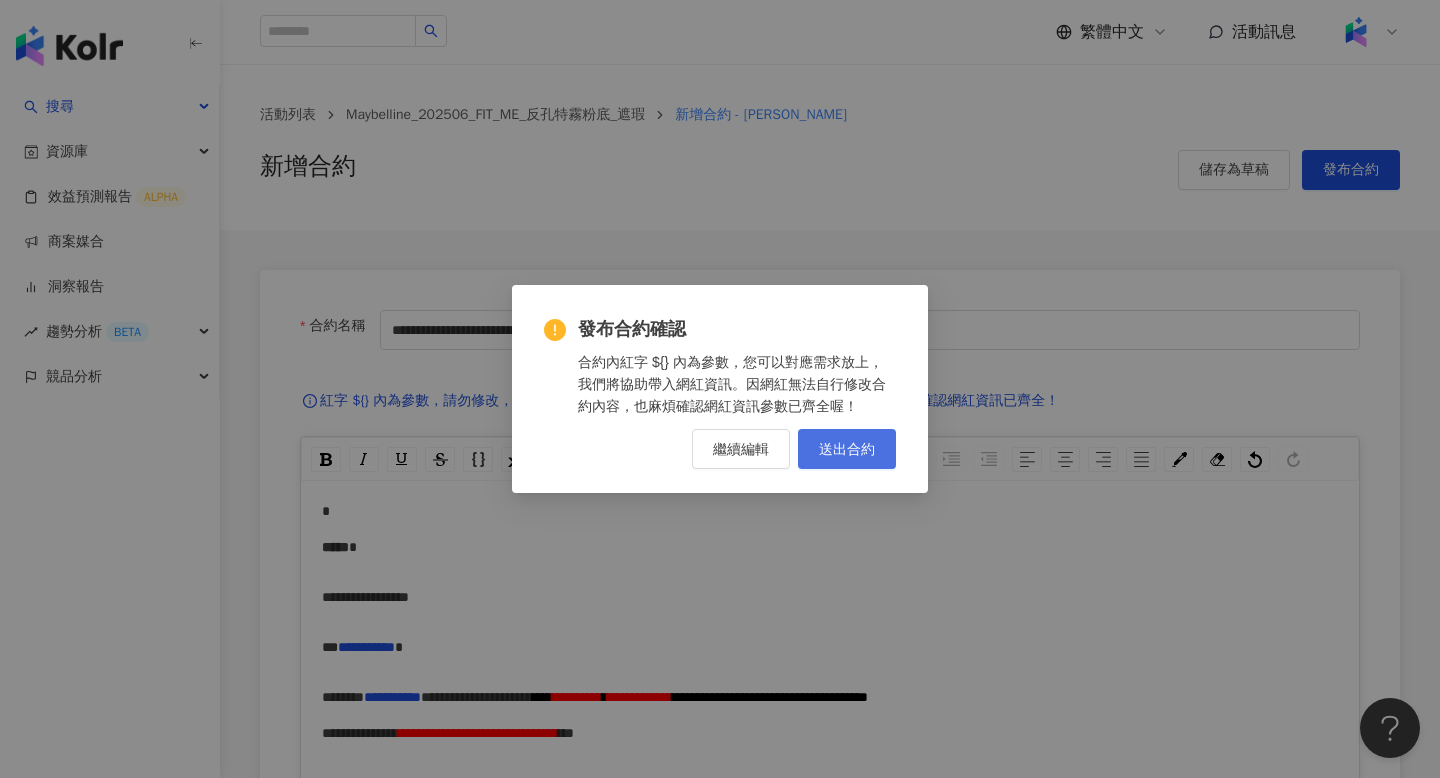 click on "送出合約" at bounding box center (847, 449) 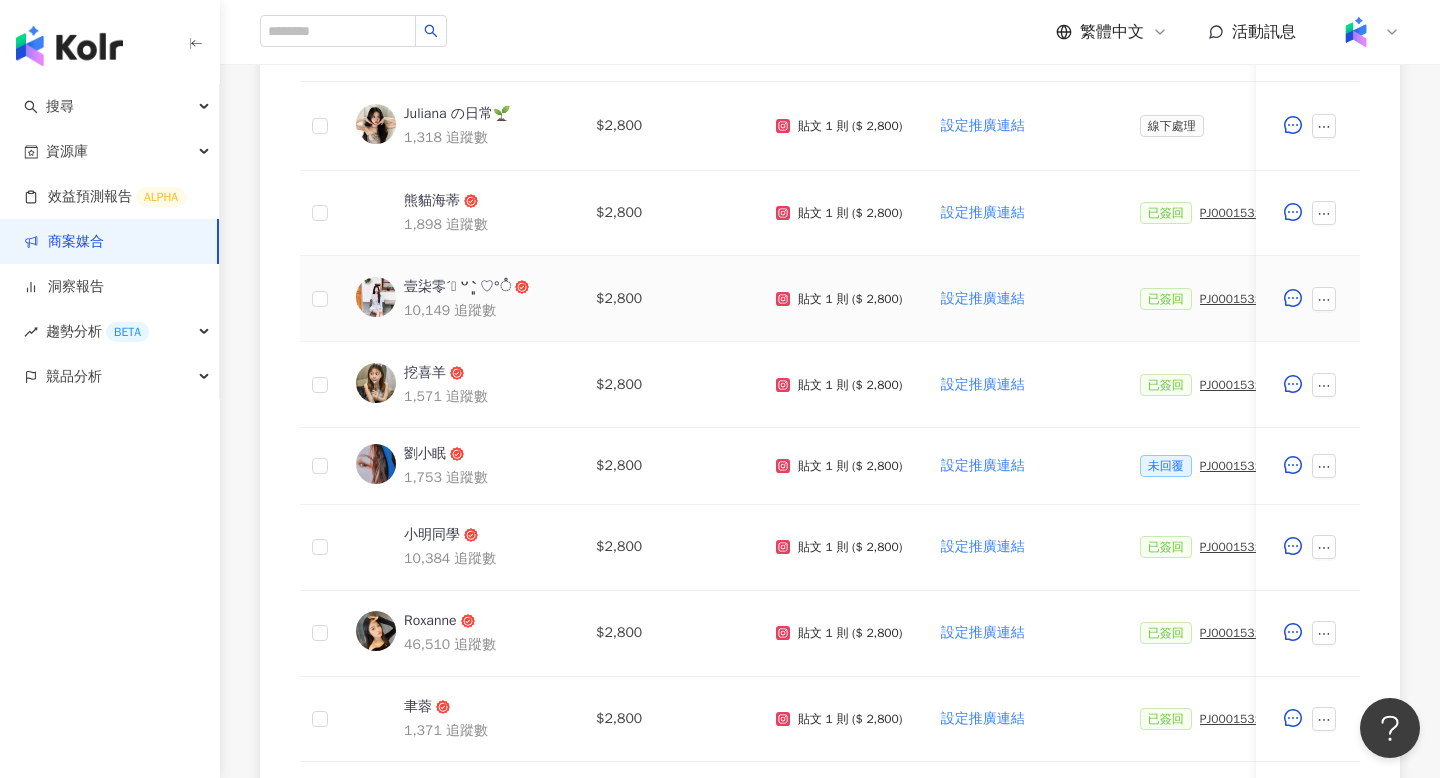 scroll, scrollTop: 750, scrollLeft: 0, axis: vertical 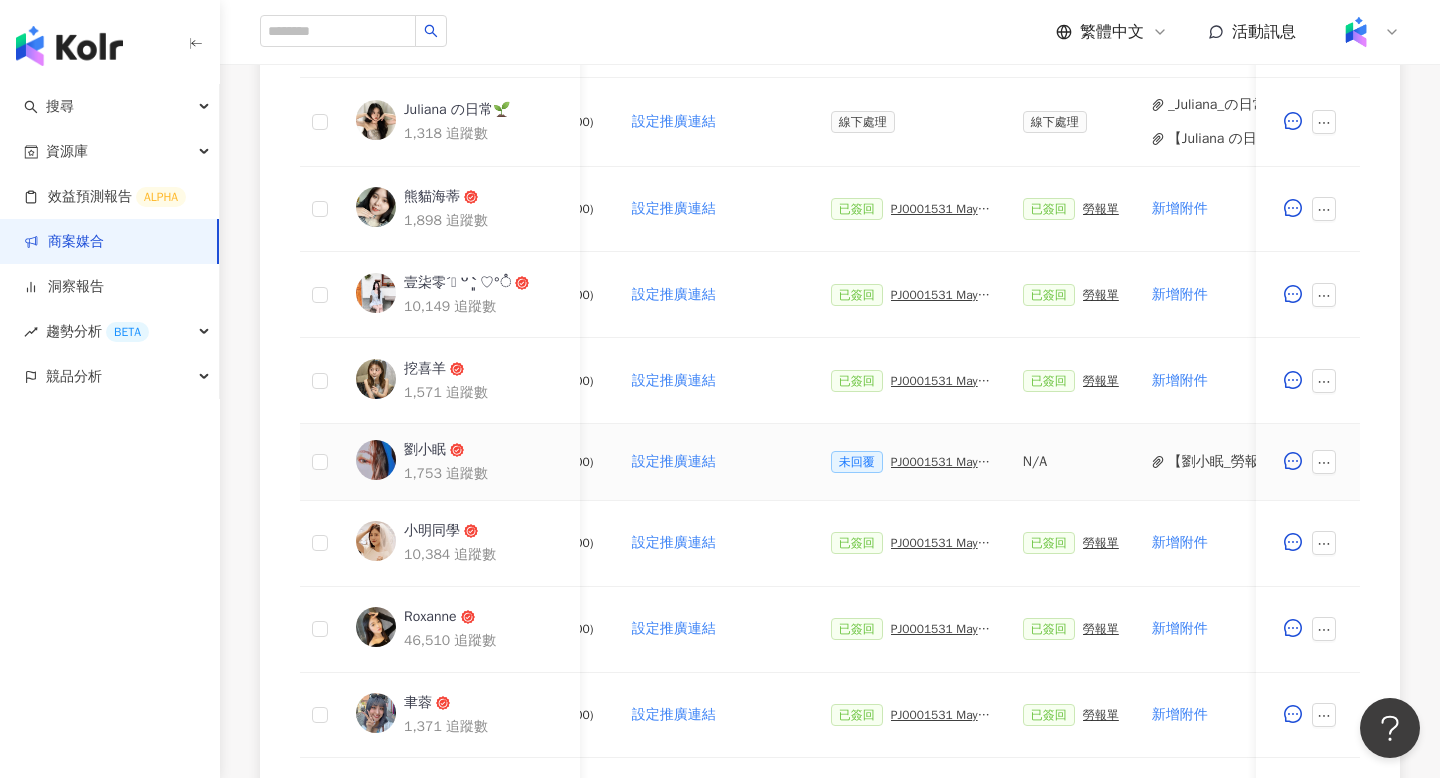 click on "PJ0001531 Maybelline_202506_FIT_ME_反孔特霧粉底_遮瑕_萊雅合作備忘錄" at bounding box center [941, 462] 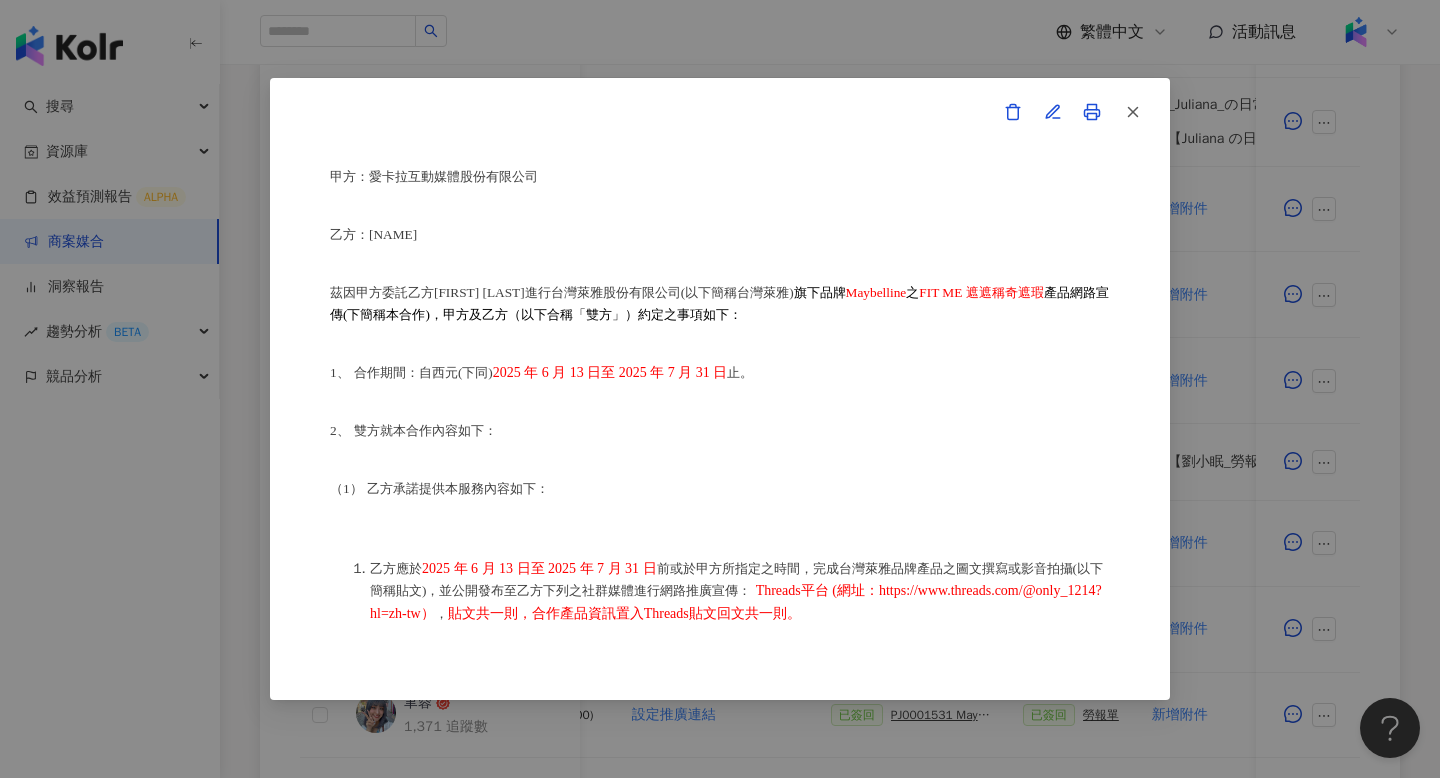 scroll, scrollTop: 0, scrollLeft: 0, axis: both 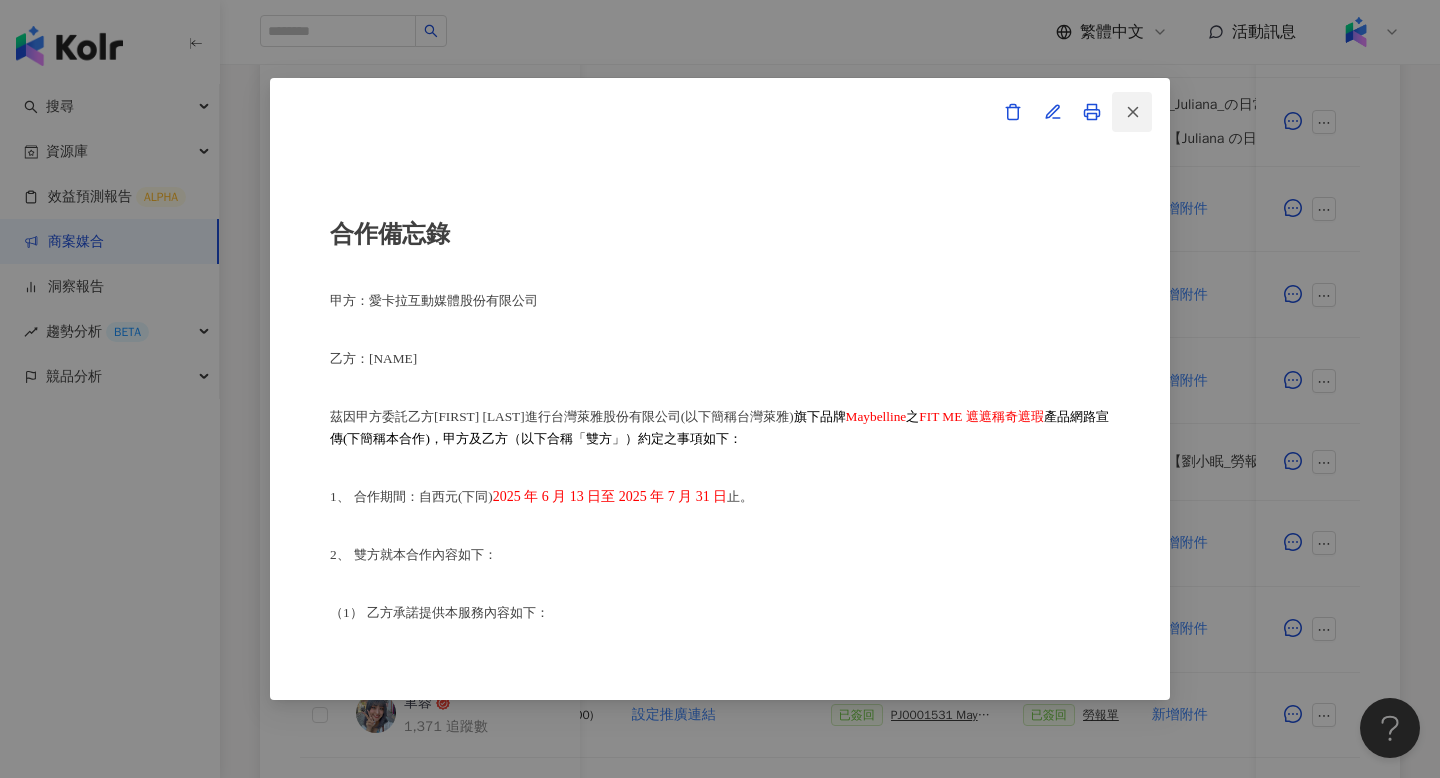 click 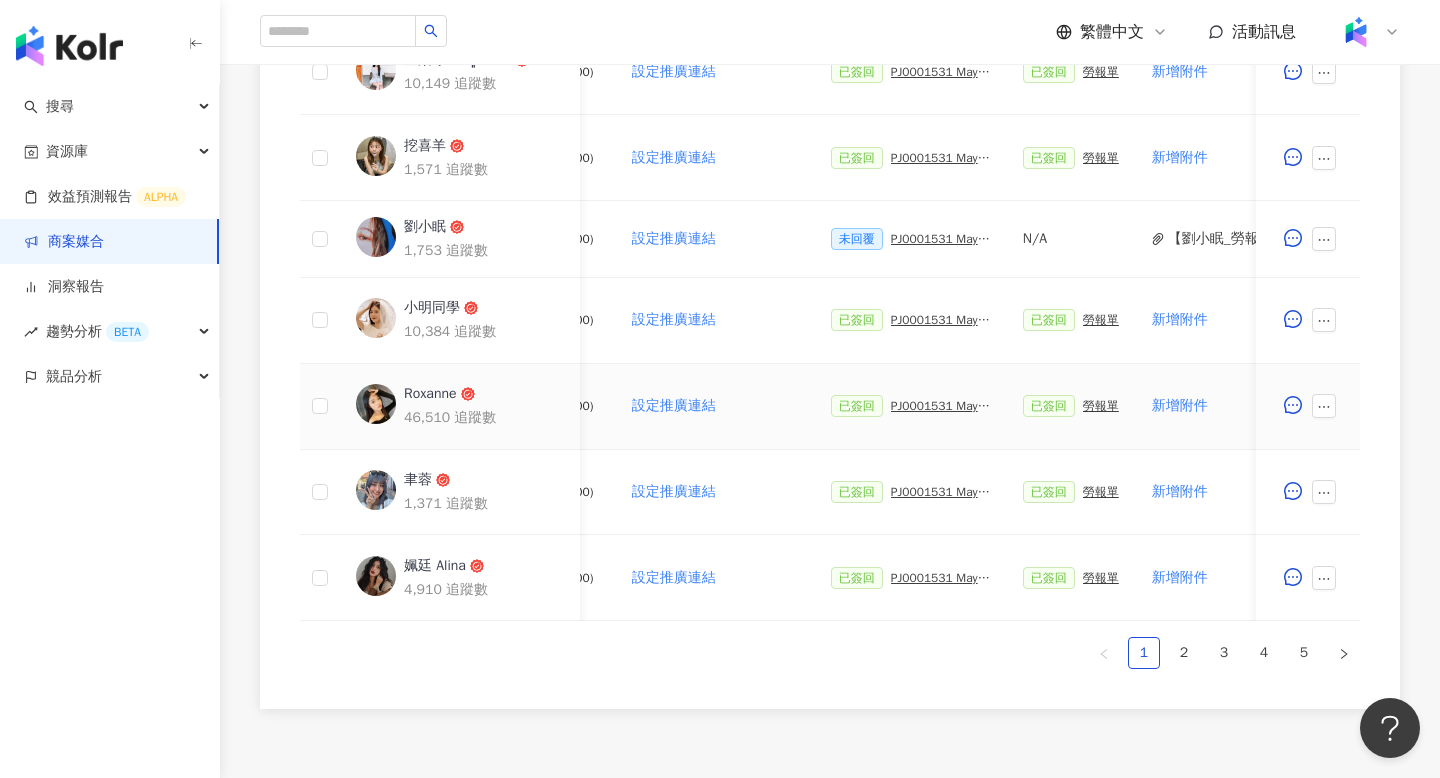 scroll, scrollTop: 1017, scrollLeft: 0, axis: vertical 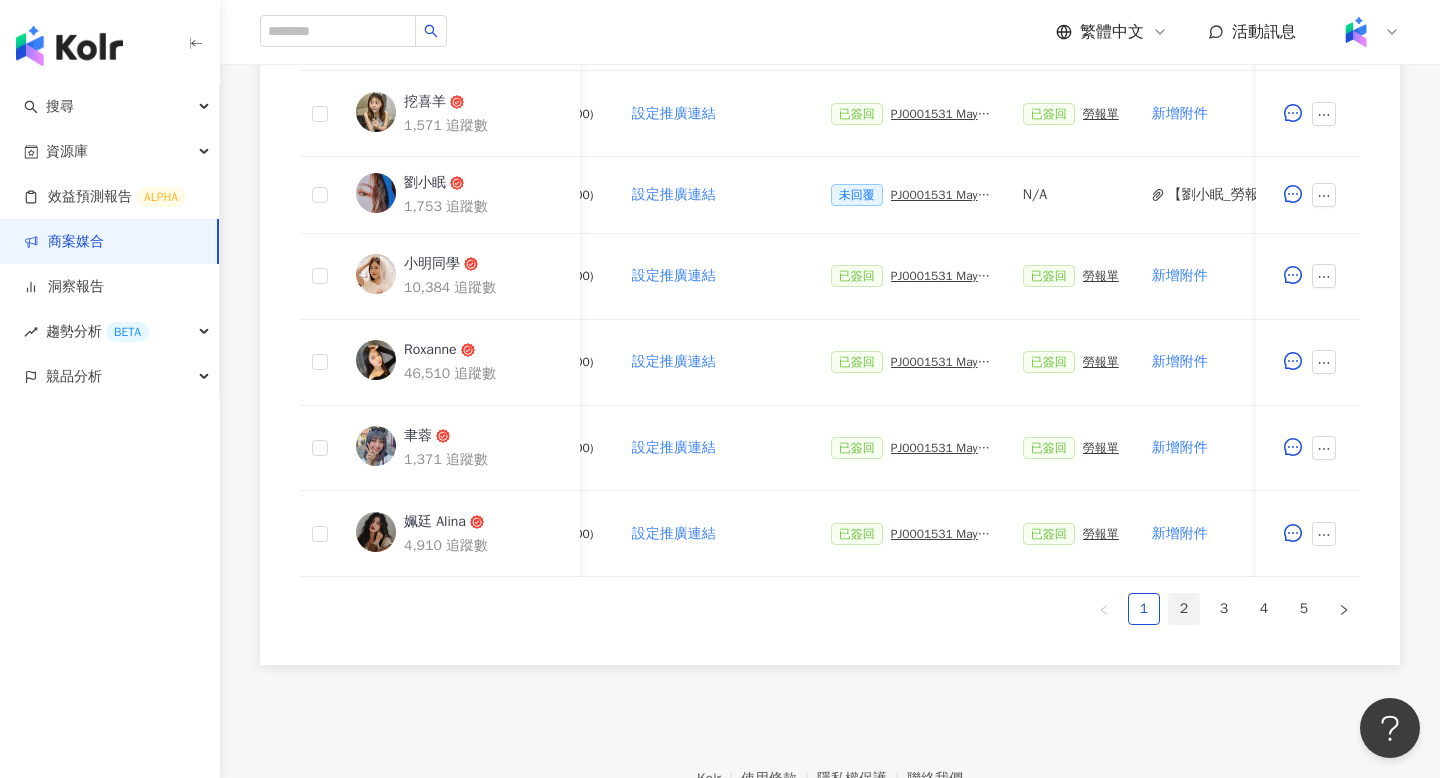 click on "2" at bounding box center [1184, 609] 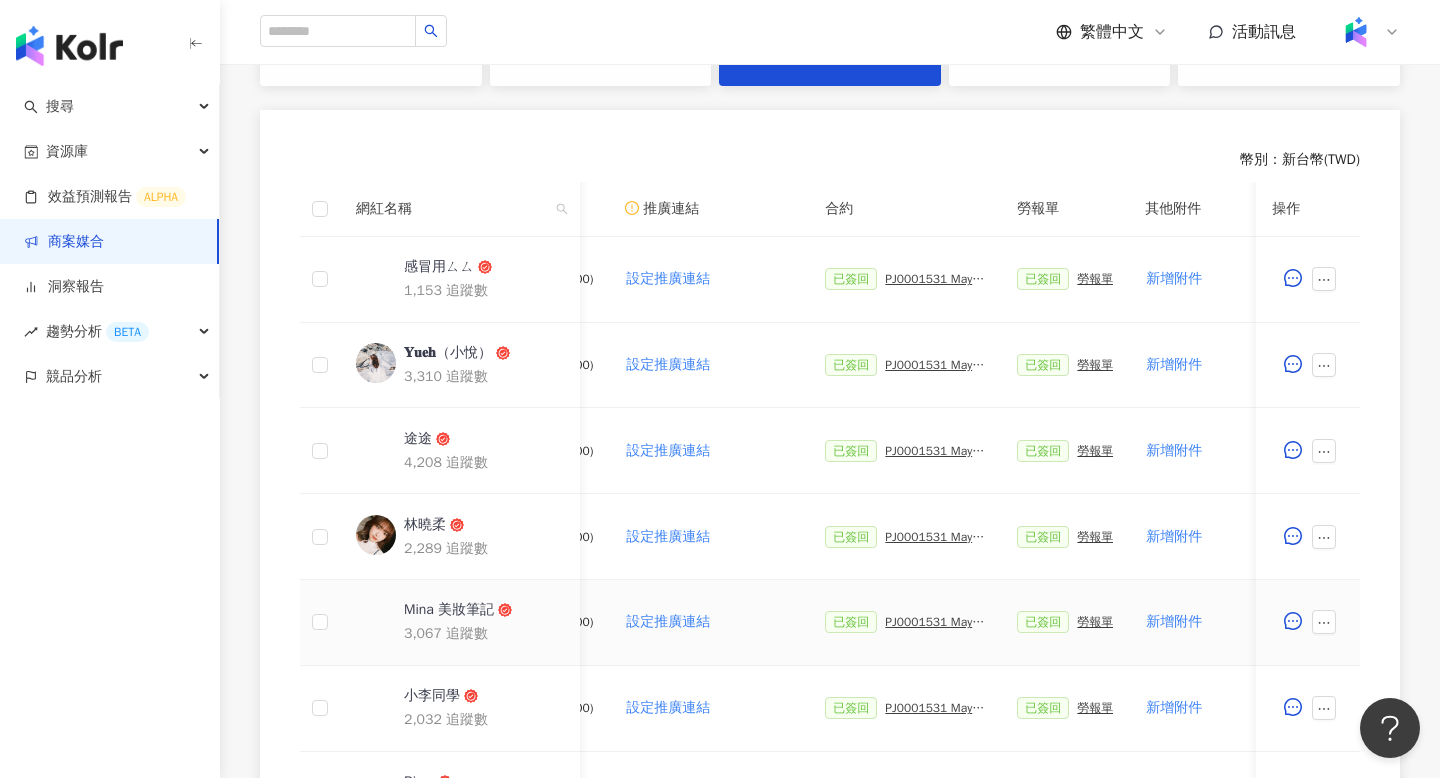 scroll, scrollTop: 1037, scrollLeft: 0, axis: vertical 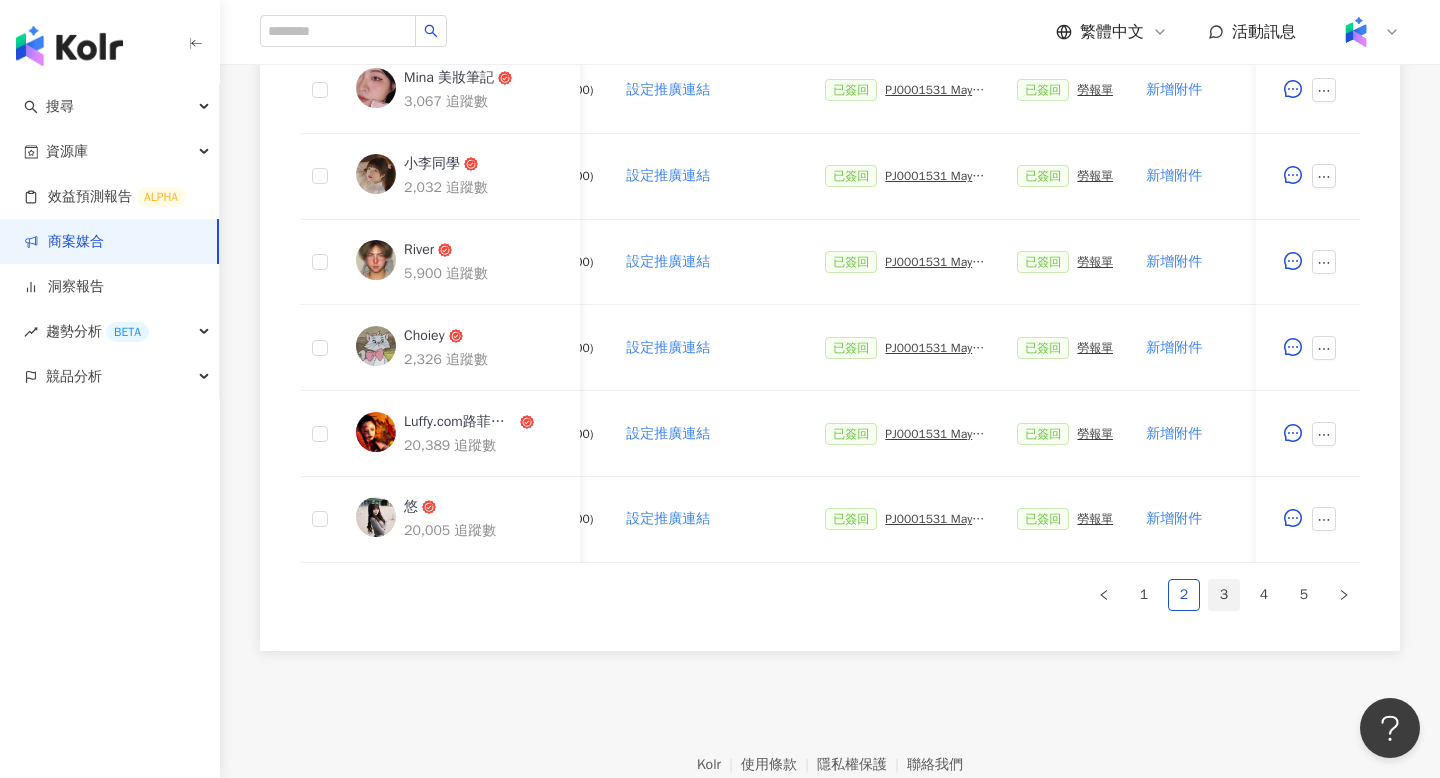 click on "3" at bounding box center [1224, 595] 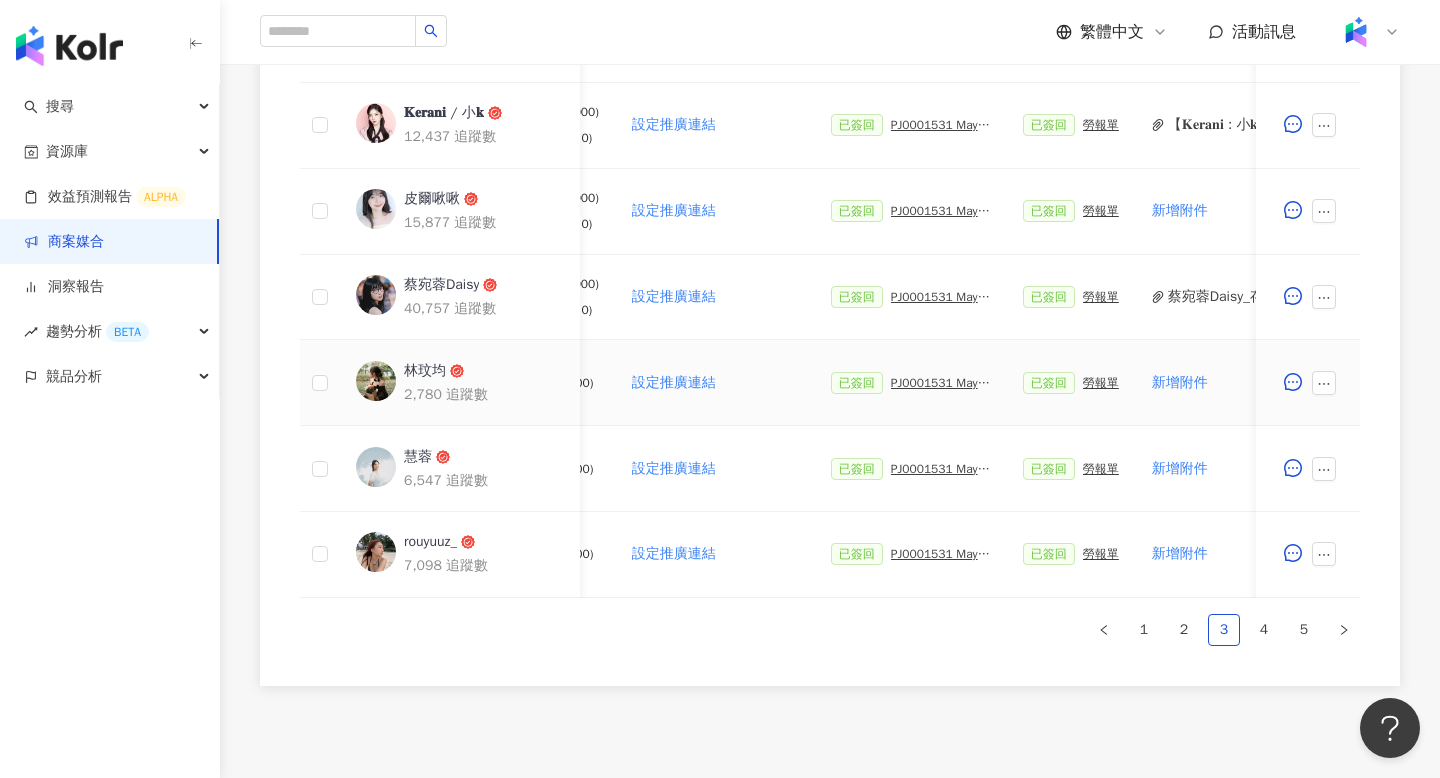 scroll, scrollTop: 1011, scrollLeft: 0, axis: vertical 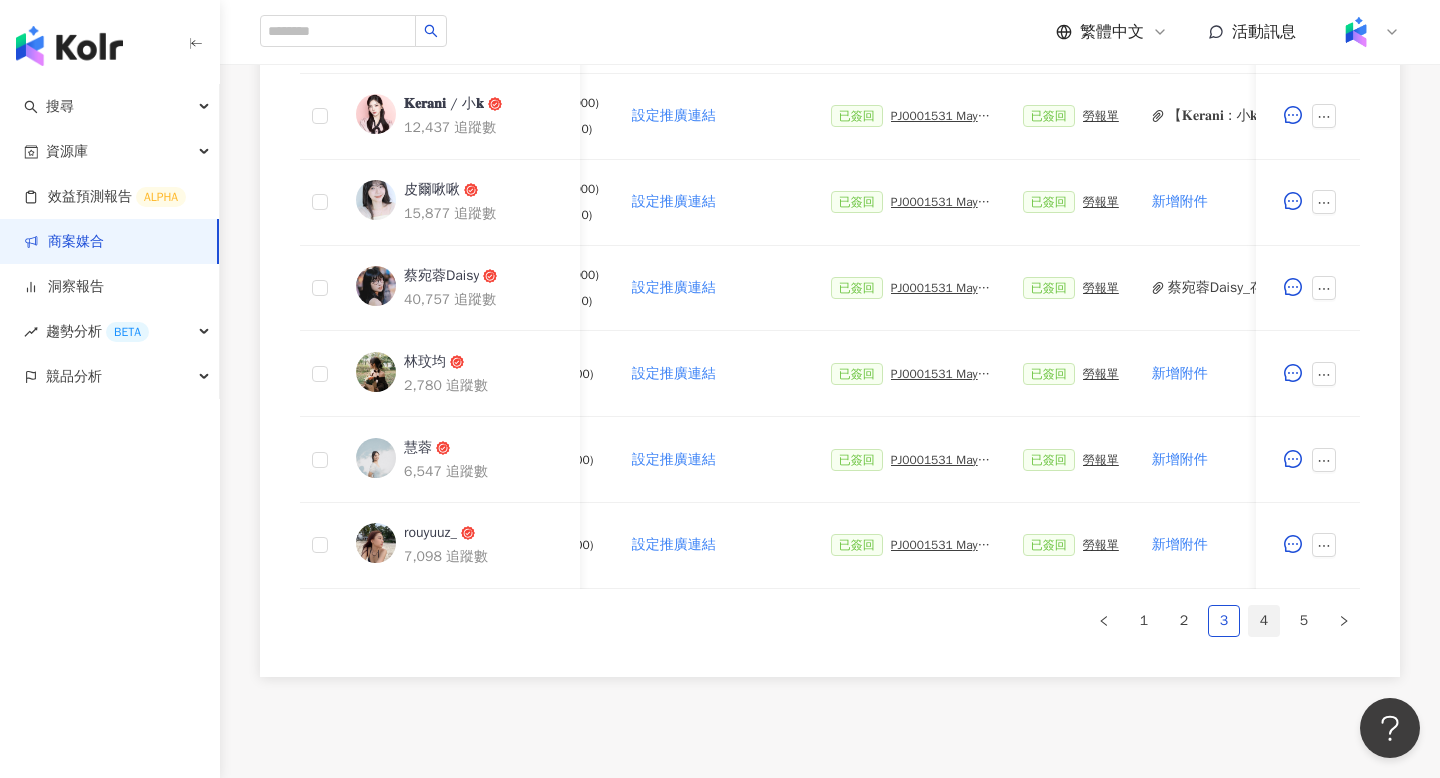 click on "4" at bounding box center (1264, 621) 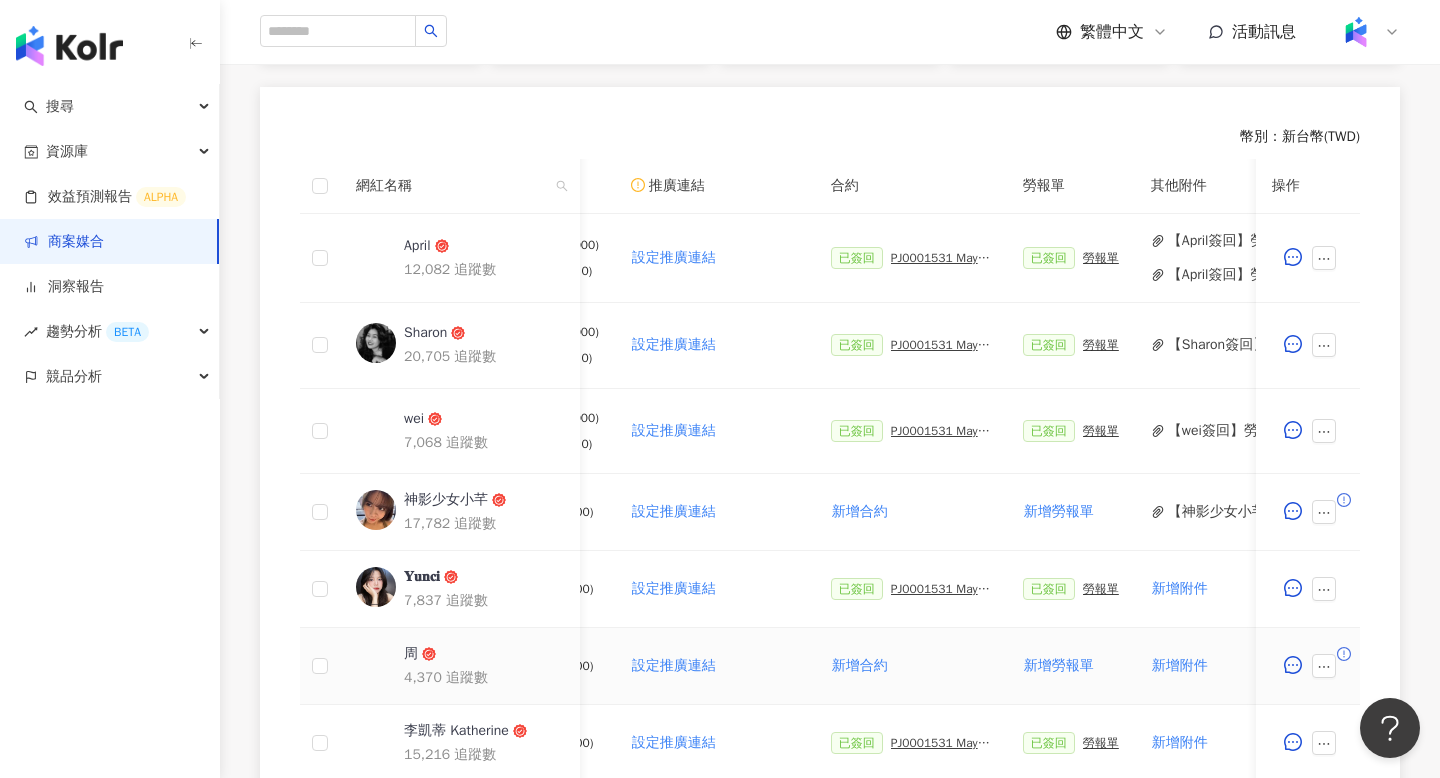scroll, scrollTop: 531, scrollLeft: 0, axis: vertical 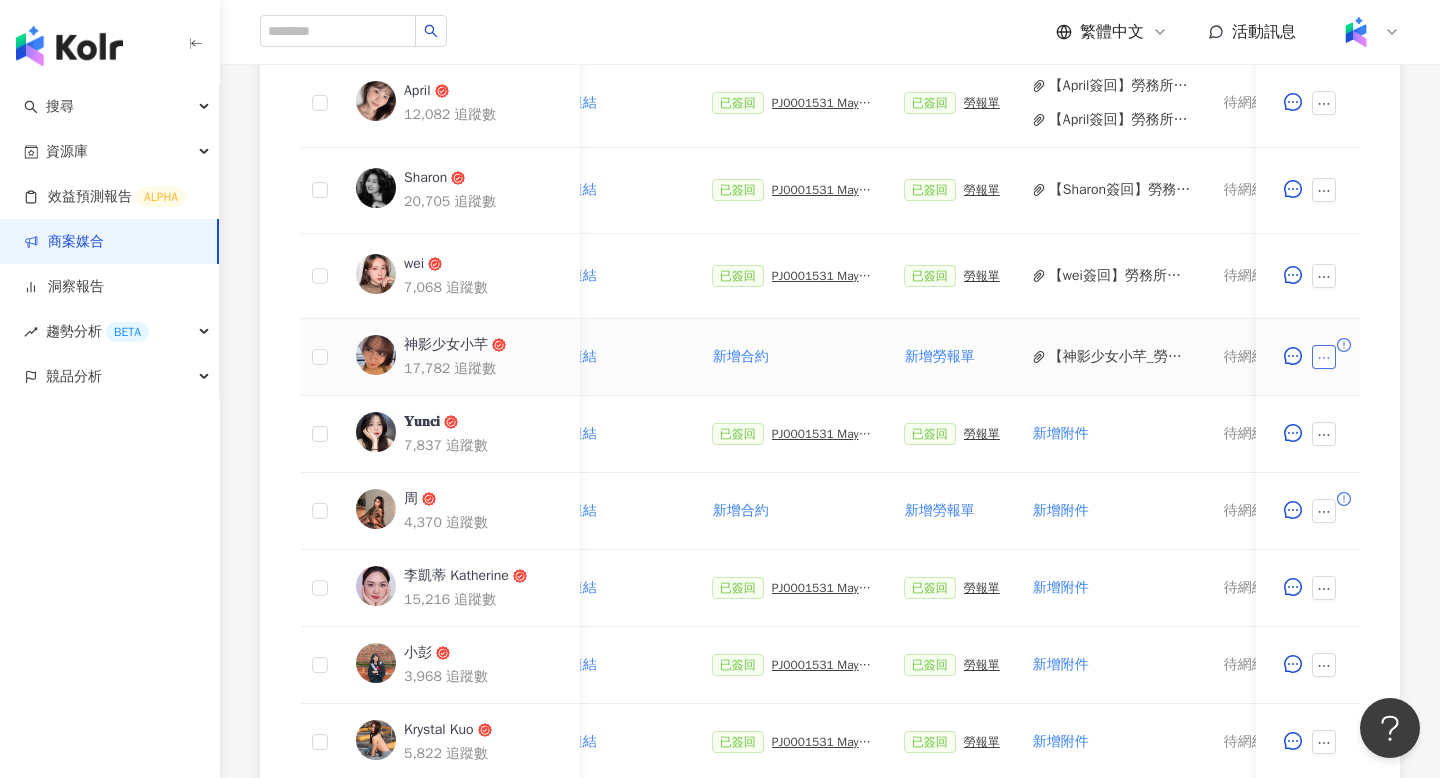 click 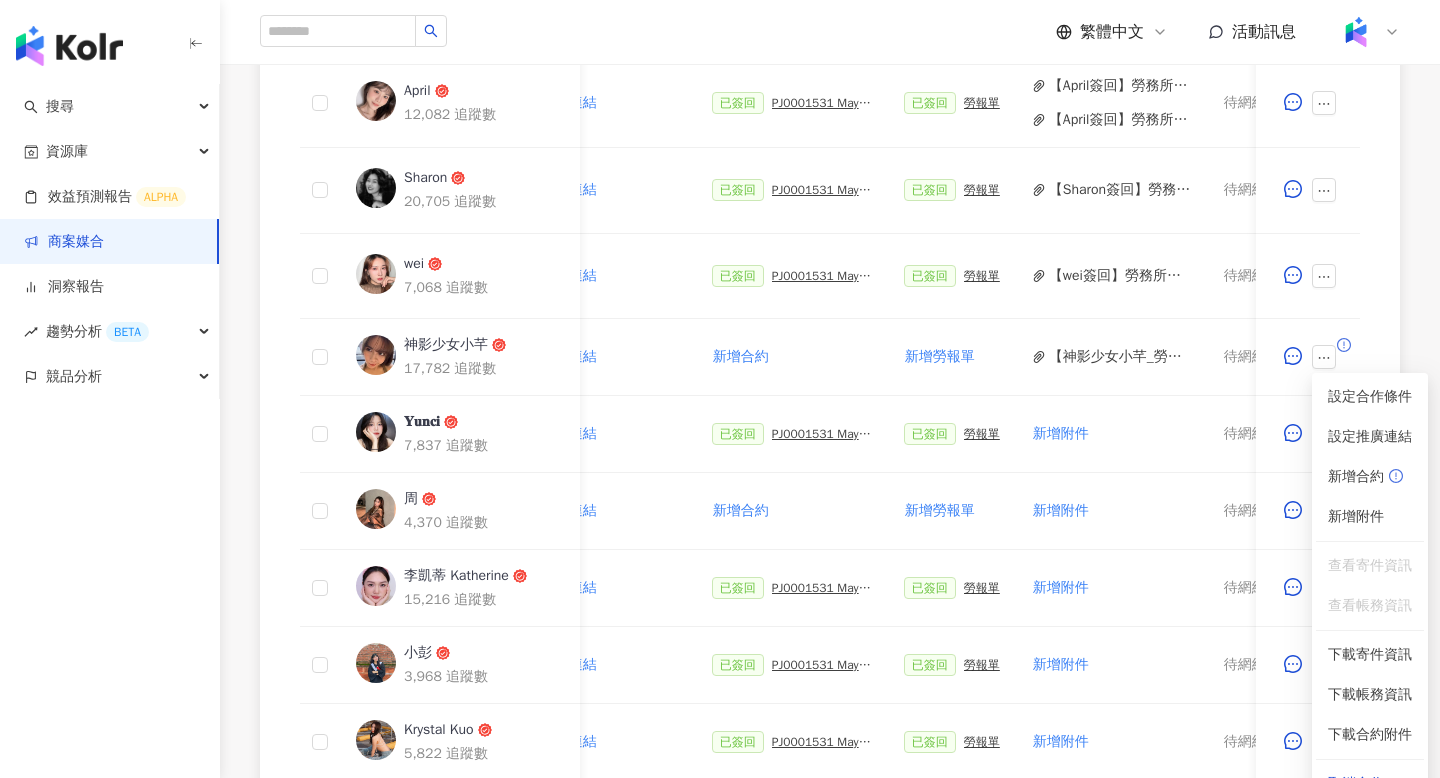 click on "0 待邀約 0 確認中 45 執行中 0 已結束 0 無意願/取消合作 幣別 ： 新台幣 ( TWD ) 網紅名稱 合作總酬勞 (含稅) 合作項目 推廣連結 合約 勞報單 其他附件 上線連結 領款人身份 備註 付款狀態 操作                           April 12,082 追蹤數 $6,000 Reels 1 則 ($ 6,000) 限時動態 1 則 ($ 0) 設定推廣連結 已簽回 PJ0001531 Maybelline_202506_FIT_ME_反孔特霧粉底_遮瑕_萊雅備忘錄 已簽回 勞報單 【April簽回】勞務所得簽收單_MAYBELLINE_202506_FIT_ME_反孔特霧粉底_遮瑕.pdf 【April簽回】勞務所得簽收單_MAYBELLINE_202506_FIT_ME_反孔特霧粉底_遮瑕.pdf 待網紅回傳 個人（中華民國籍） 新增備註 處理中 預計付款 2025/08/10 Sharon 20,705 追蹤數 $6,000 Reels 1 則 ($ 6,000) 限時動態 1 則 ($ 0) 設定推廣連結 已簽回 PJ0001531 Maybelline_202506_FIT_ME_反孔特霧粉底_遮瑕_萊雅備忘錄 已簽回 勞報單 待網紅回傳 個人（中華民國籍） 1" at bounding box center [830, 375] 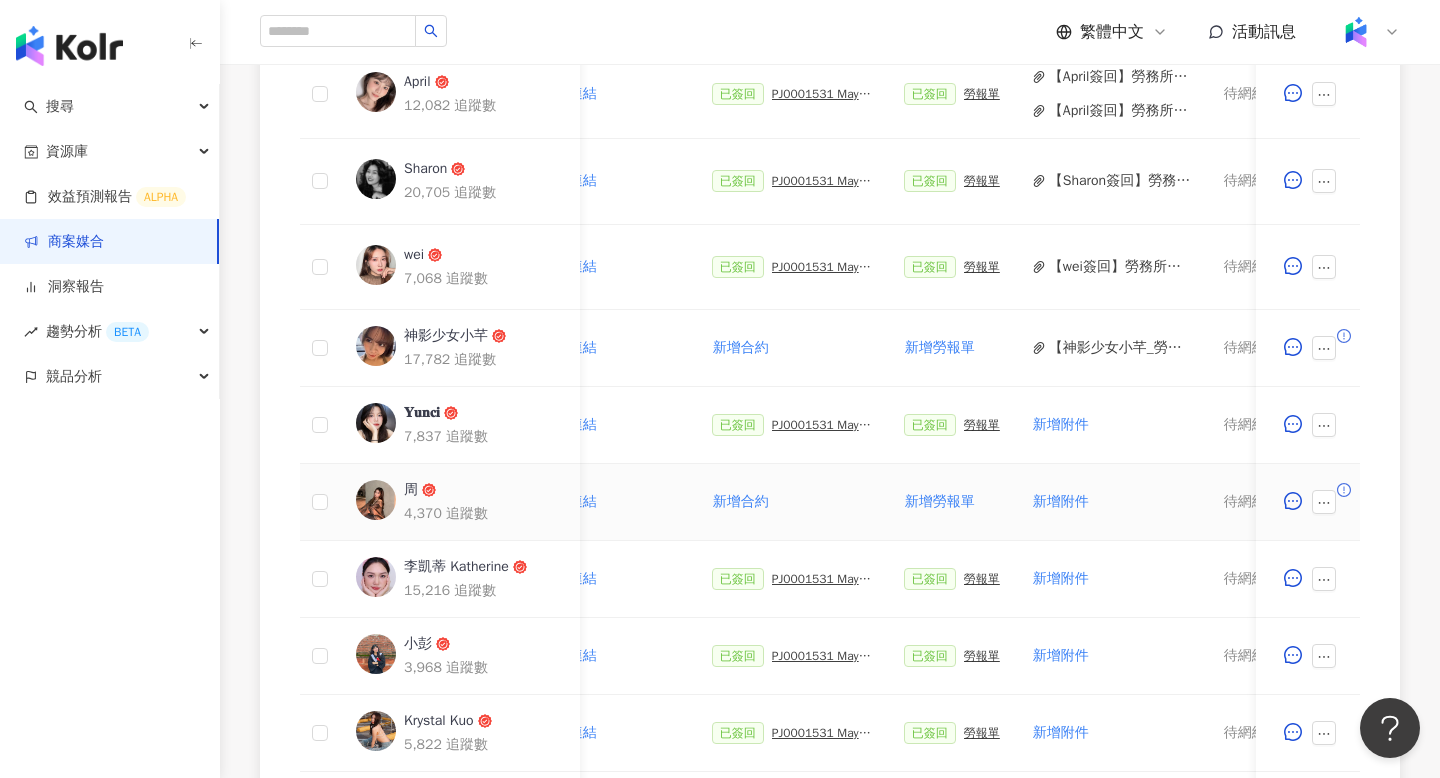 scroll, scrollTop: 691, scrollLeft: 0, axis: vertical 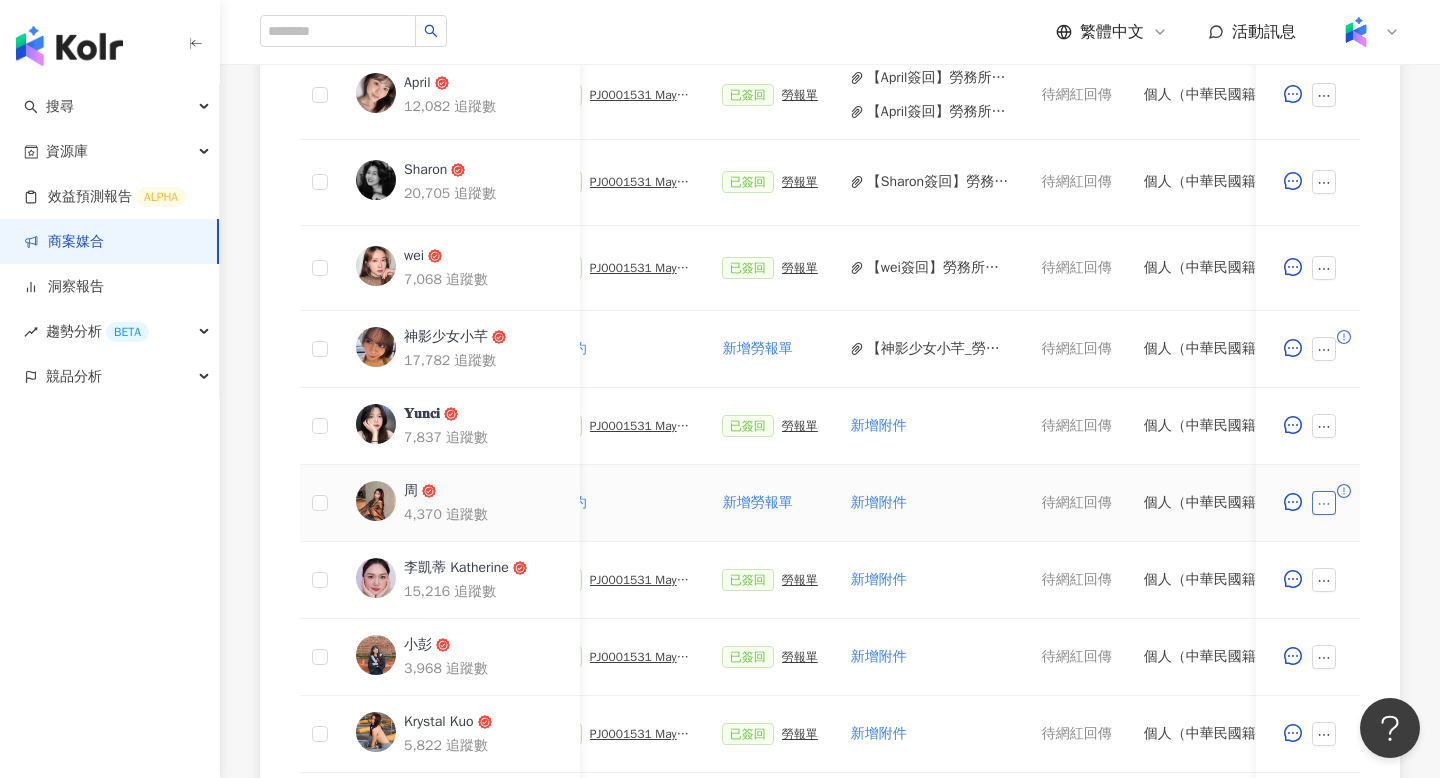 click 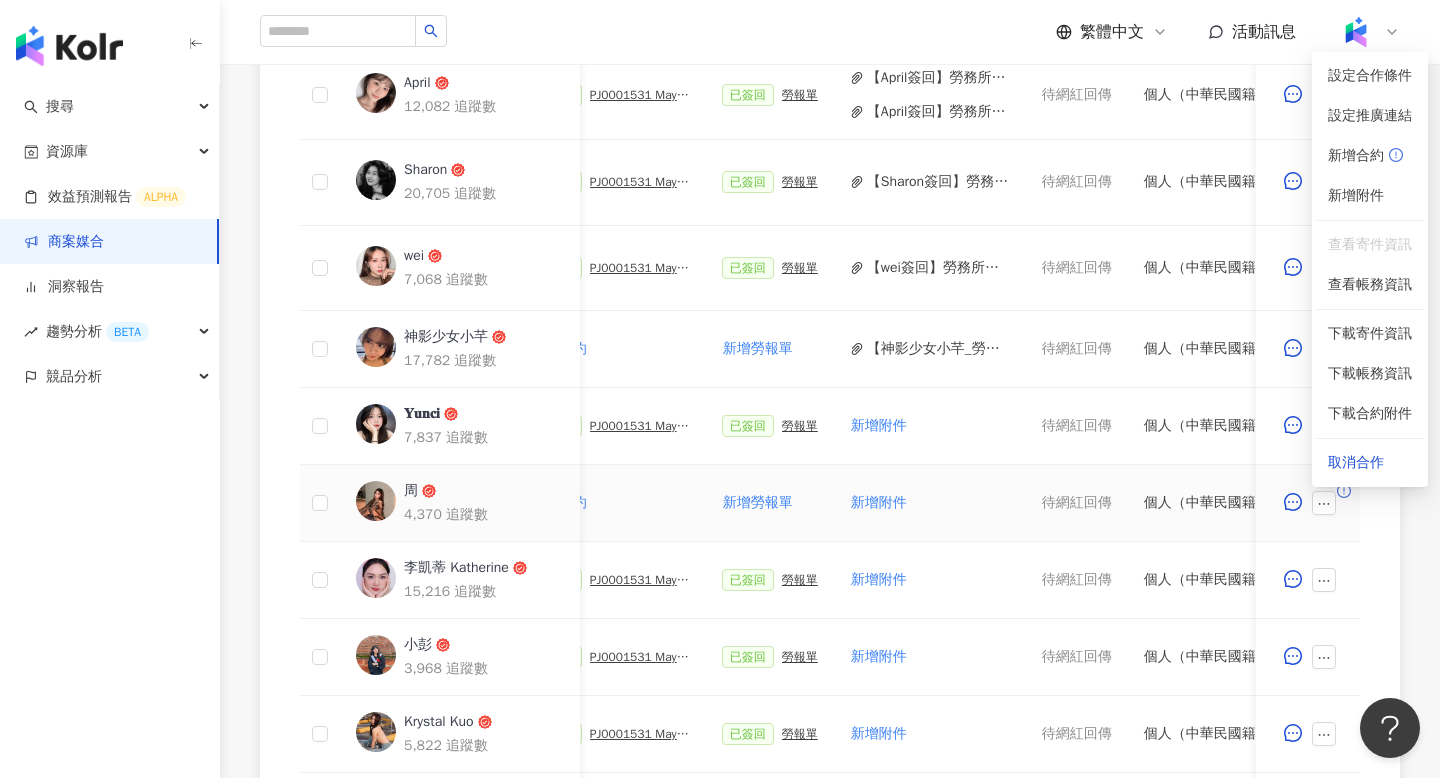 click on "新增附件" at bounding box center (930, 503) 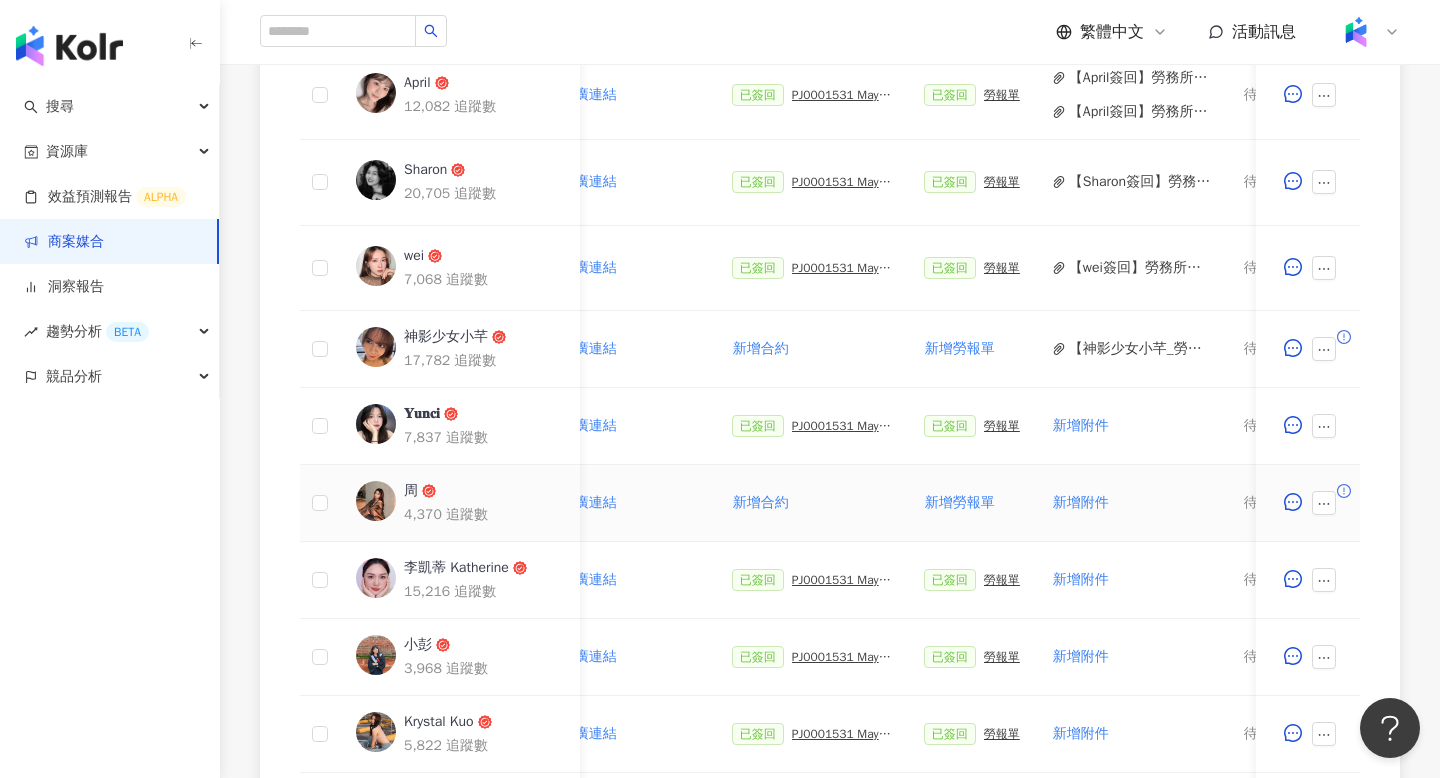 scroll, scrollTop: 0, scrollLeft: 284, axis: horizontal 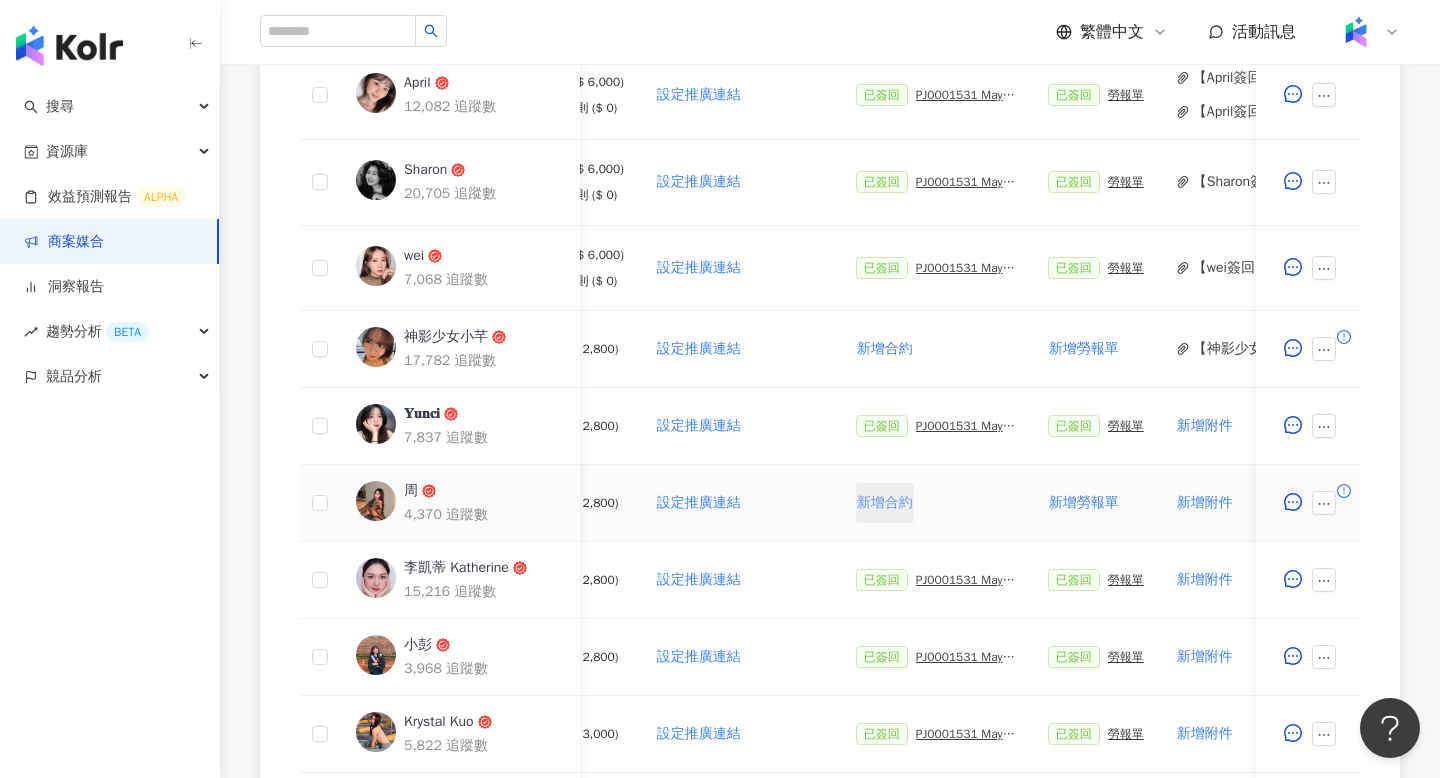 click on "新增合約" at bounding box center [885, 503] 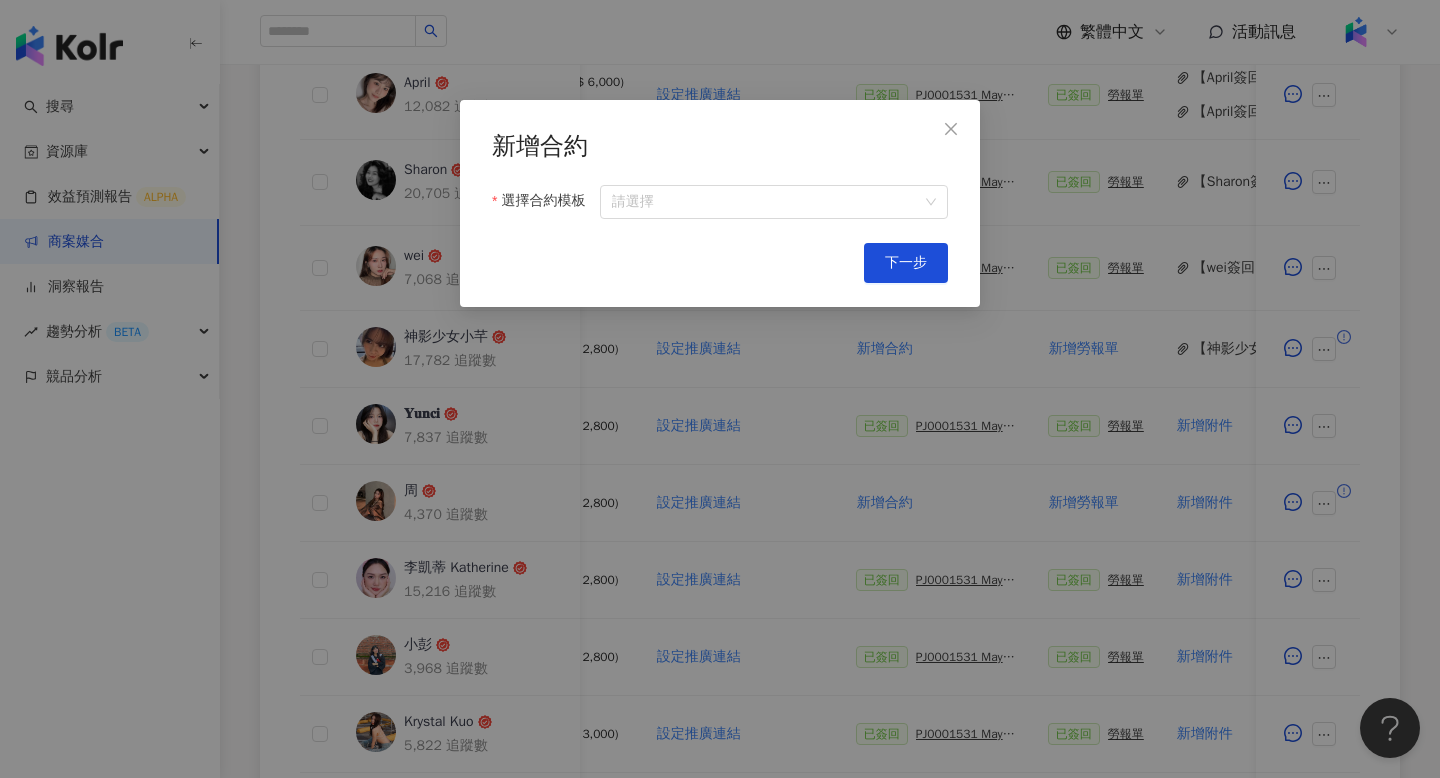 click on "新增合約 選擇合約模板 請選擇" at bounding box center (720, 175) 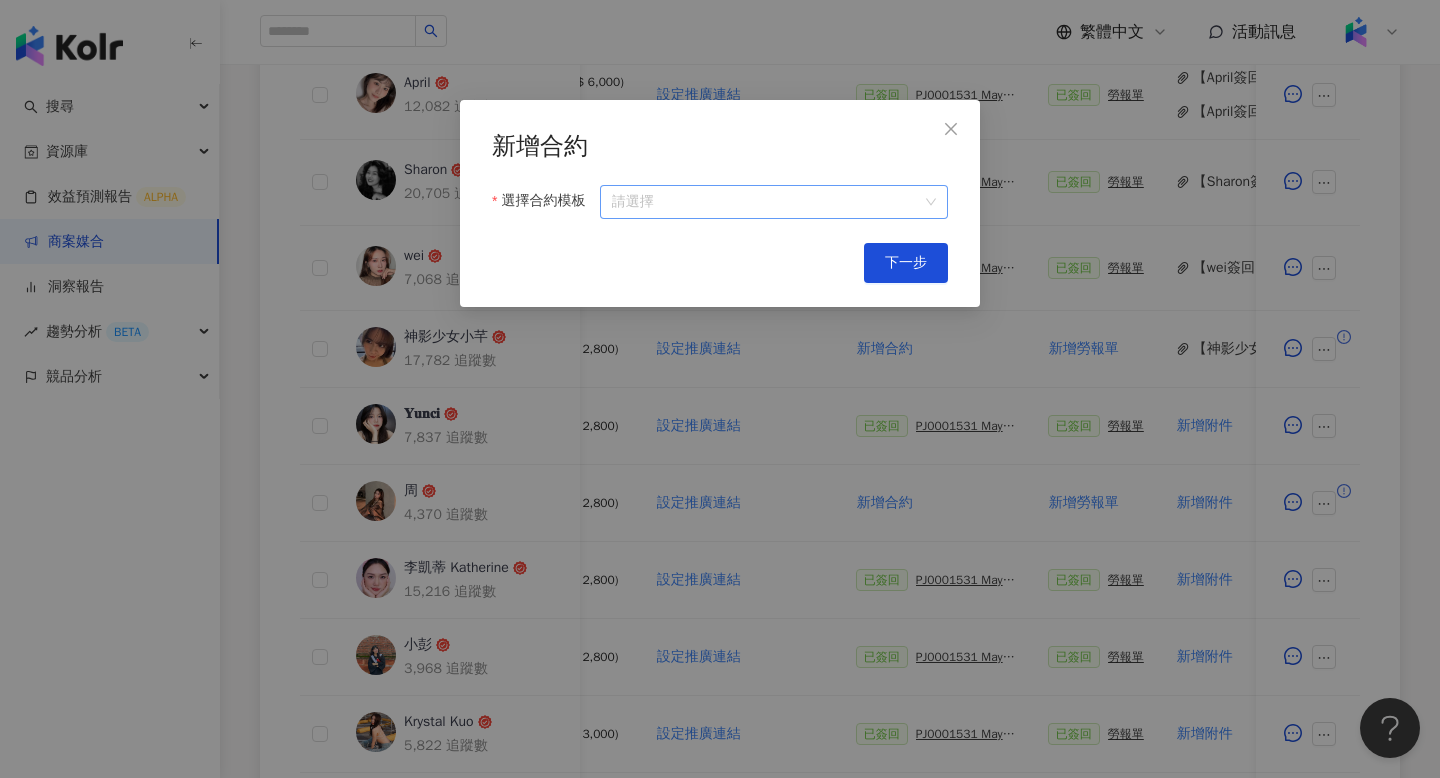 click on "選擇合約模板" at bounding box center (774, 202) 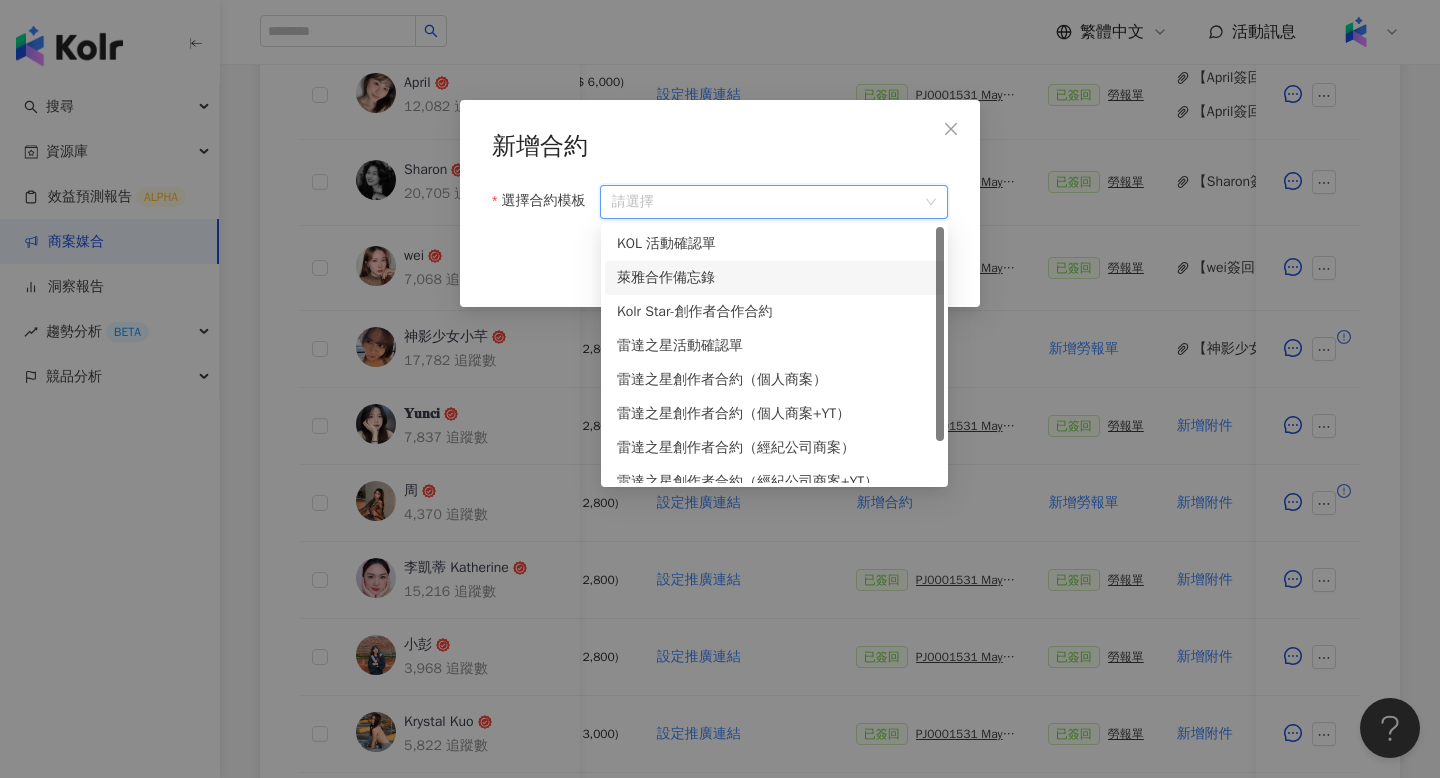 click on "萊雅合作備忘錄" at bounding box center (774, 278) 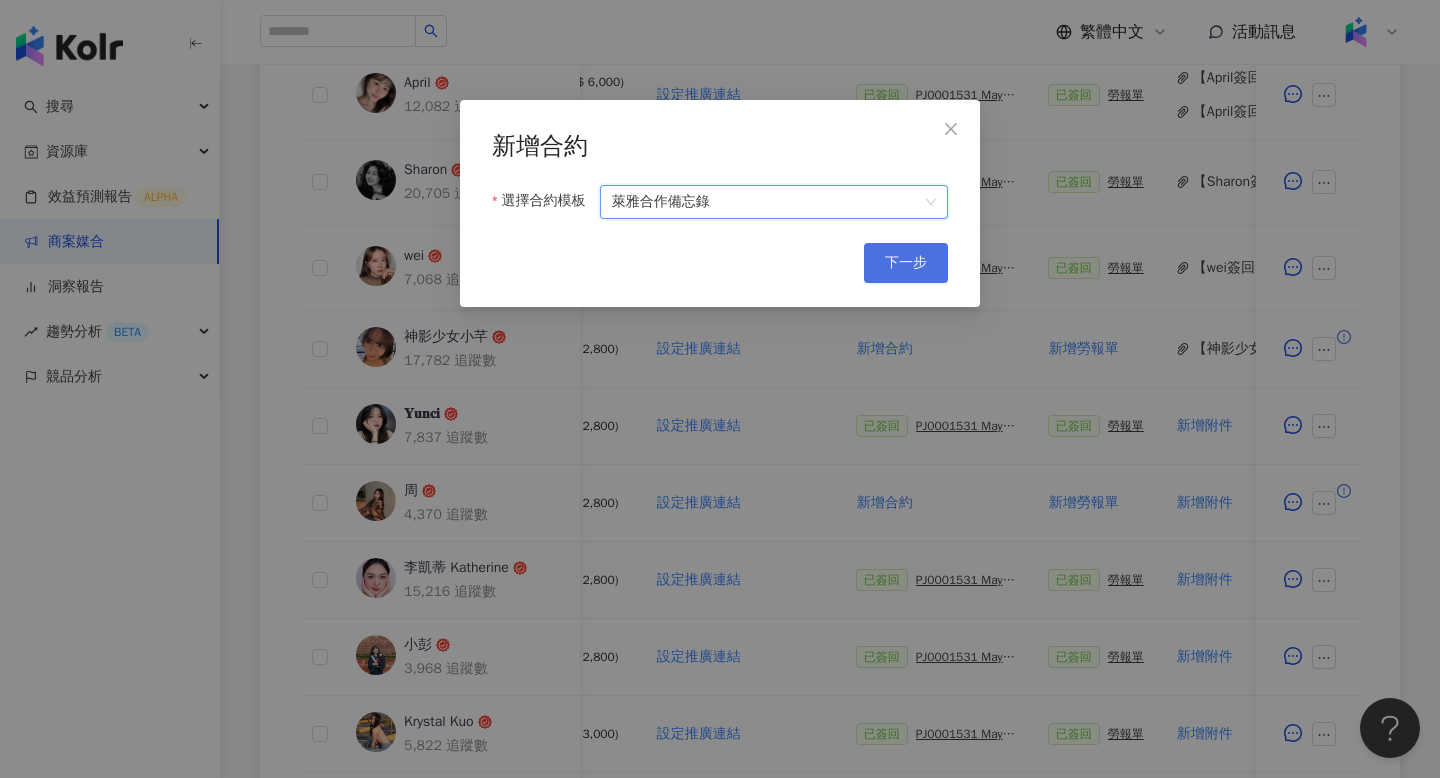 click on "下一步" at bounding box center [906, 263] 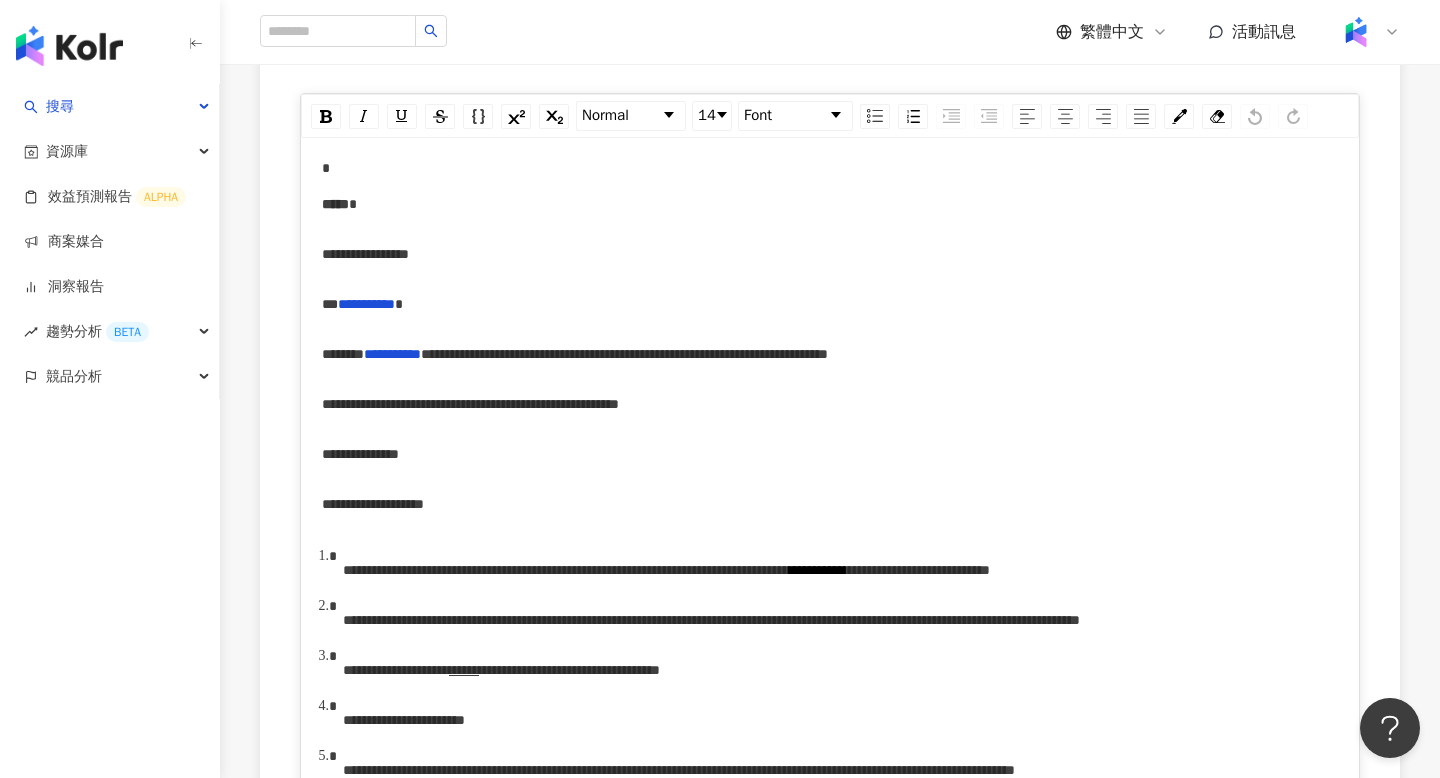 scroll, scrollTop: 365, scrollLeft: 0, axis: vertical 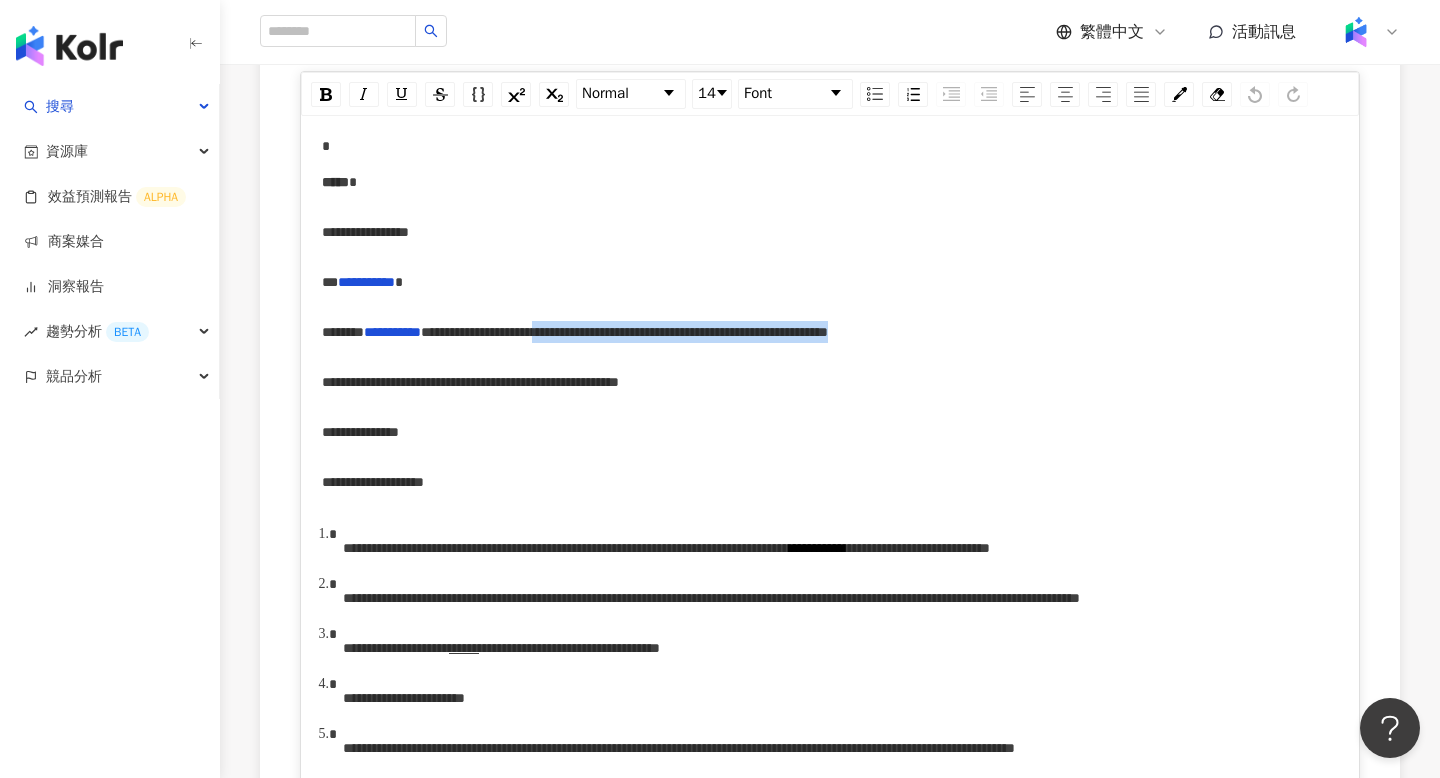 drag, startPoint x: 804, startPoint y: 334, endPoint x: 464, endPoint y: 362, distance: 341.151 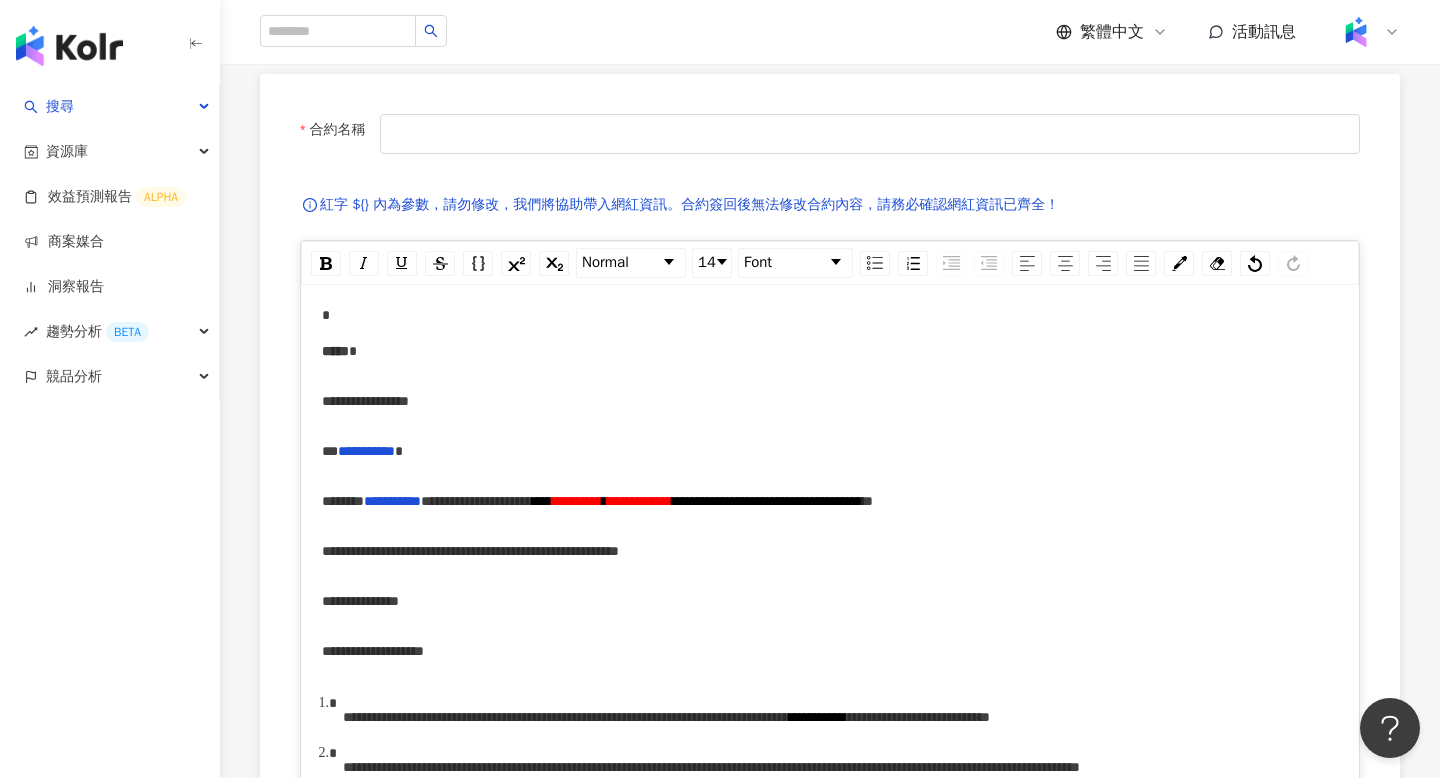 scroll, scrollTop: 178, scrollLeft: 0, axis: vertical 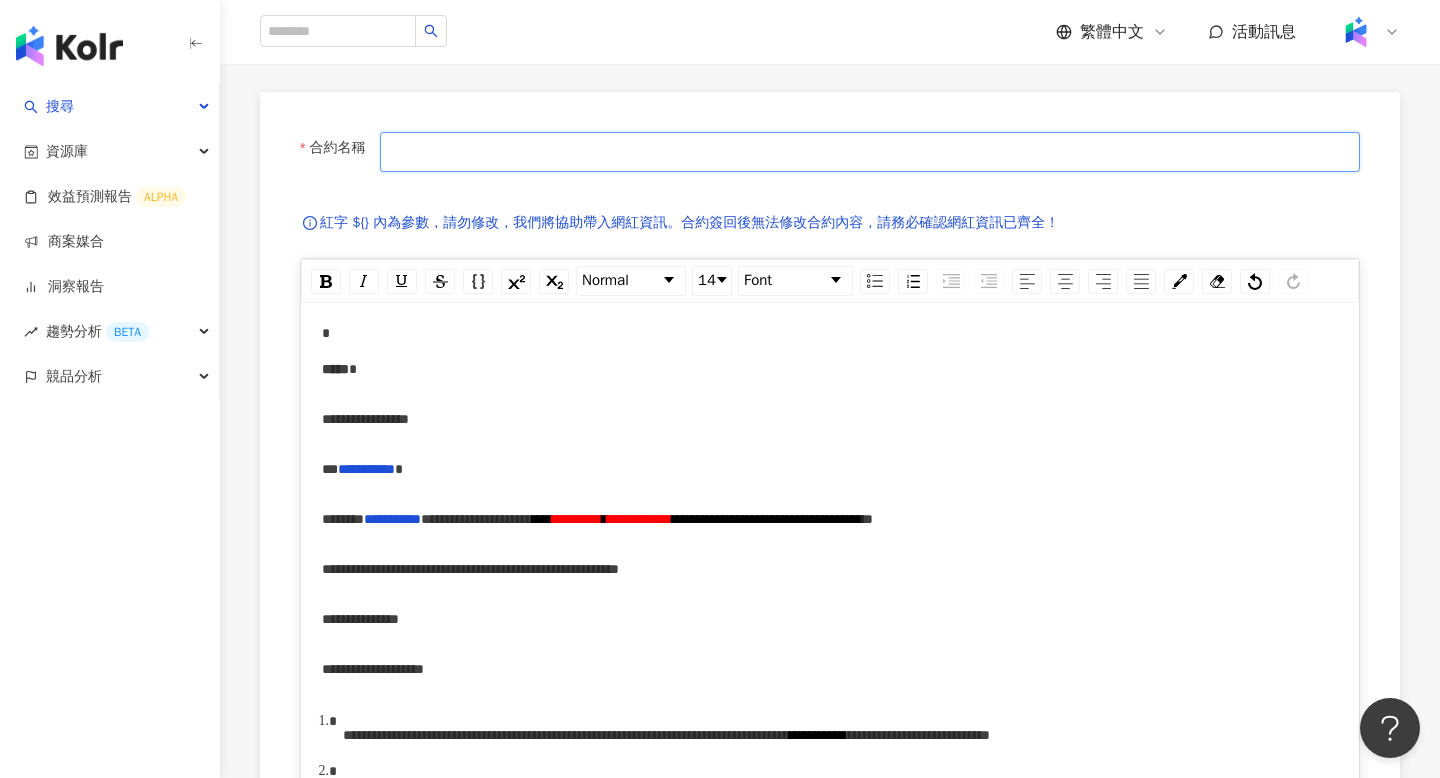 click on "合約名稱" at bounding box center (870, 152) 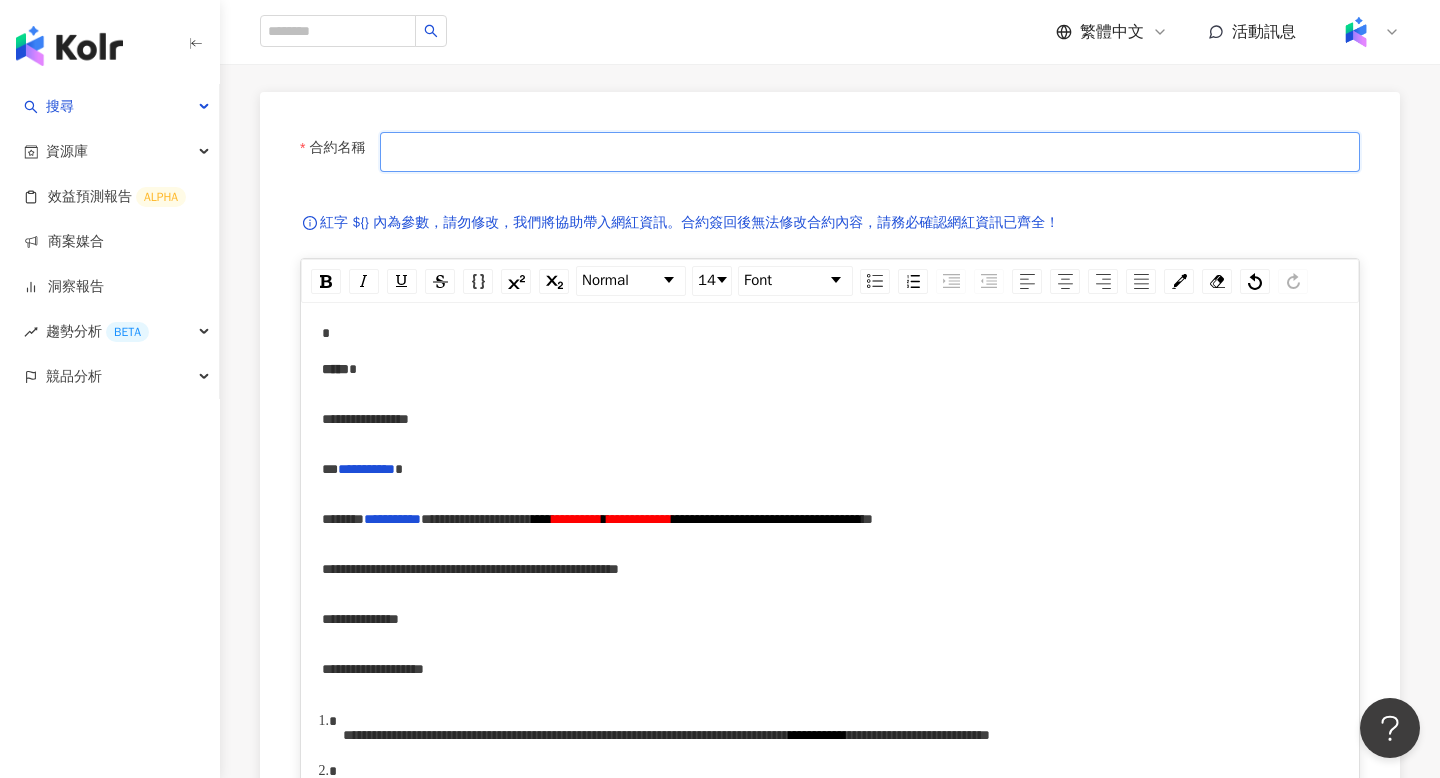 type on "**********" 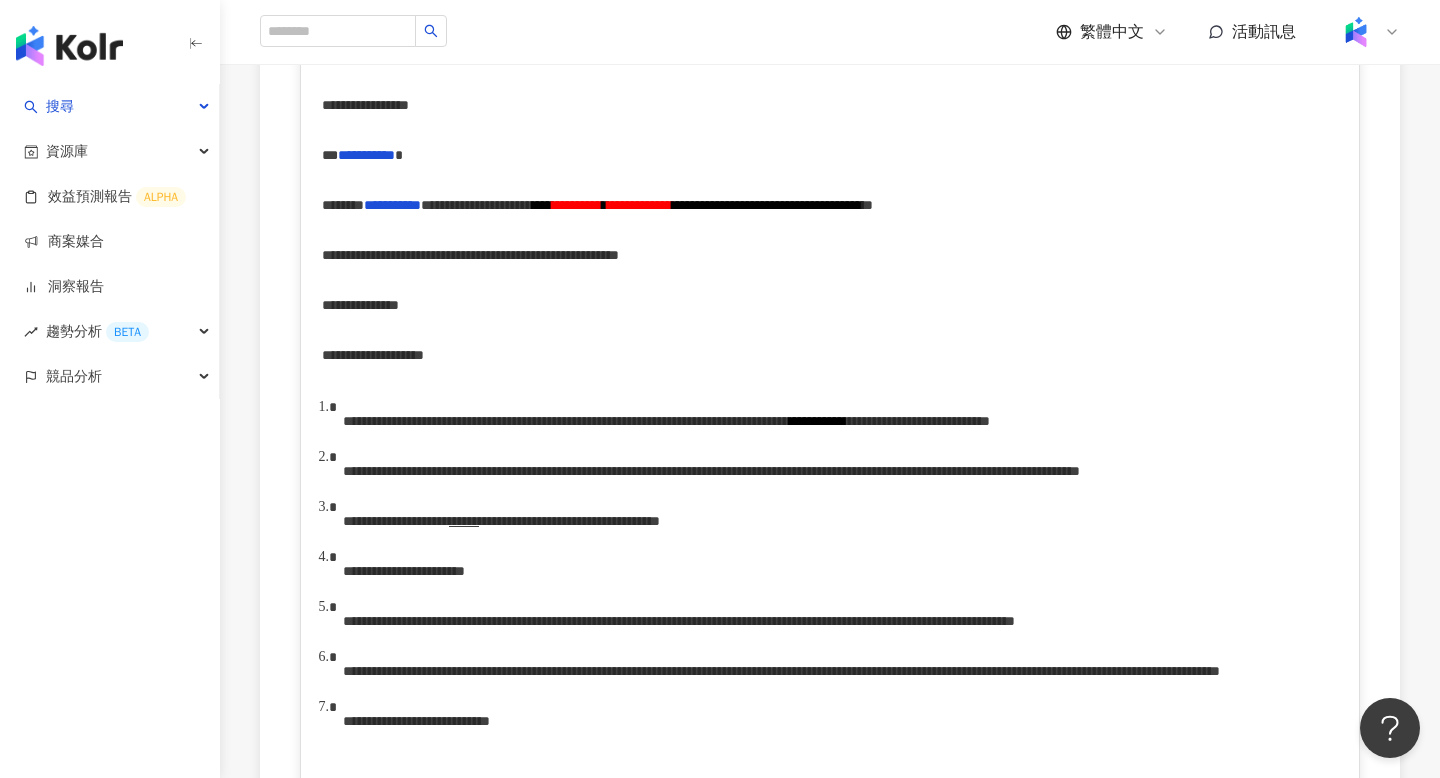 scroll, scrollTop: 493, scrollLeft: 0, axis: vertical 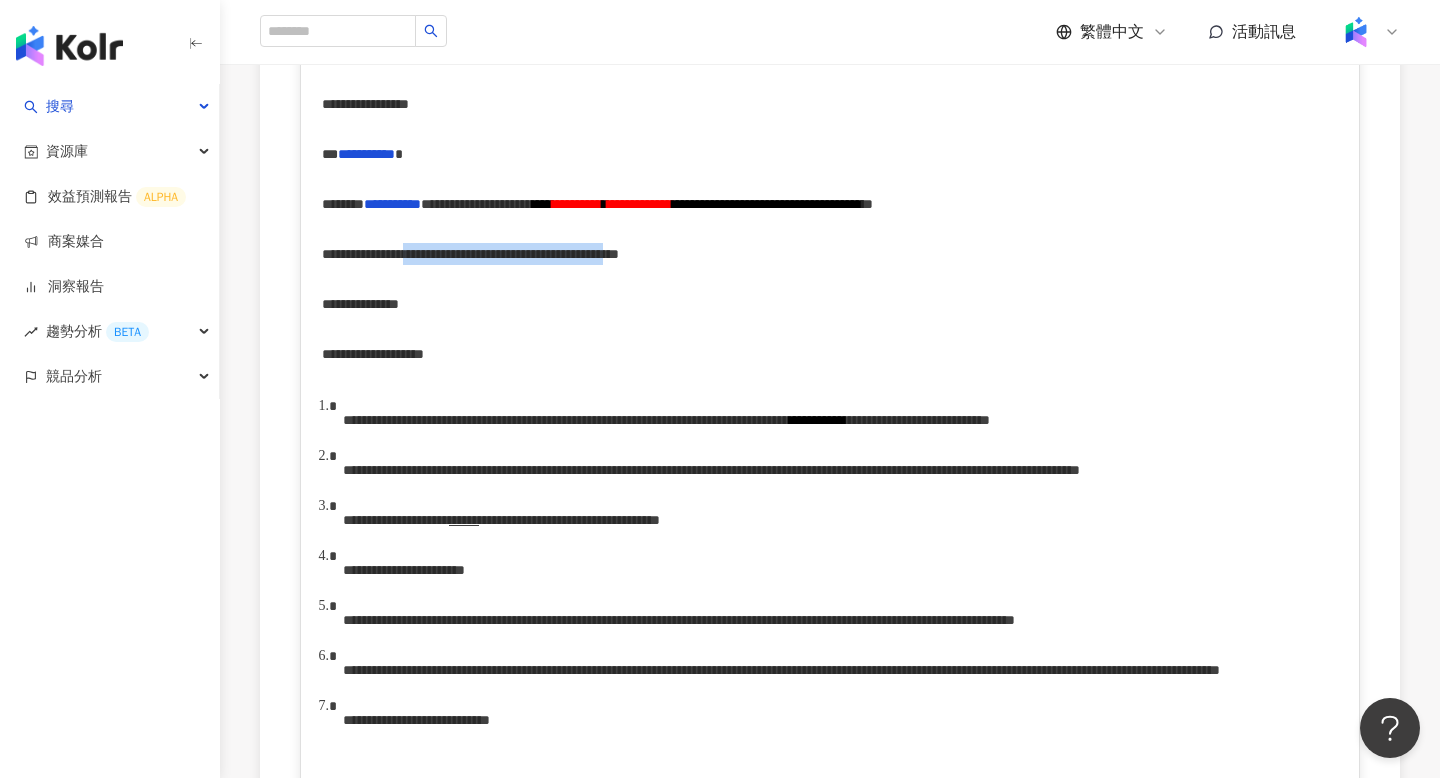 drag, startPoint x: 500, startPoint y: 282, endPoint x: 749, endPoint y: 280, distance: 249.00803 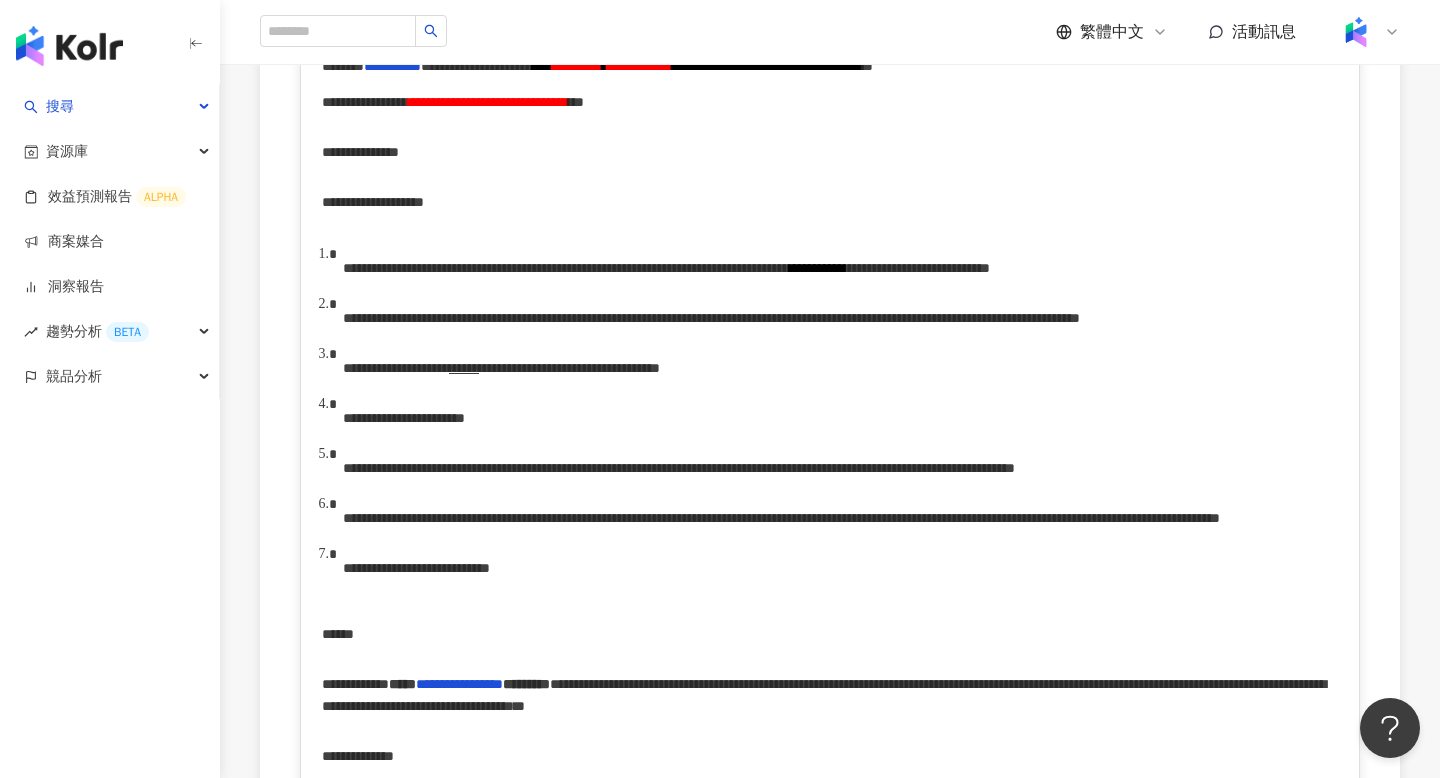 scroll, scrollTop: 641, scrollLeft: 0, axis: vertical 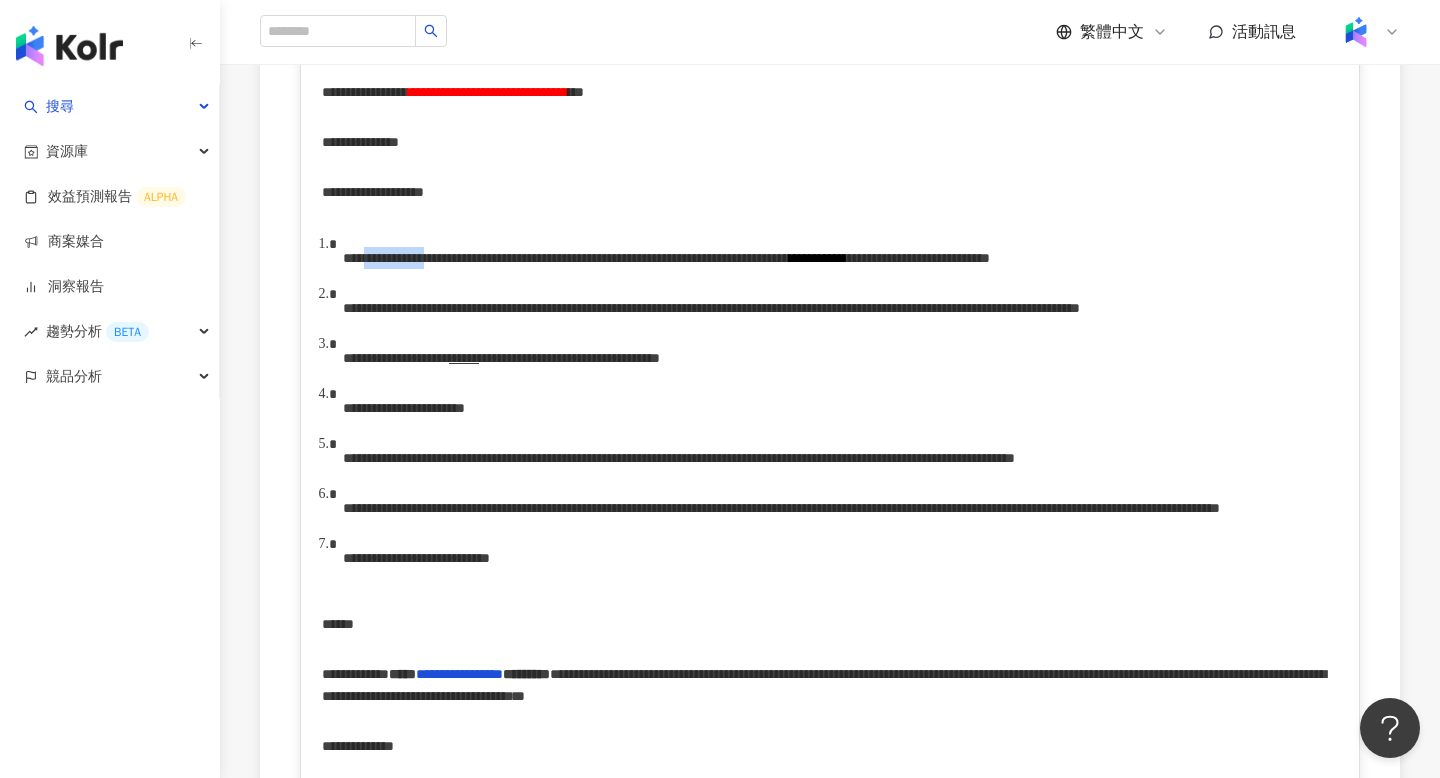 drag, startPoint x: 394, startPoint y: 283, endPoint x: 477, endPoint y: 284, distance: 83.00603 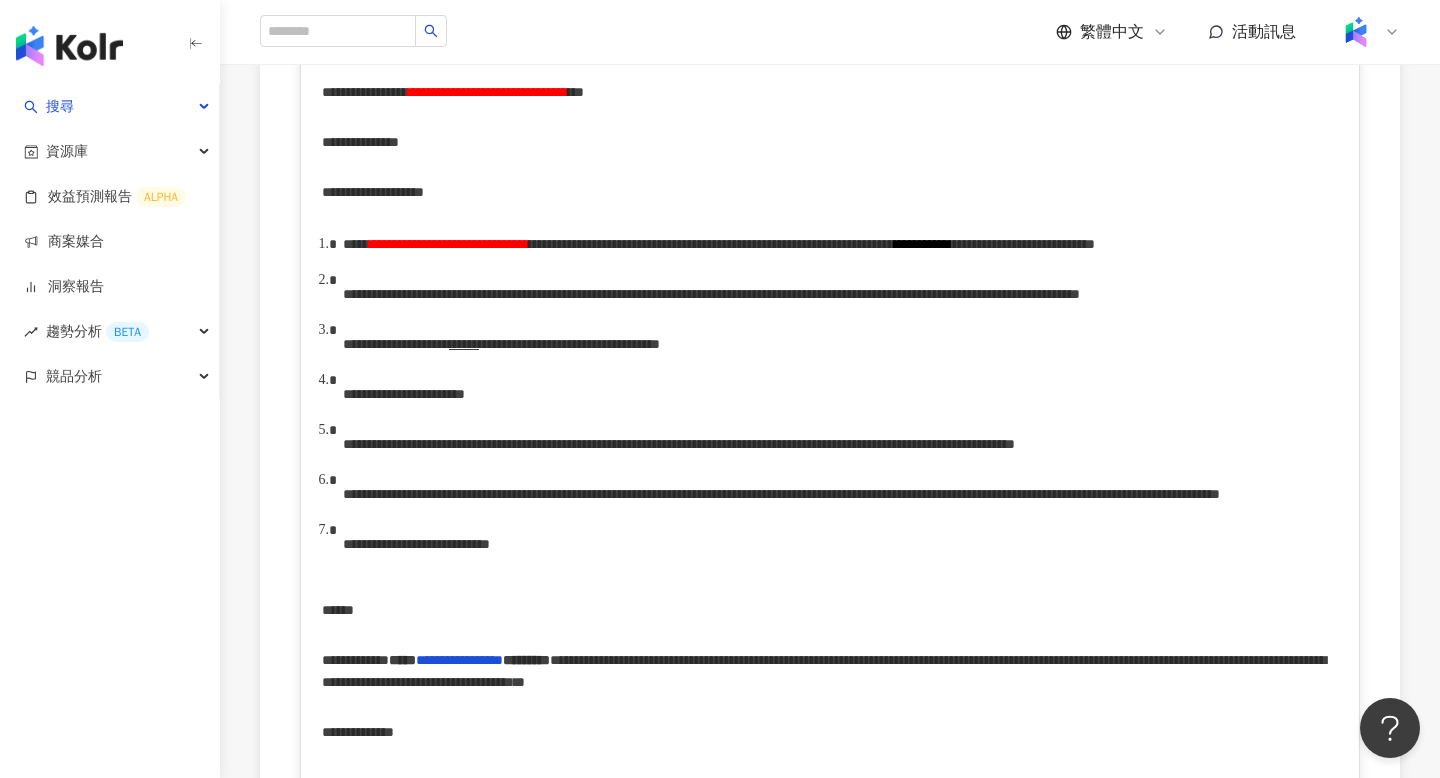 scroll, scrollTop: 686, scrollLeft: 0, axis: vertical 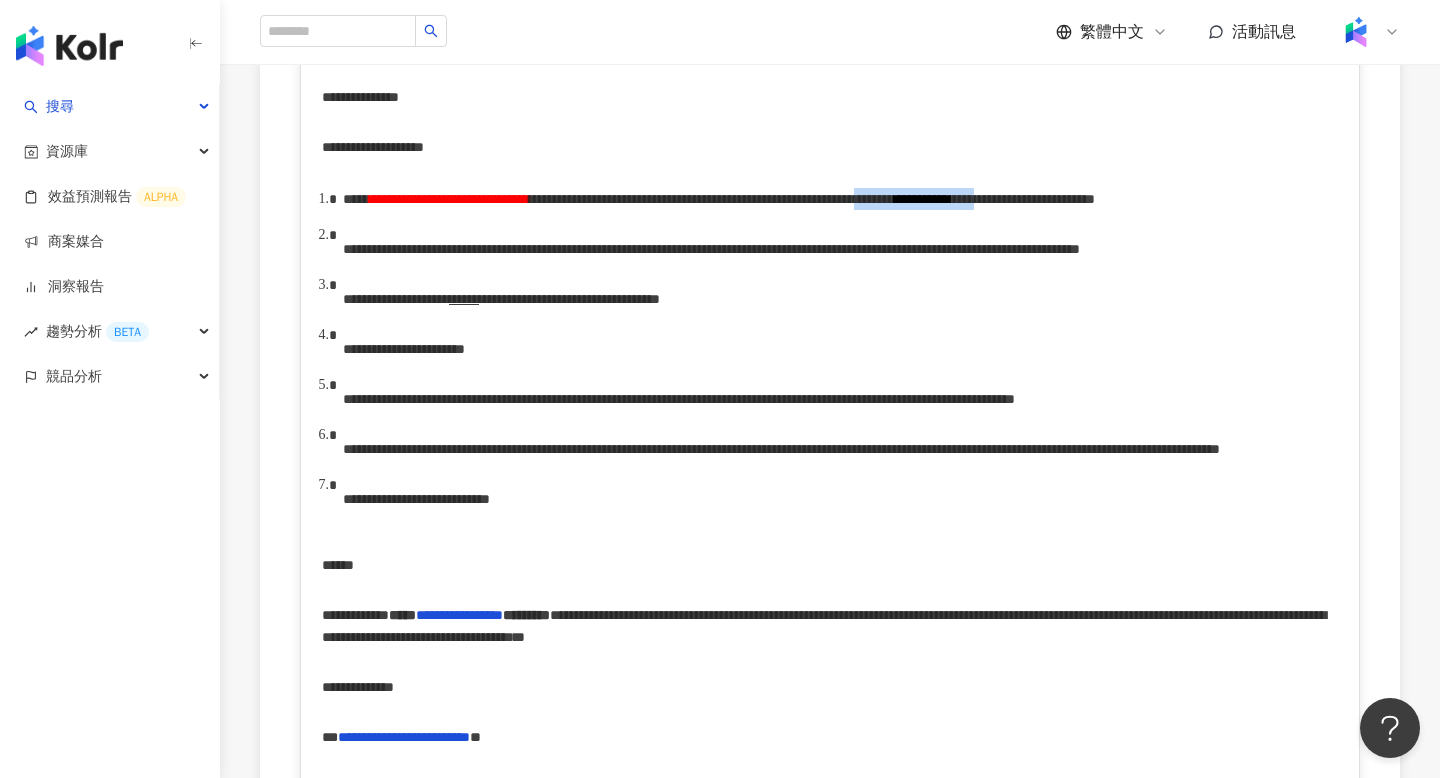 drag, startPoint x: 566, startPoint y: 242, endPoint x: 725, endPoint y: 243, distance: 159.00314 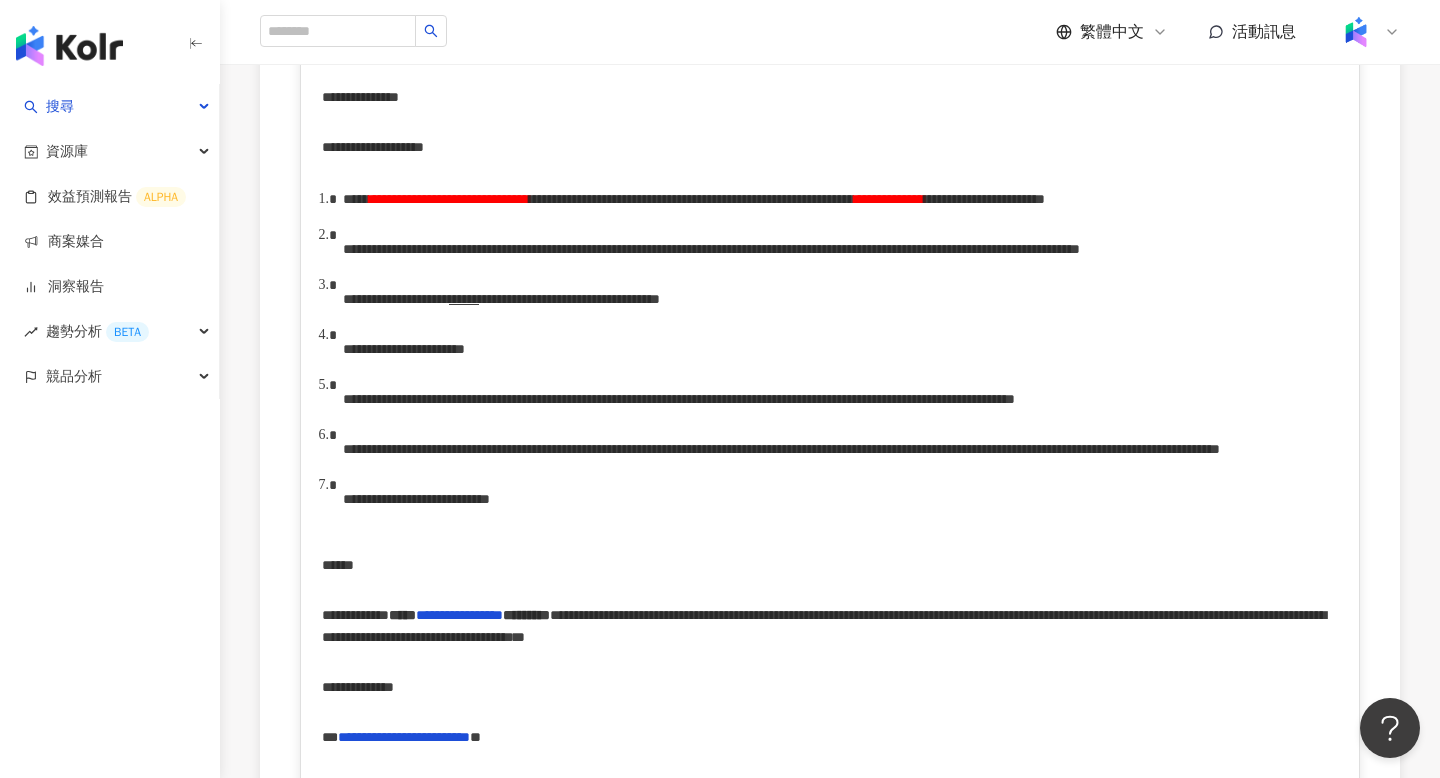 type 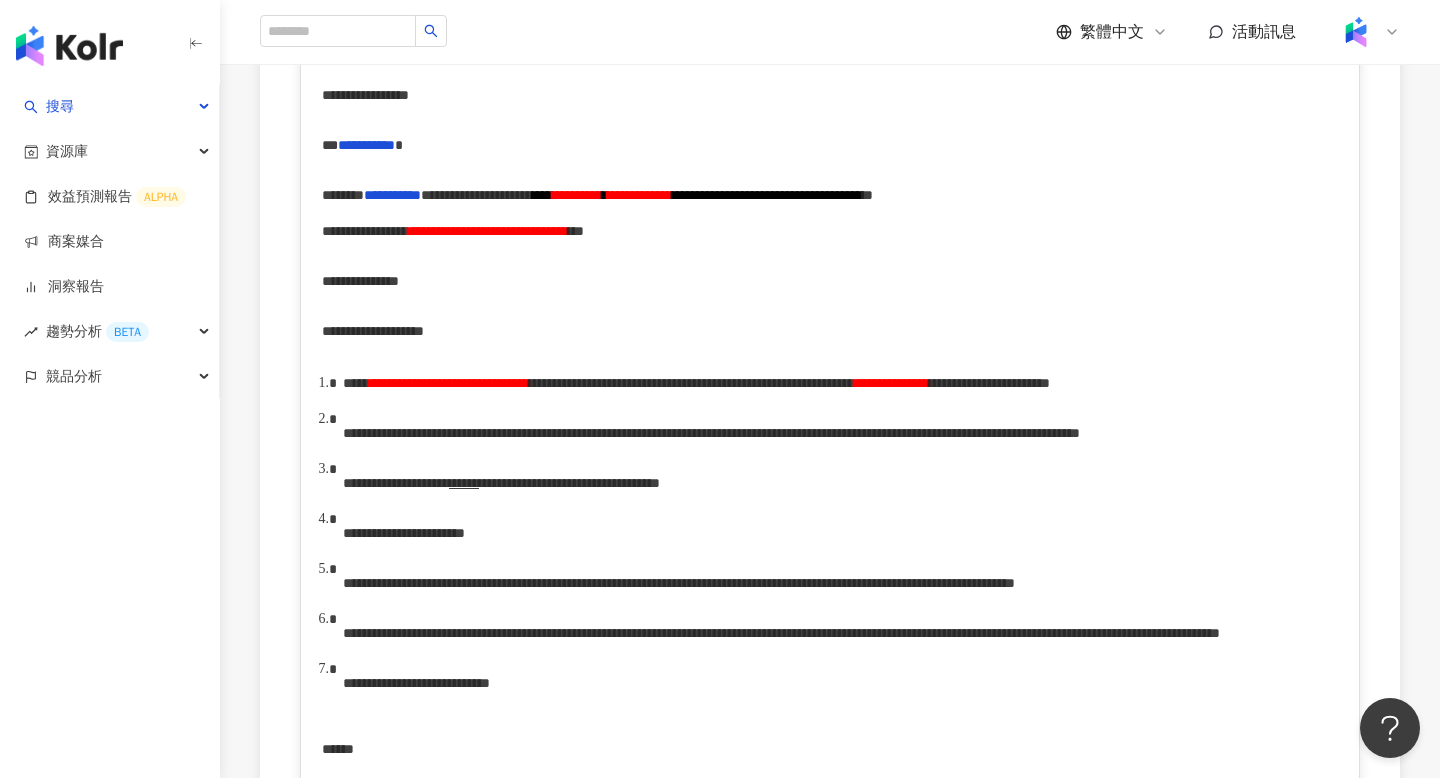 scroll, scrollTop: 520, scrollLeft: 0, axis: vertical 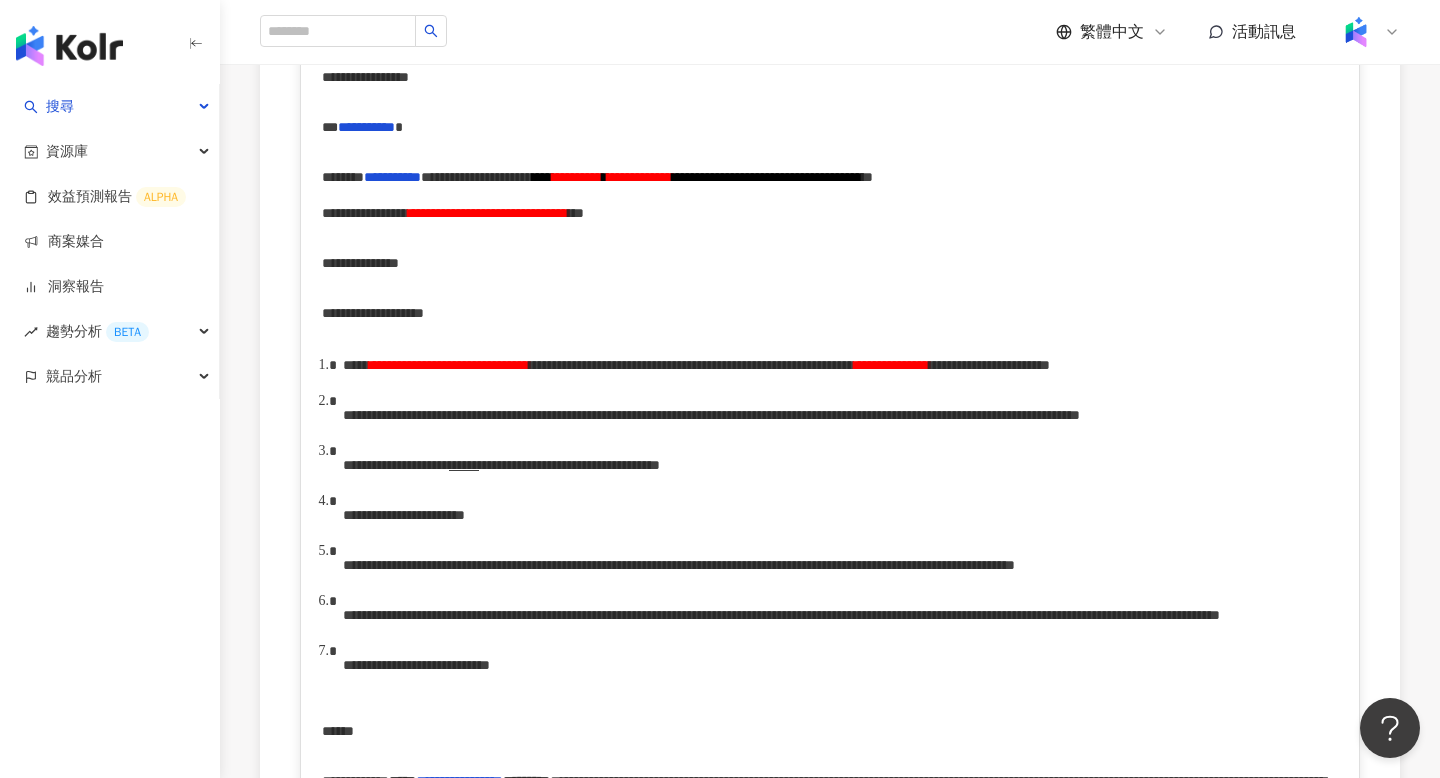 click on "**********" at bounding box center (691, 365) 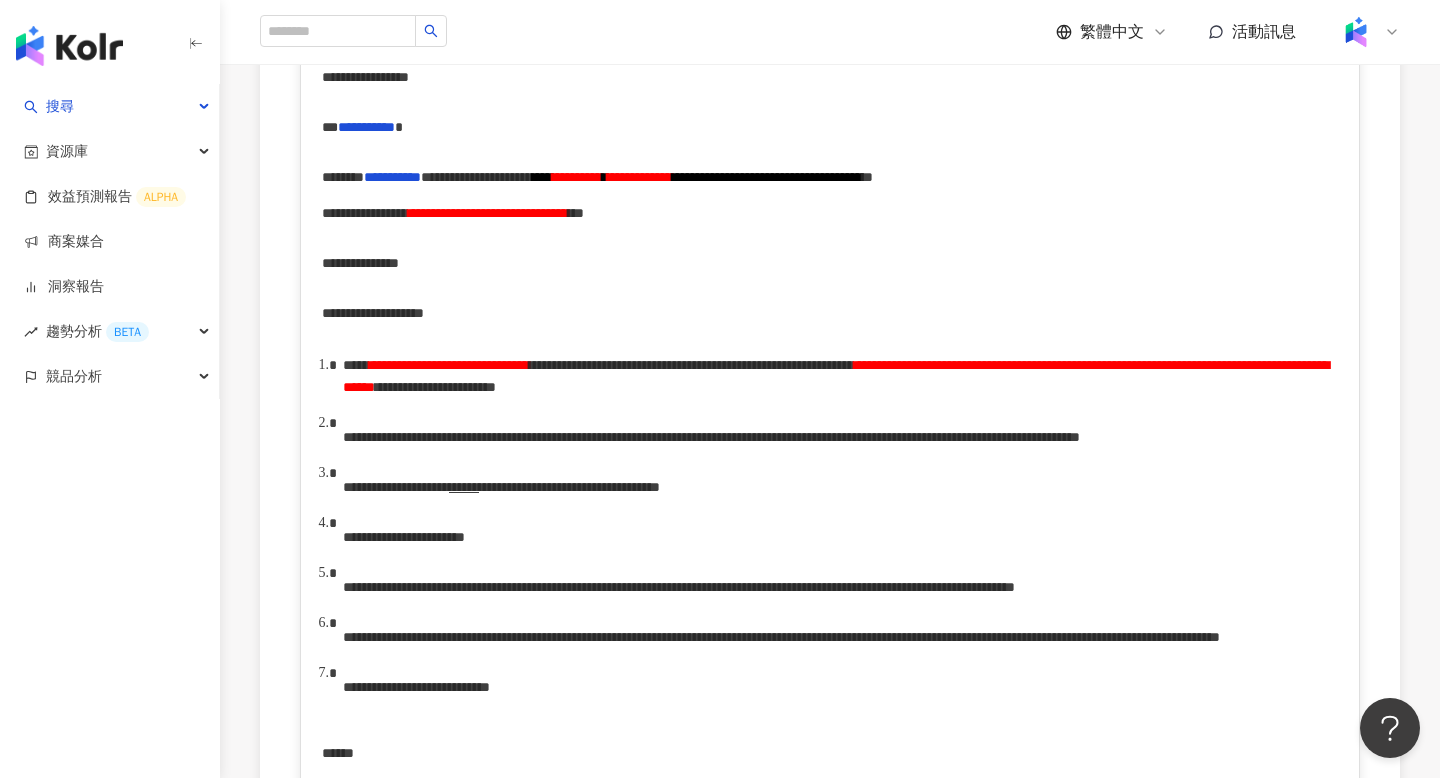 click on "**********" at bounding box center (711, 437) 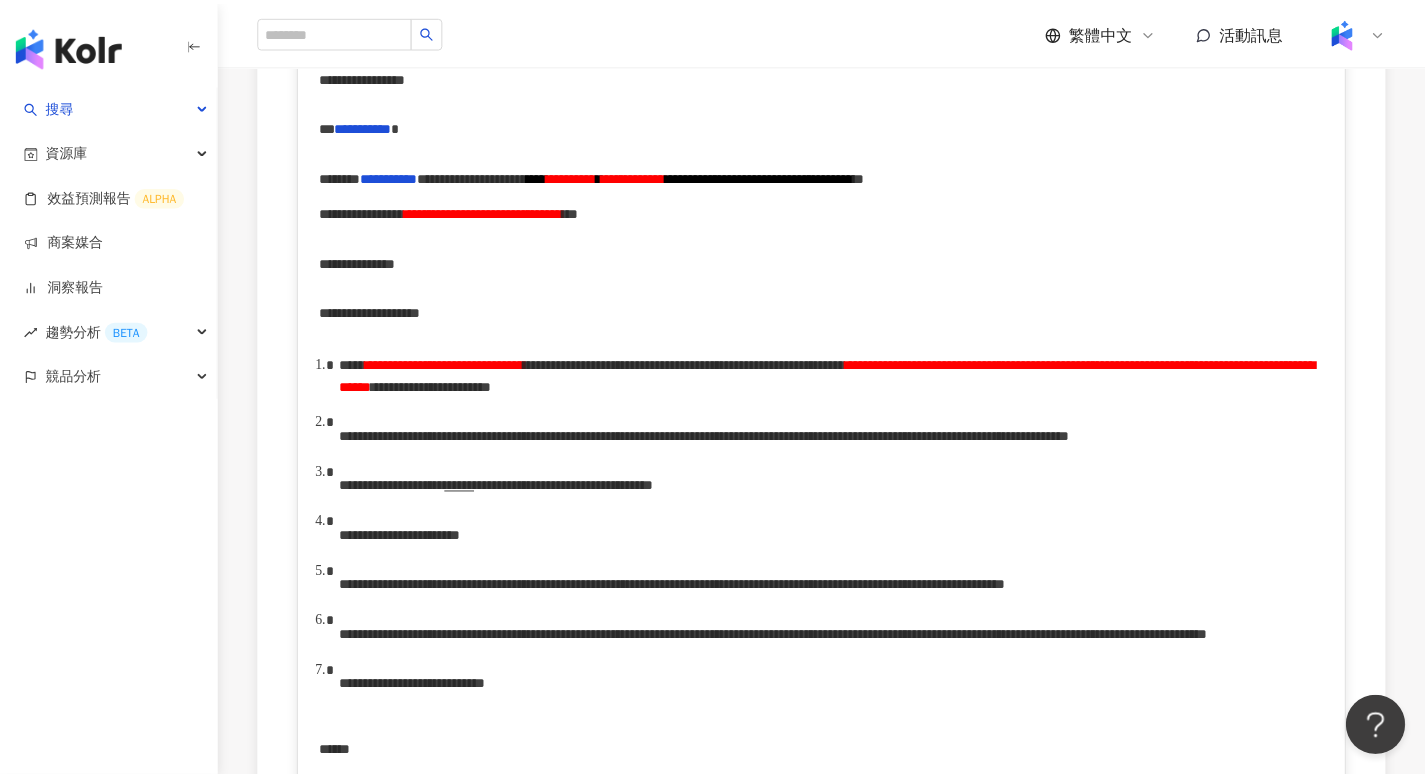 scroll, scrollTop: 632, scrollLeft: 0, axis: vertical 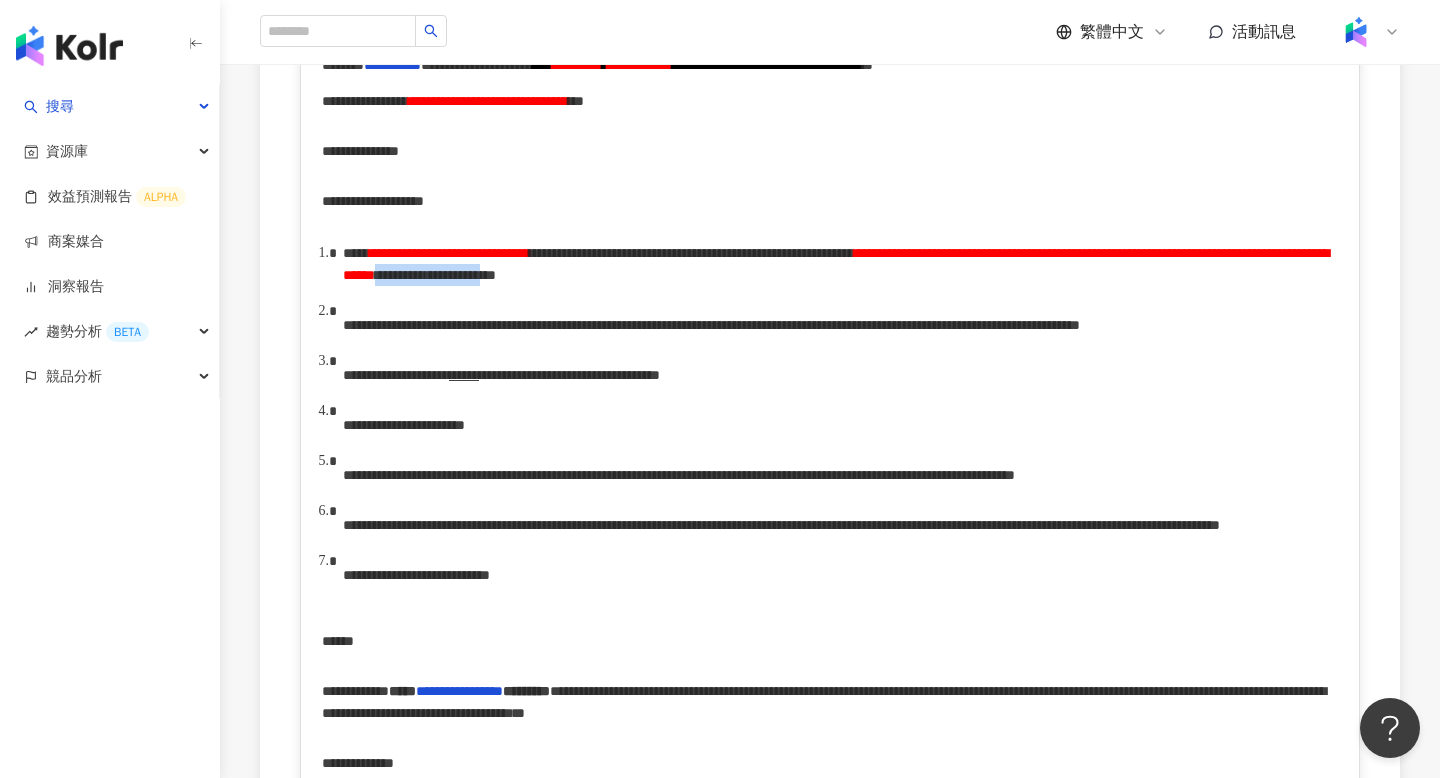 drag, startPoint x: 804, startPoint y: 333, endPoint x: 1070, endPoint y: 331, distance: 266.0075 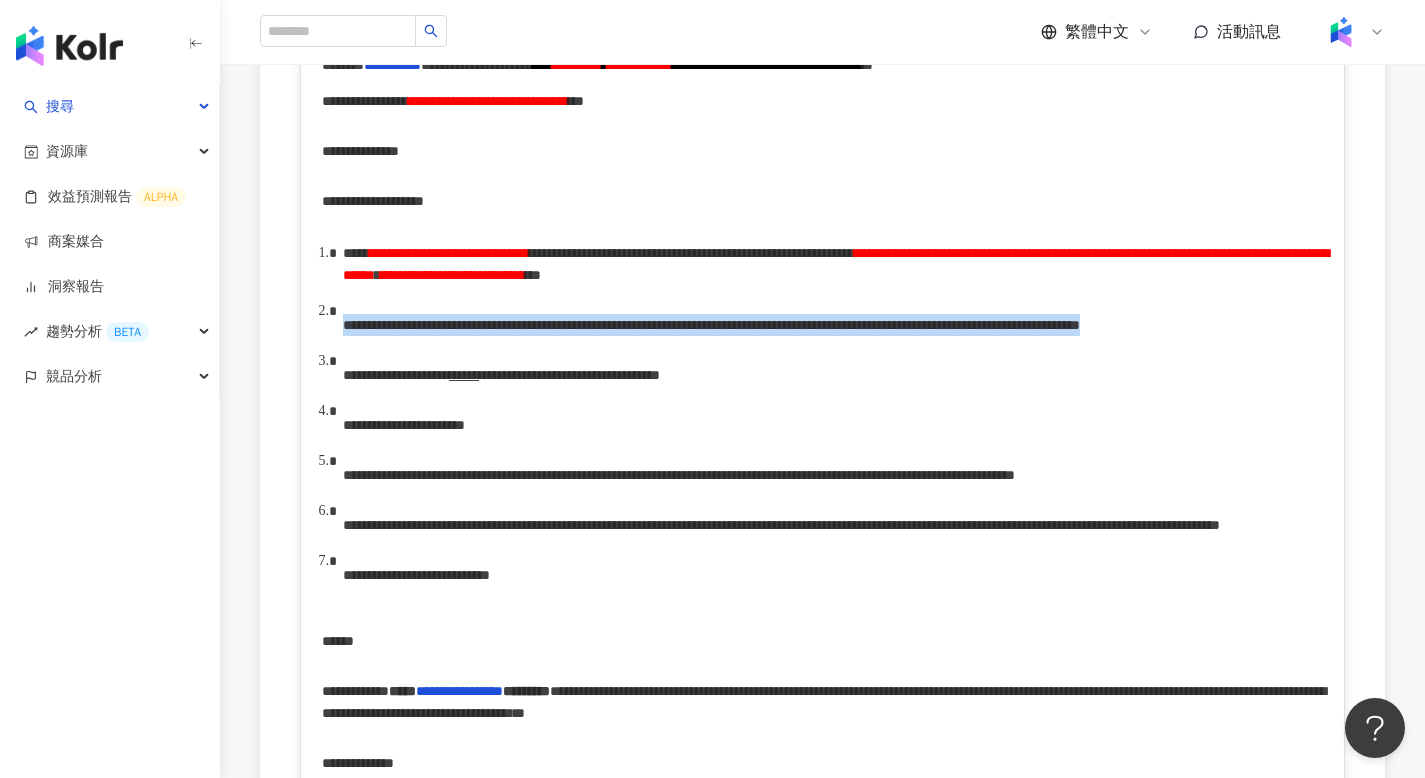 drag, startPoint x: 353, startPoint y: 381, endPoint x: 381, endPoint y: 426, distance: 53 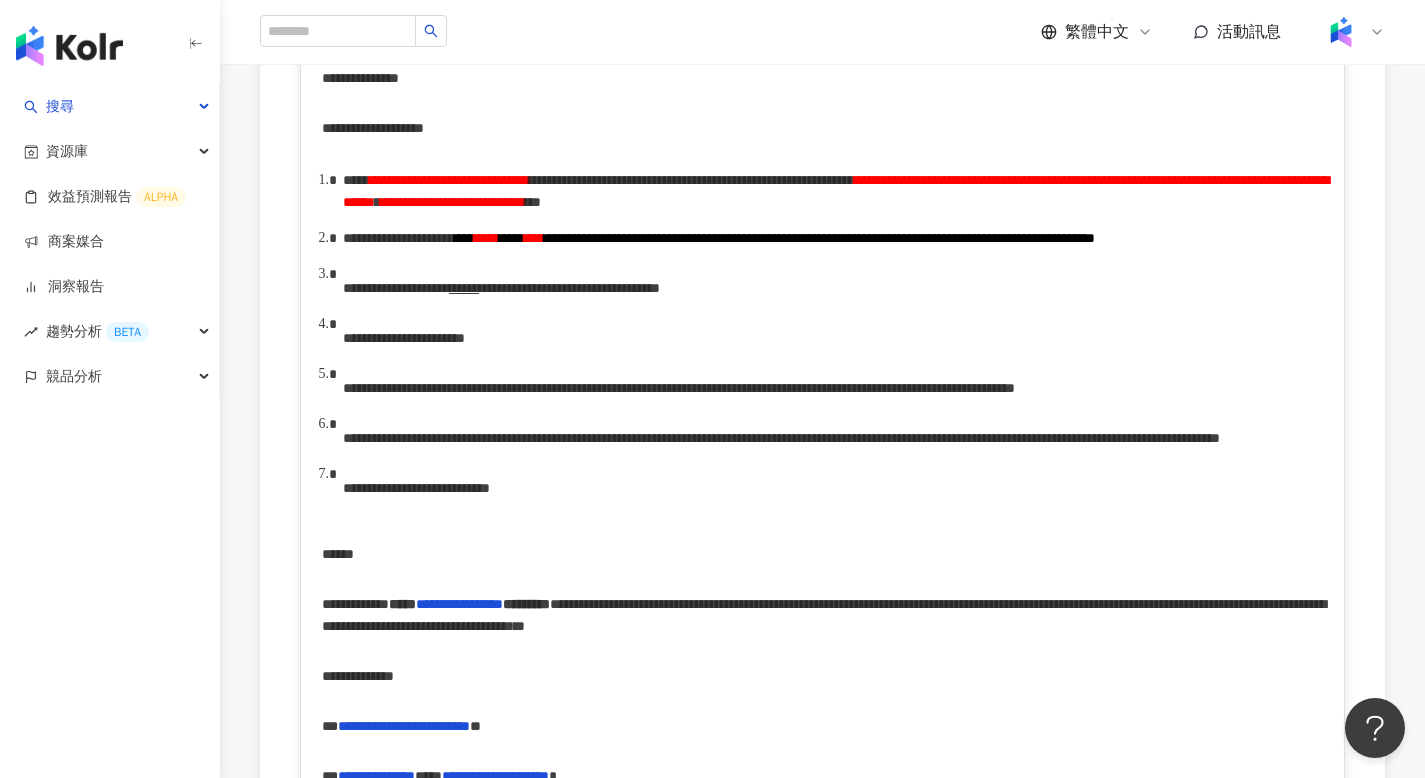 scroll, scrollTop: 872, scrollLeft: 0, axis: vertical 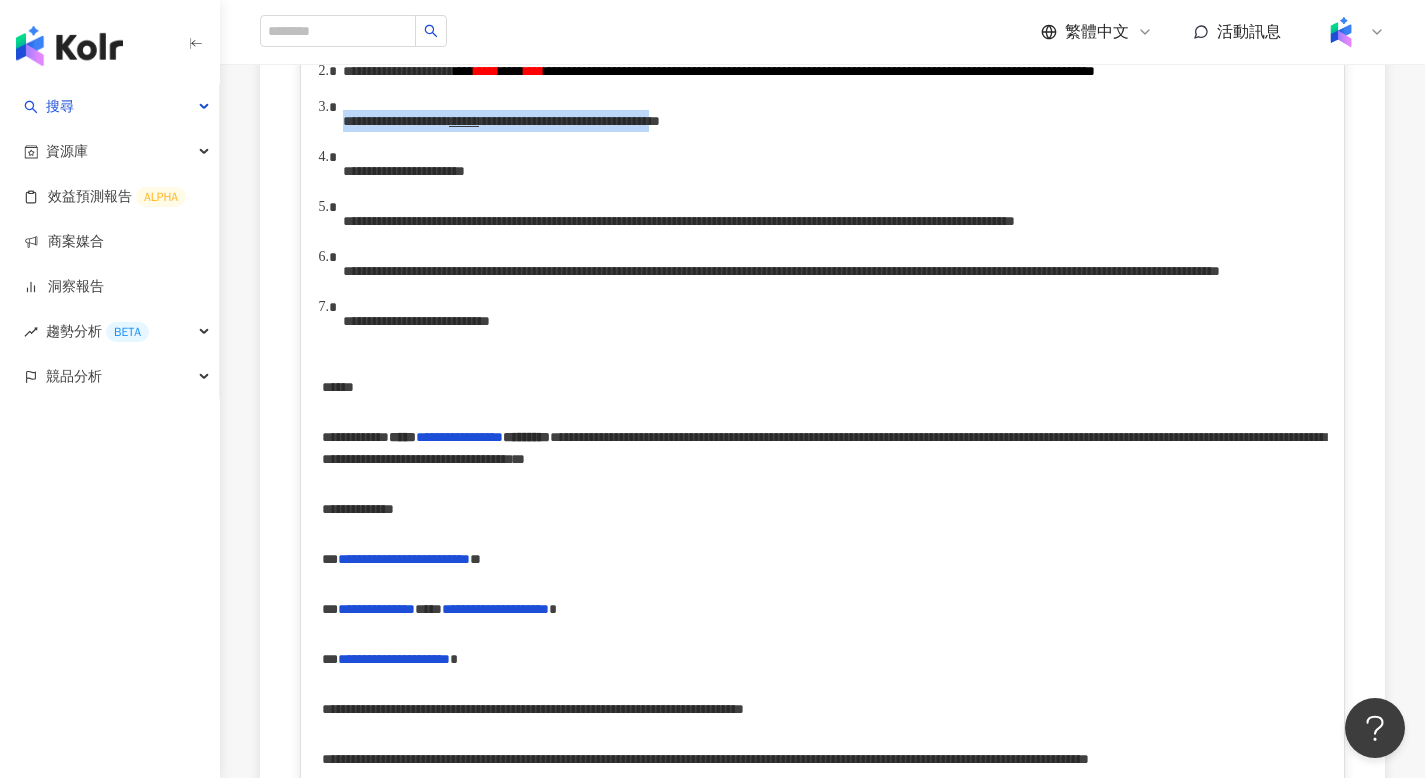 drag, startPoint x: 343, startPoint y: 222, endPoint x: 1192, endPoint y: 215, distance: 849.0289 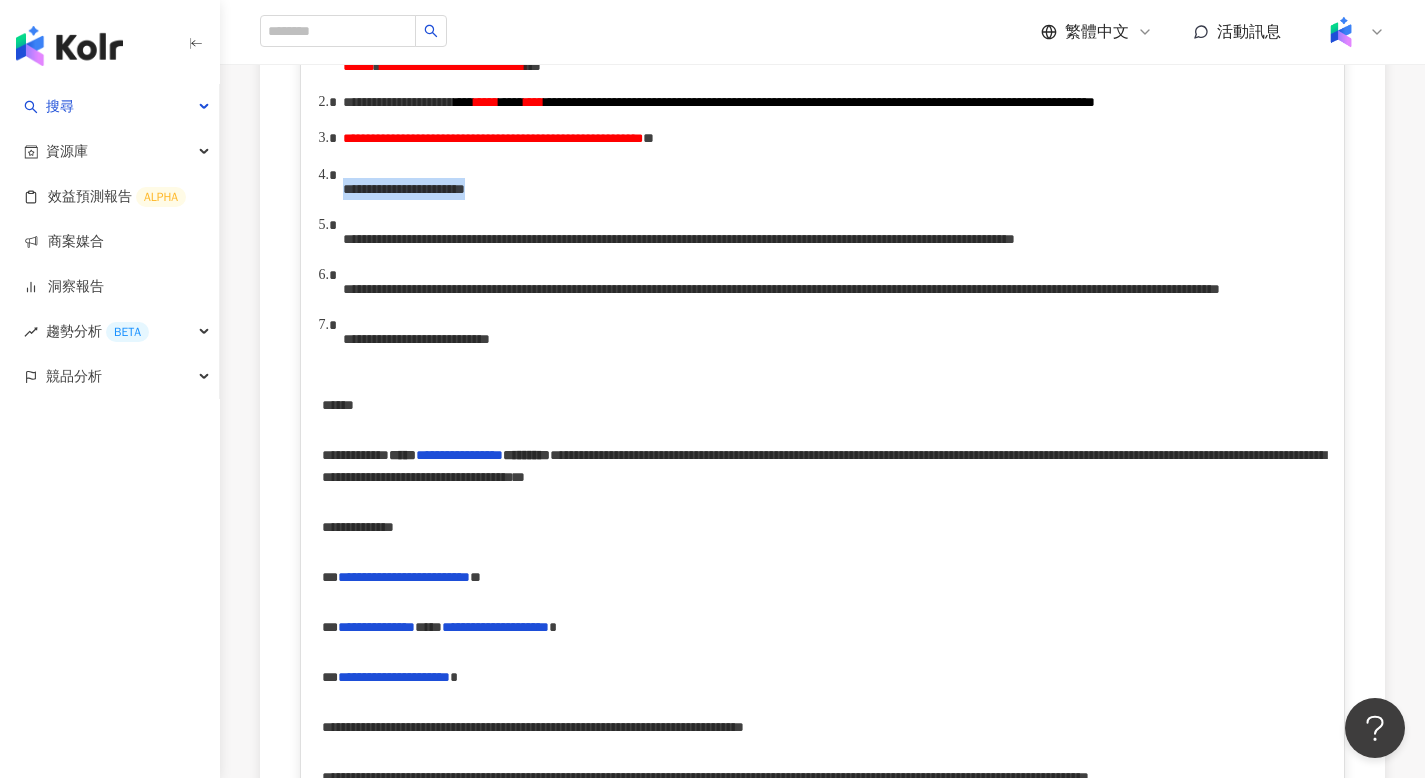 drag, startPoint x: 339, startPoint y: 254, endPoint x: 660, endPoint y: 256, distance: 321.00623 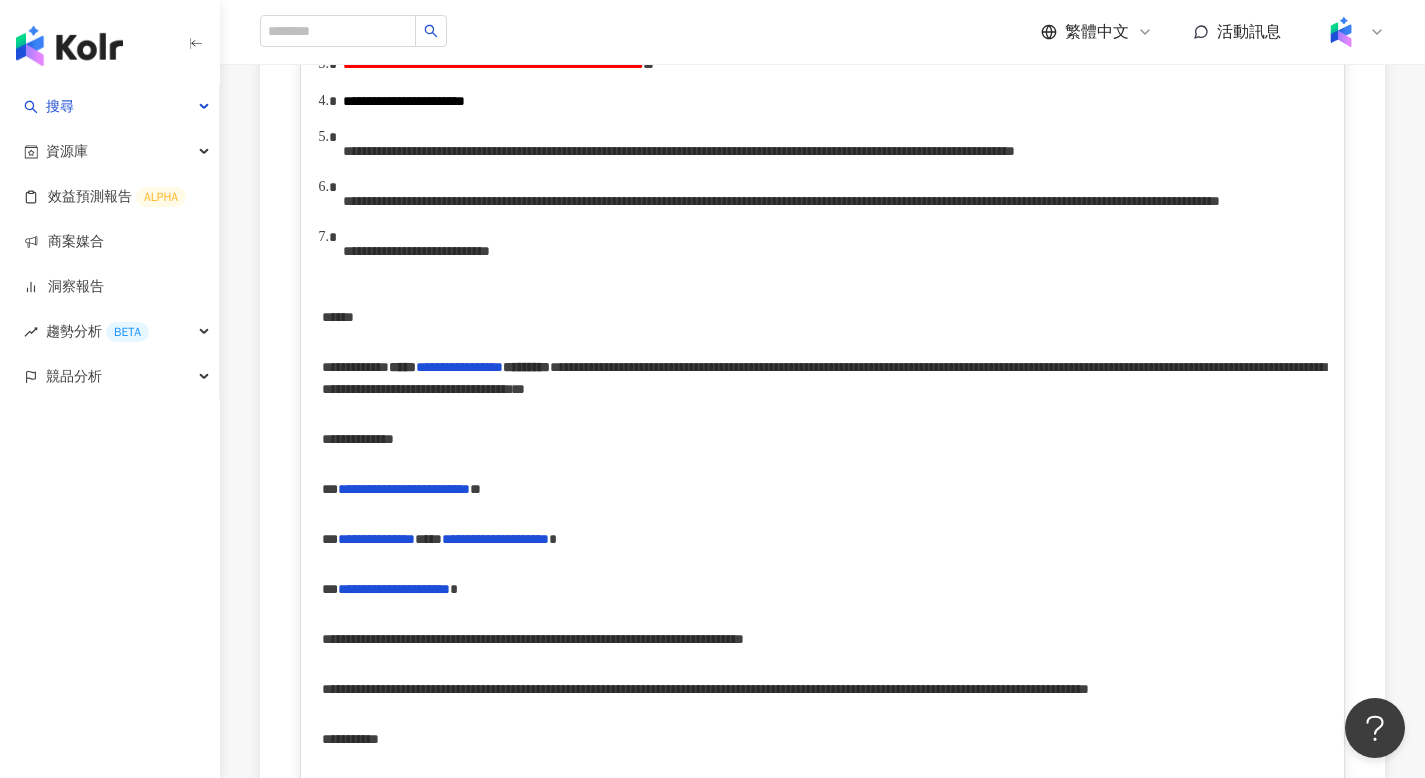 scroll, scrollTop: 992, scrollLeft: 0, axis: vertical 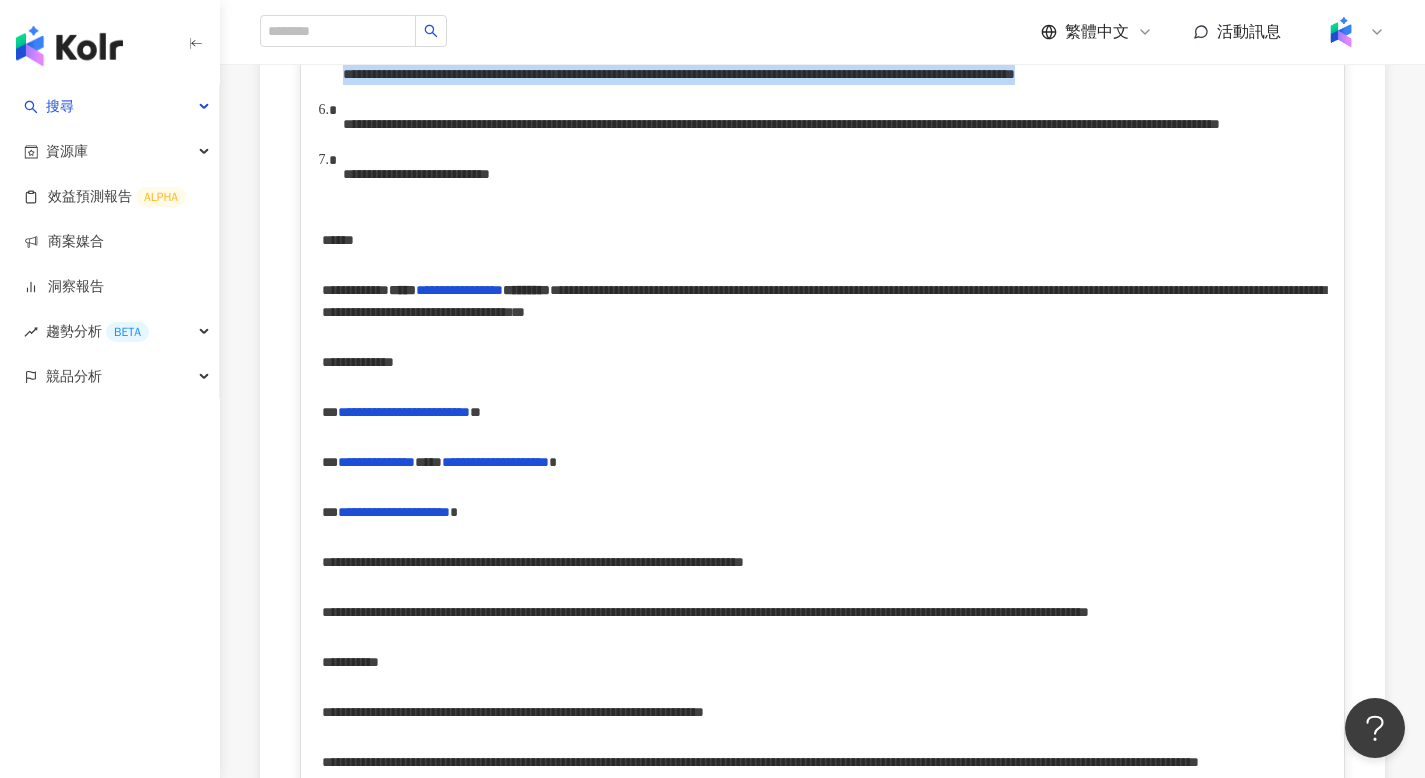 drag, startPoint x: 345, startPoint y: 165, endPoint x: 1096, endPoint y: 192, distance: 751.48517 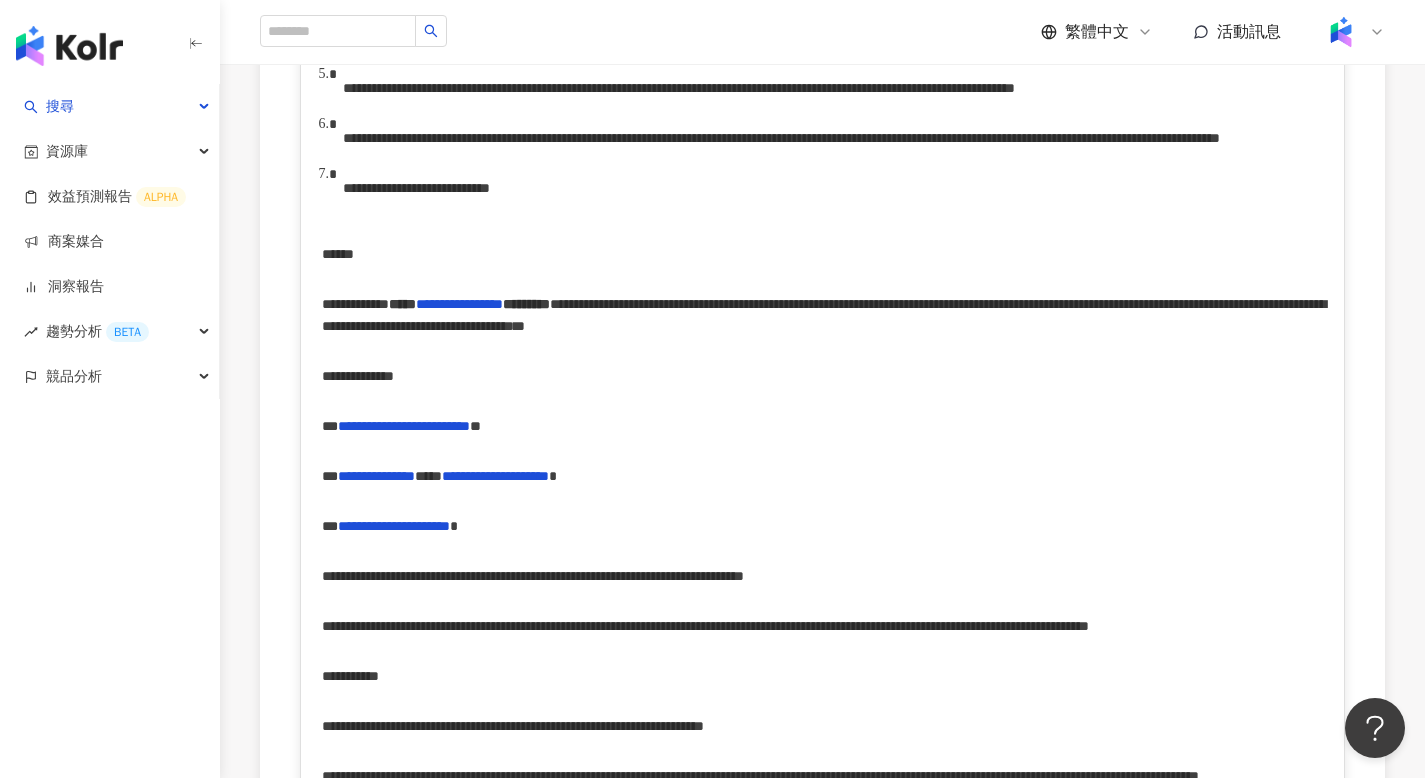 click on "**********" at bounding box center [833, 88] 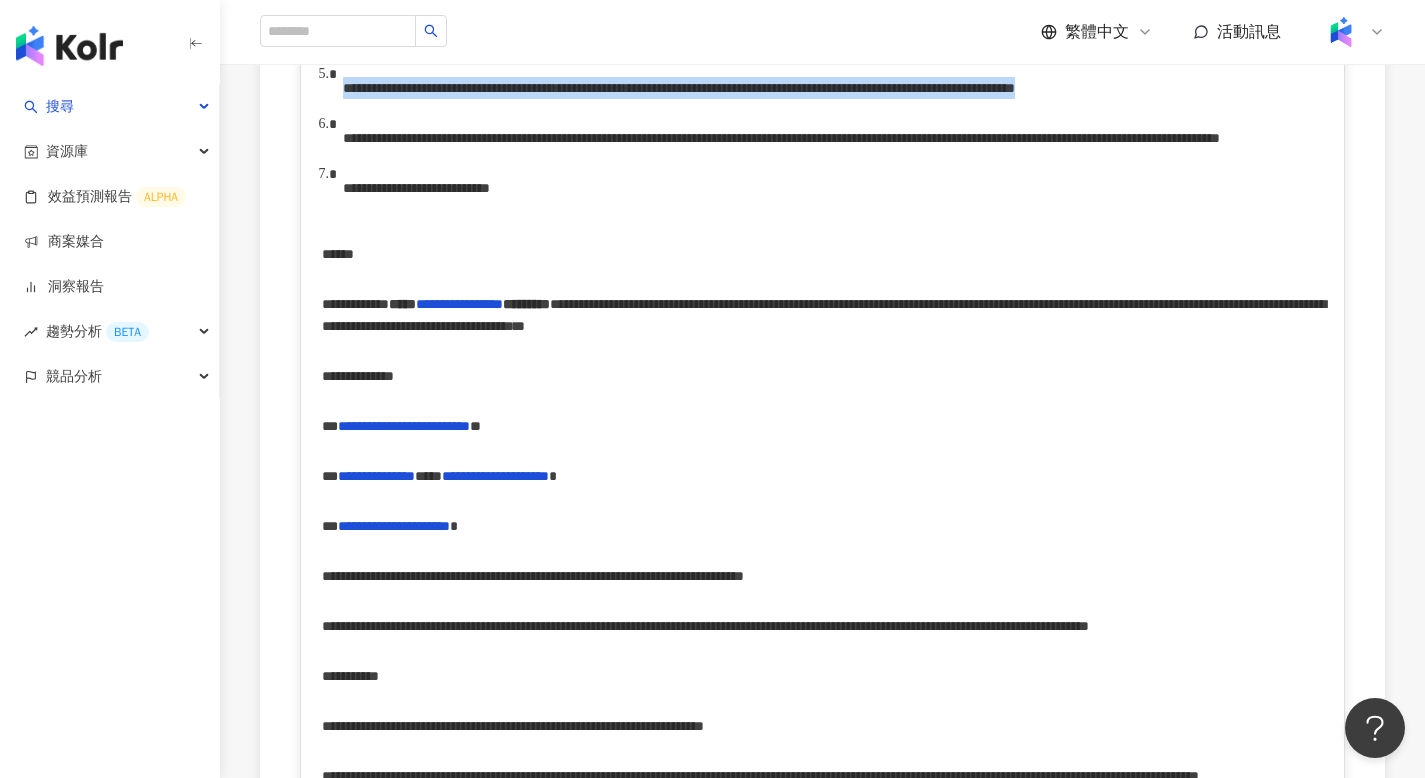 drag, startPoint x: 345, startPoint y: 176, endPoint x: 1092, endPoint y: 202, distance: 747.45233 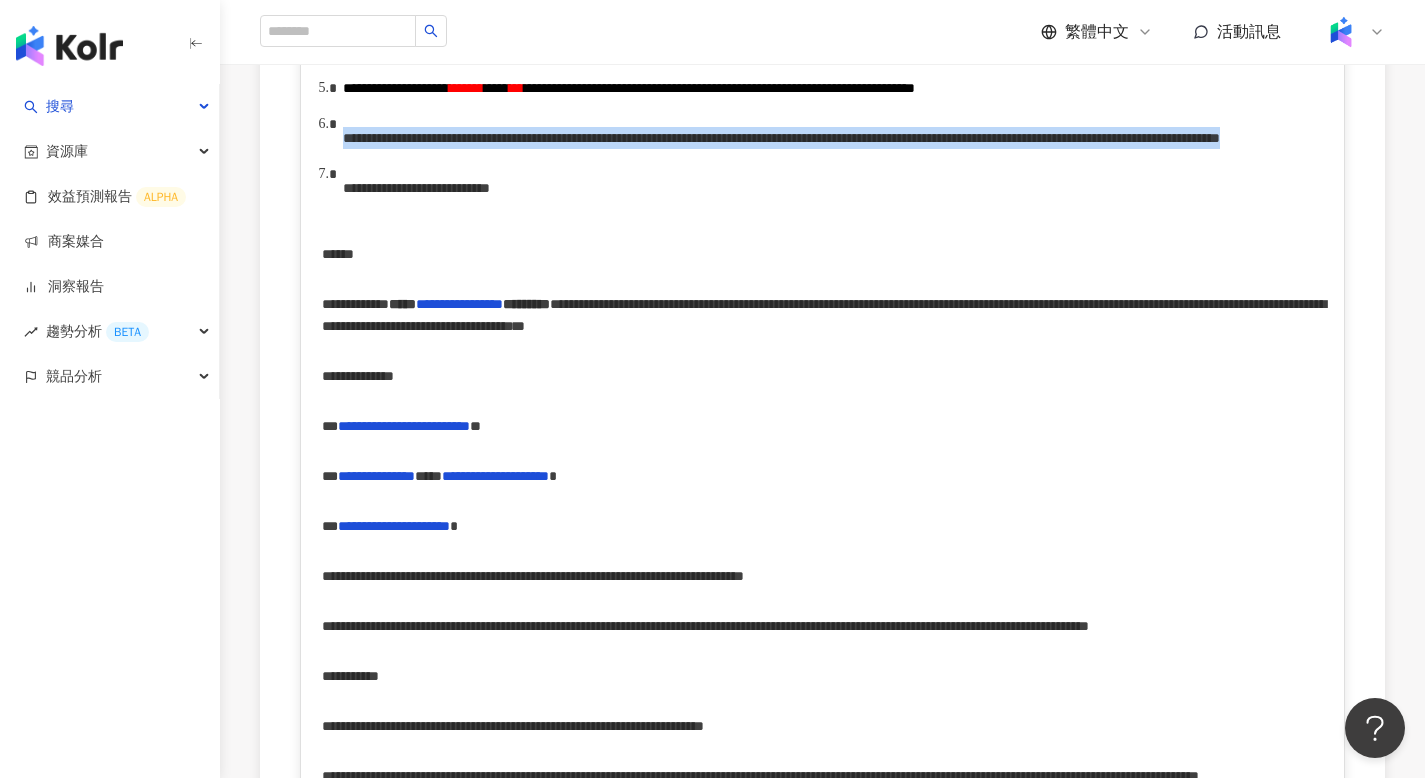 drag, startPoint x: 346, startPoint y: 263, endPoint x: 491, endPoint y: 307, distance: 151.52887 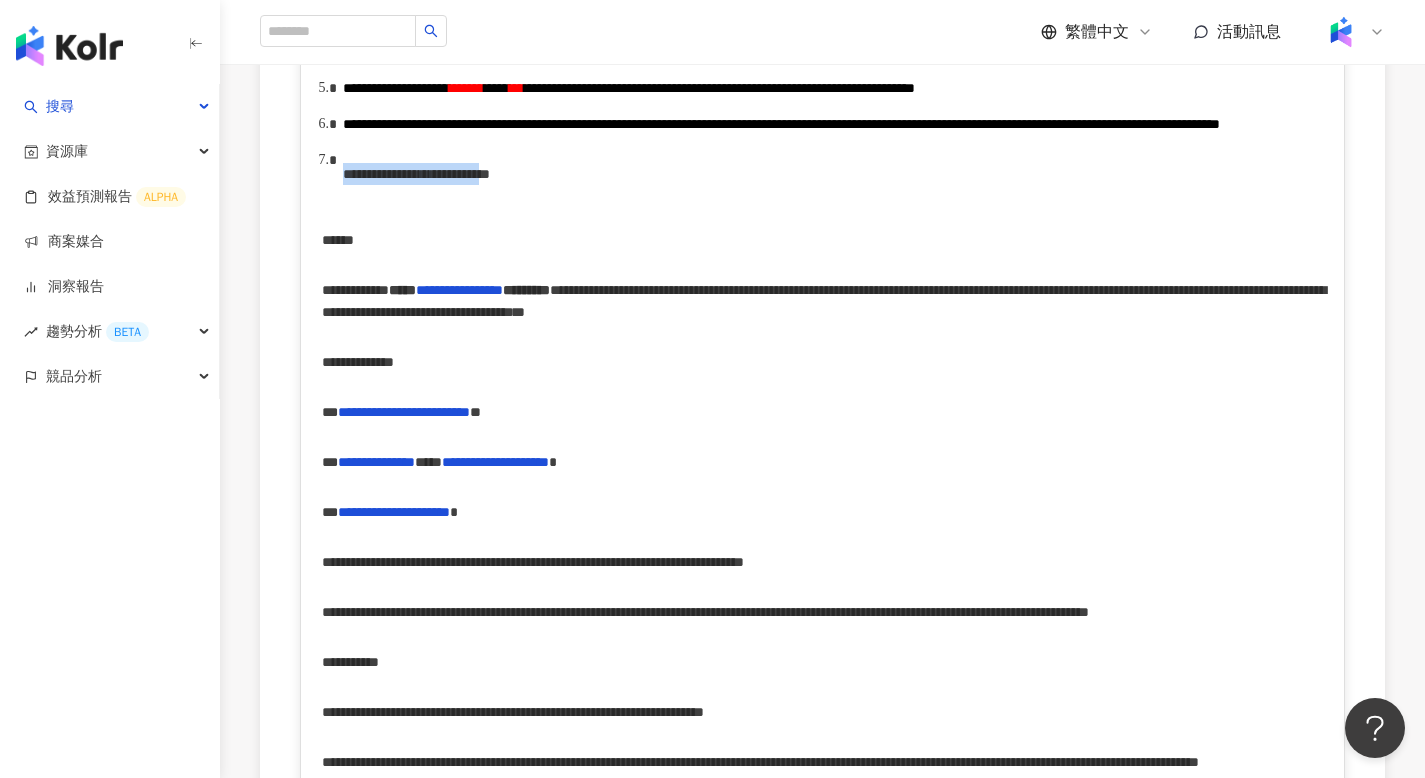 drag, startPoint x: 340, startPoint y: 342, endPoint x: 699, endPoint y: 339, distance: 359.01254 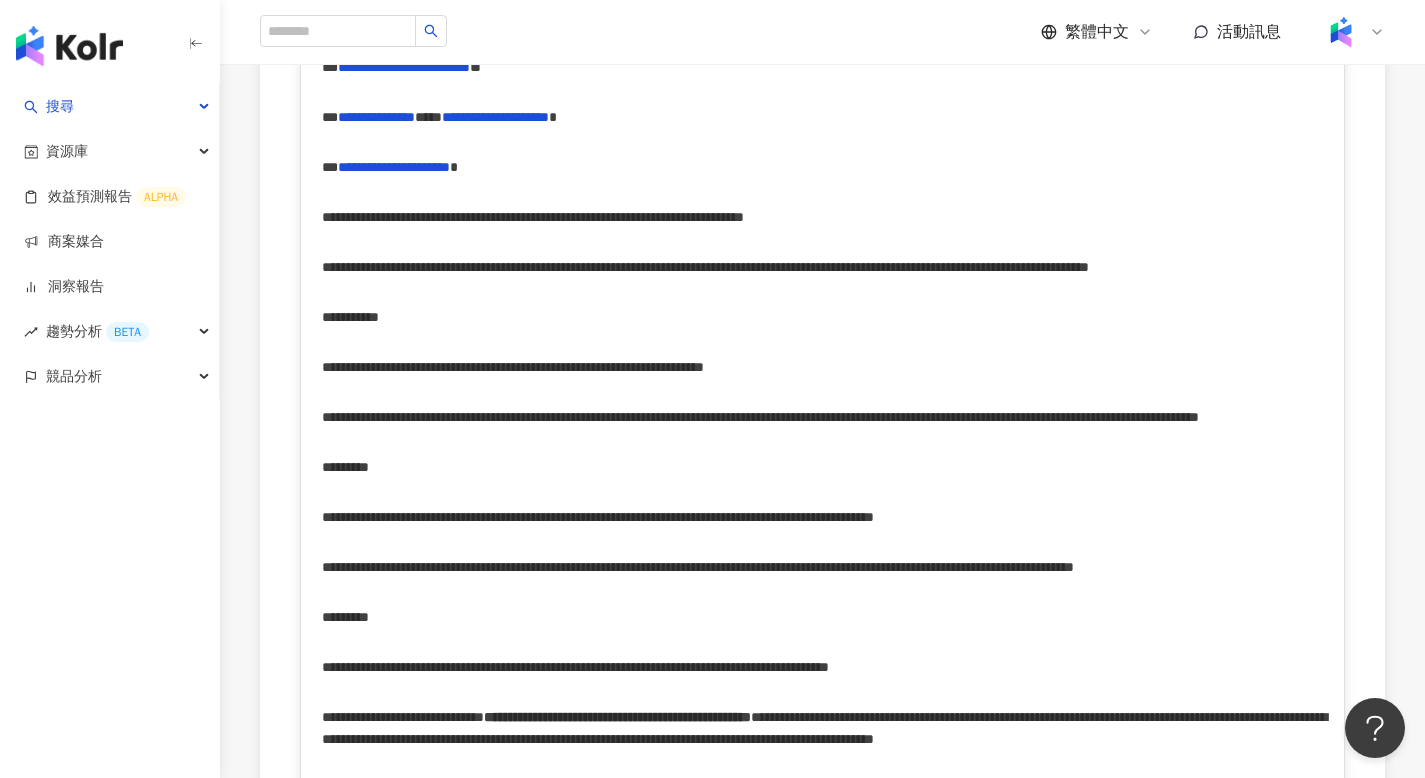 scroll, scrollTop: 1232, scrollLeft: 0, axis: vertical 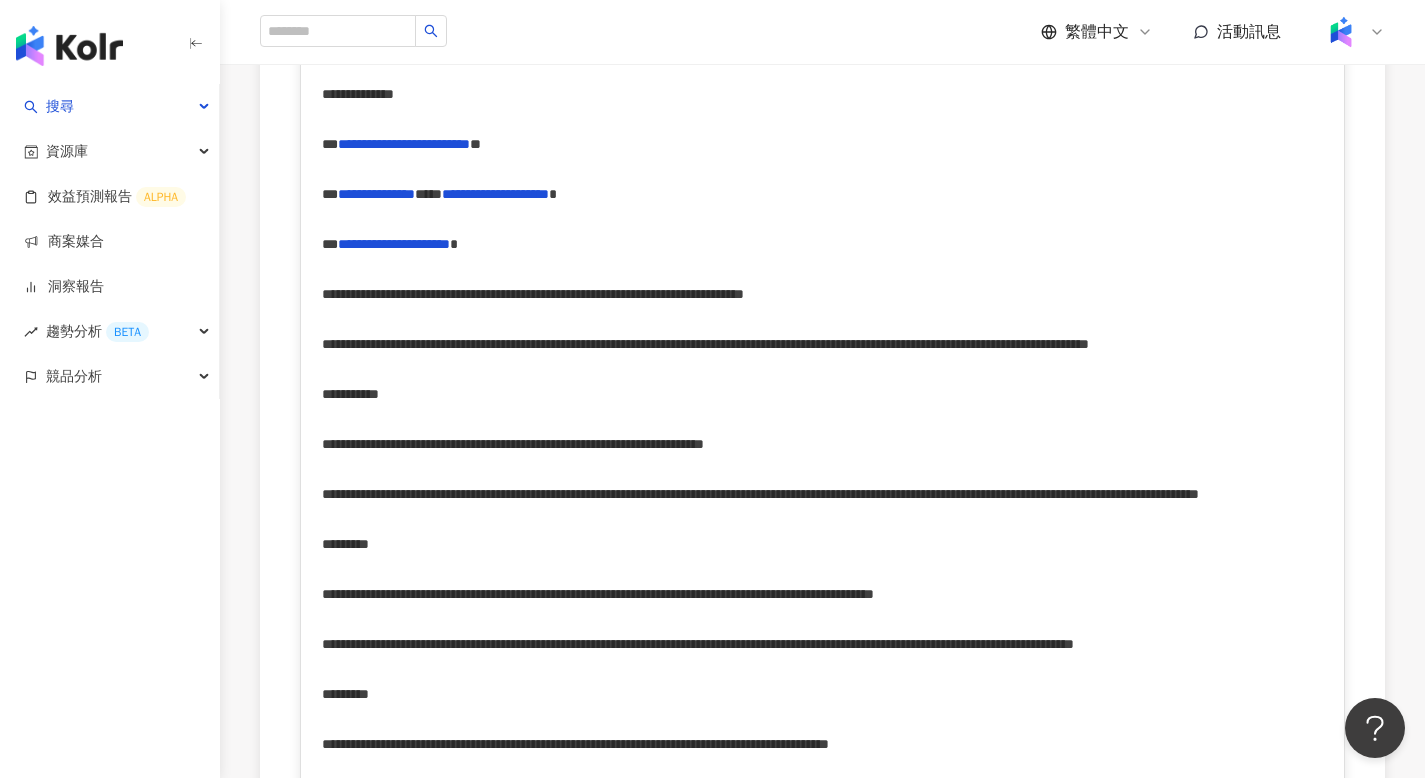 drag, startPoint x: 682, startPoint y: 212, endPoint x: 374, endPoint y: 247, distance: 309.98227 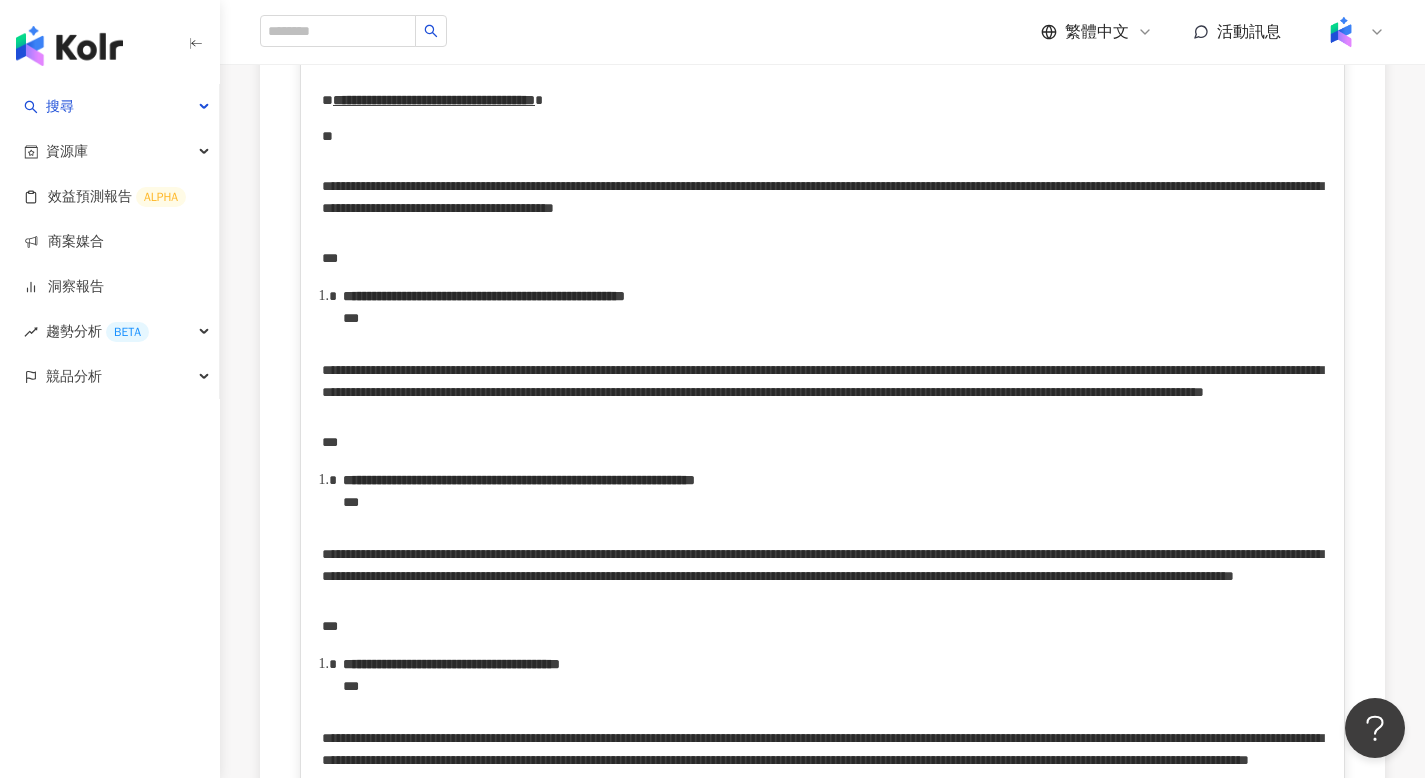 scroll, scrollTop: 4171, scrollLeft: 0, axis: vertical 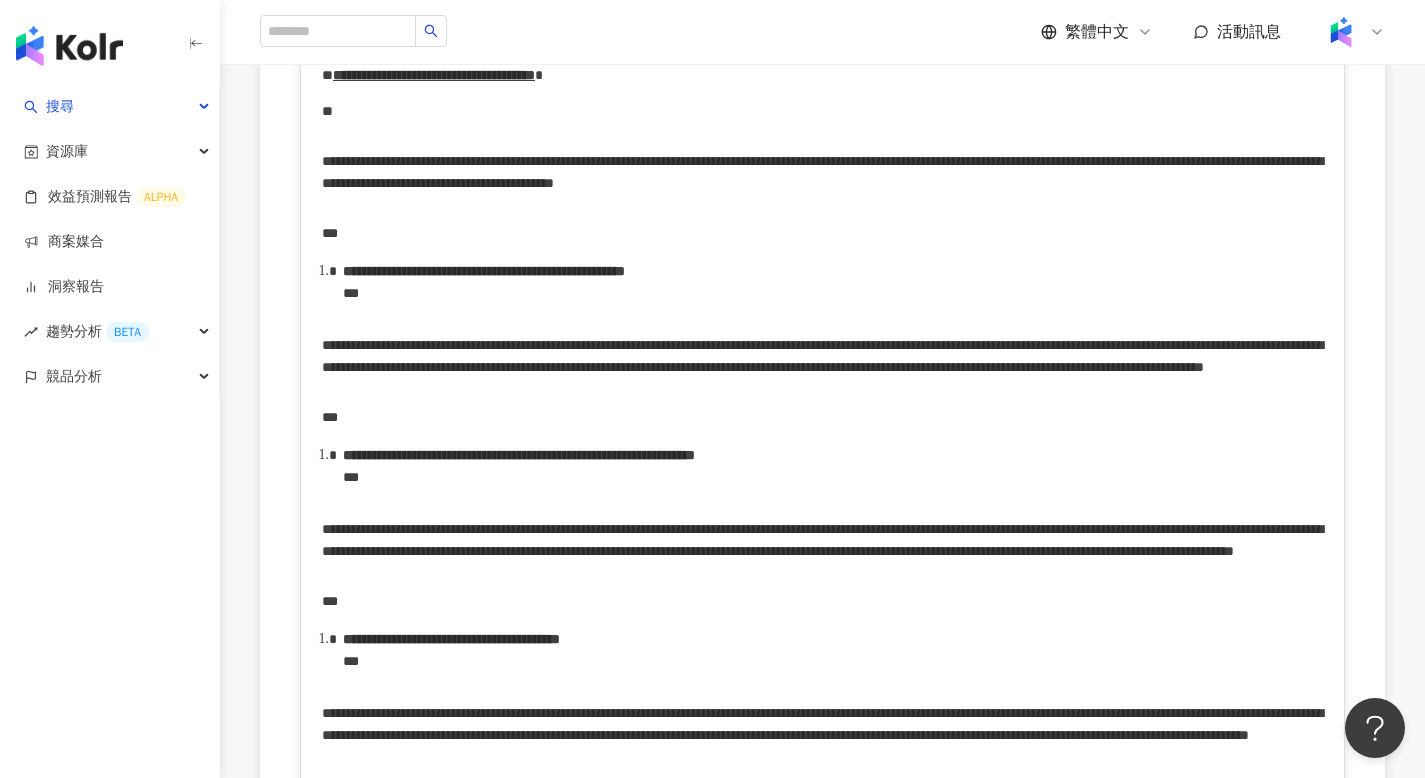 drag, startPoint x: 323, startPoint y: 409, endPoint x: 712, endPoint y: 412, distance: 389.01157 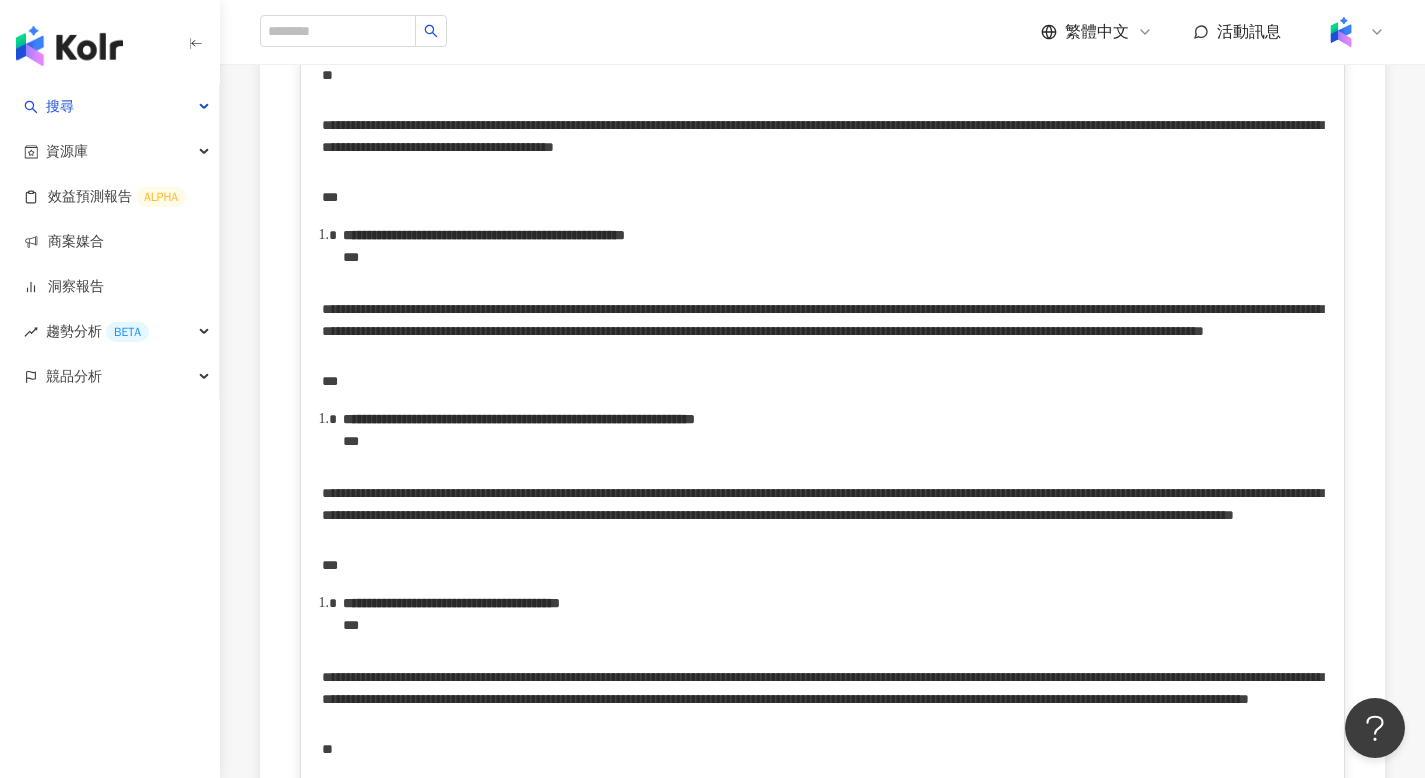 drag, startPoint x: 394, startPoint y: 470, endPoint x: 465, endPoint y: 473, distance: 71.063354 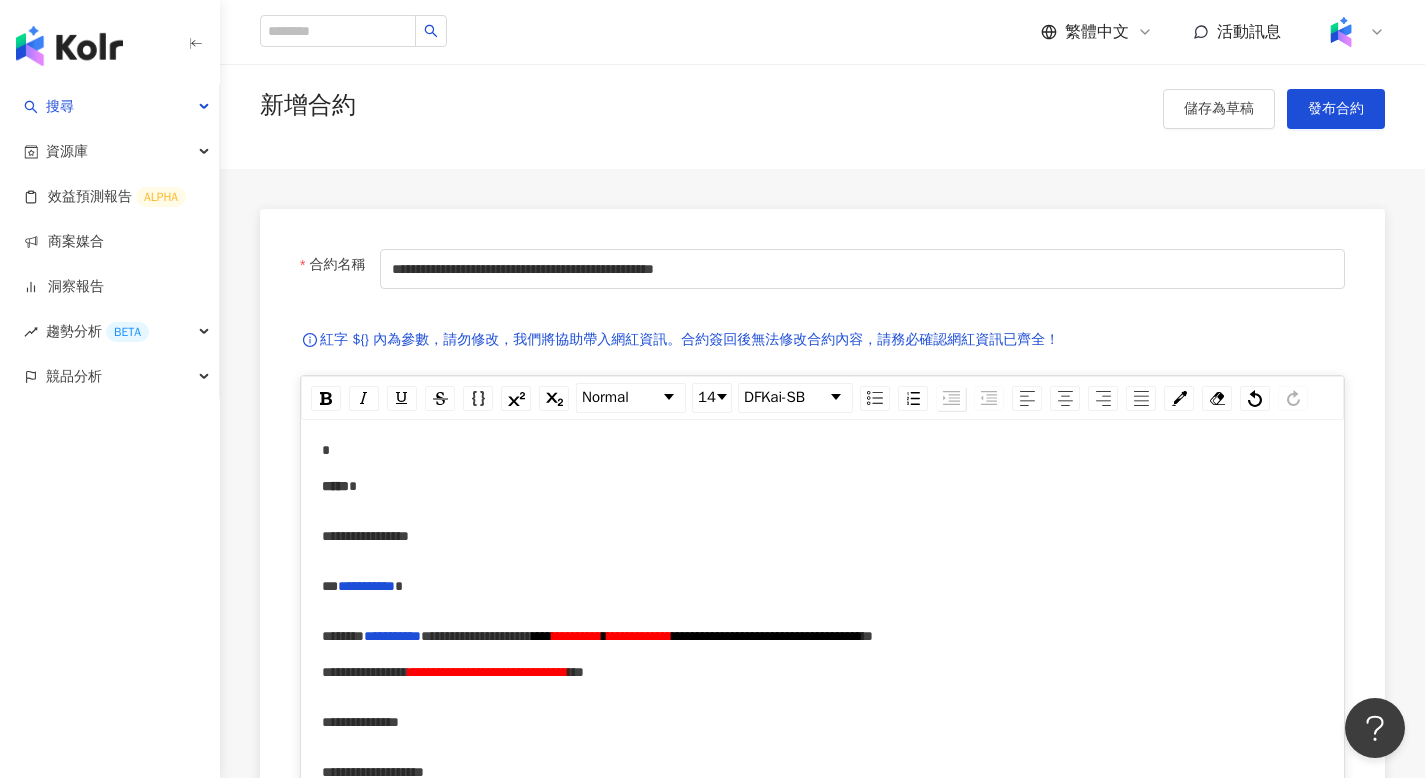 scroll, scrollTop: 0, scrollLeft: 0, axis: both 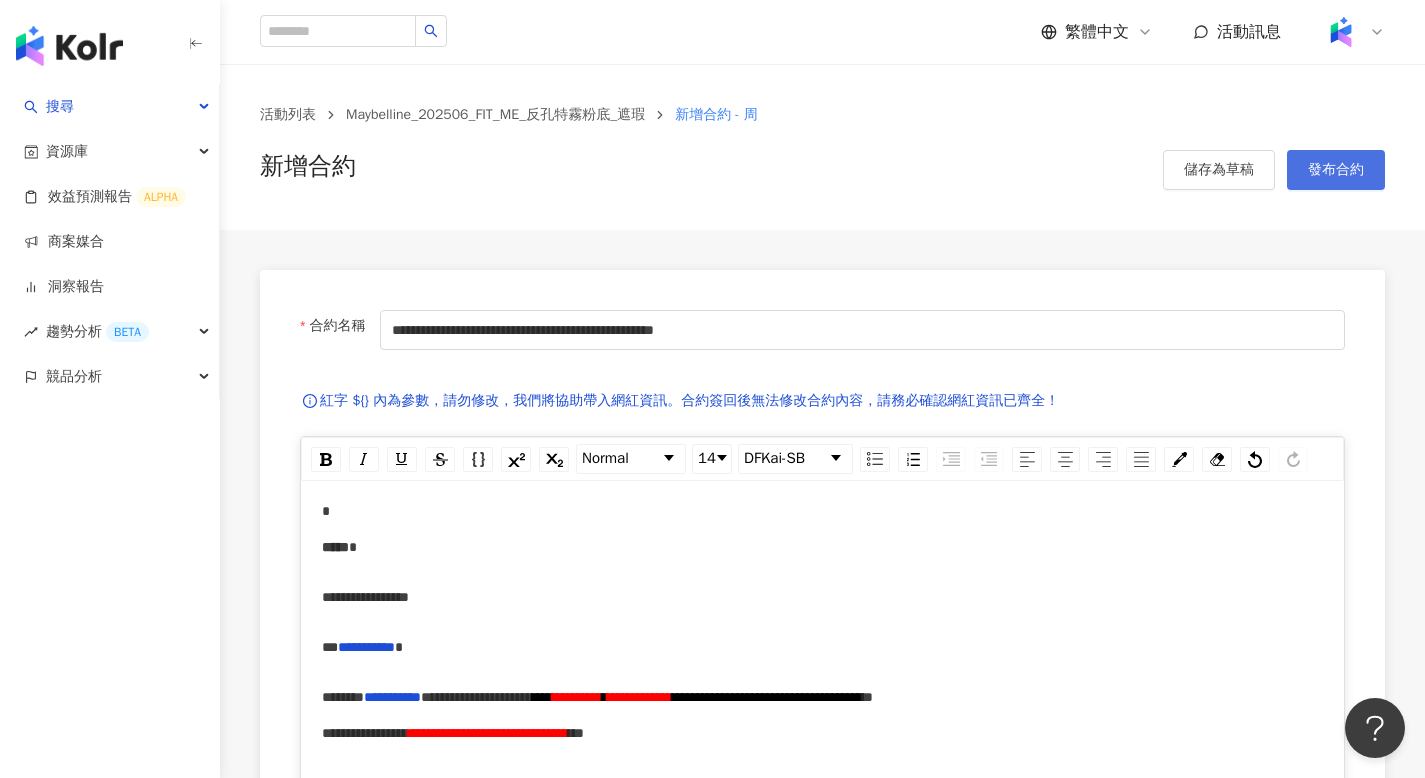 click on "發布合約" at bounding box center [1336, 170] 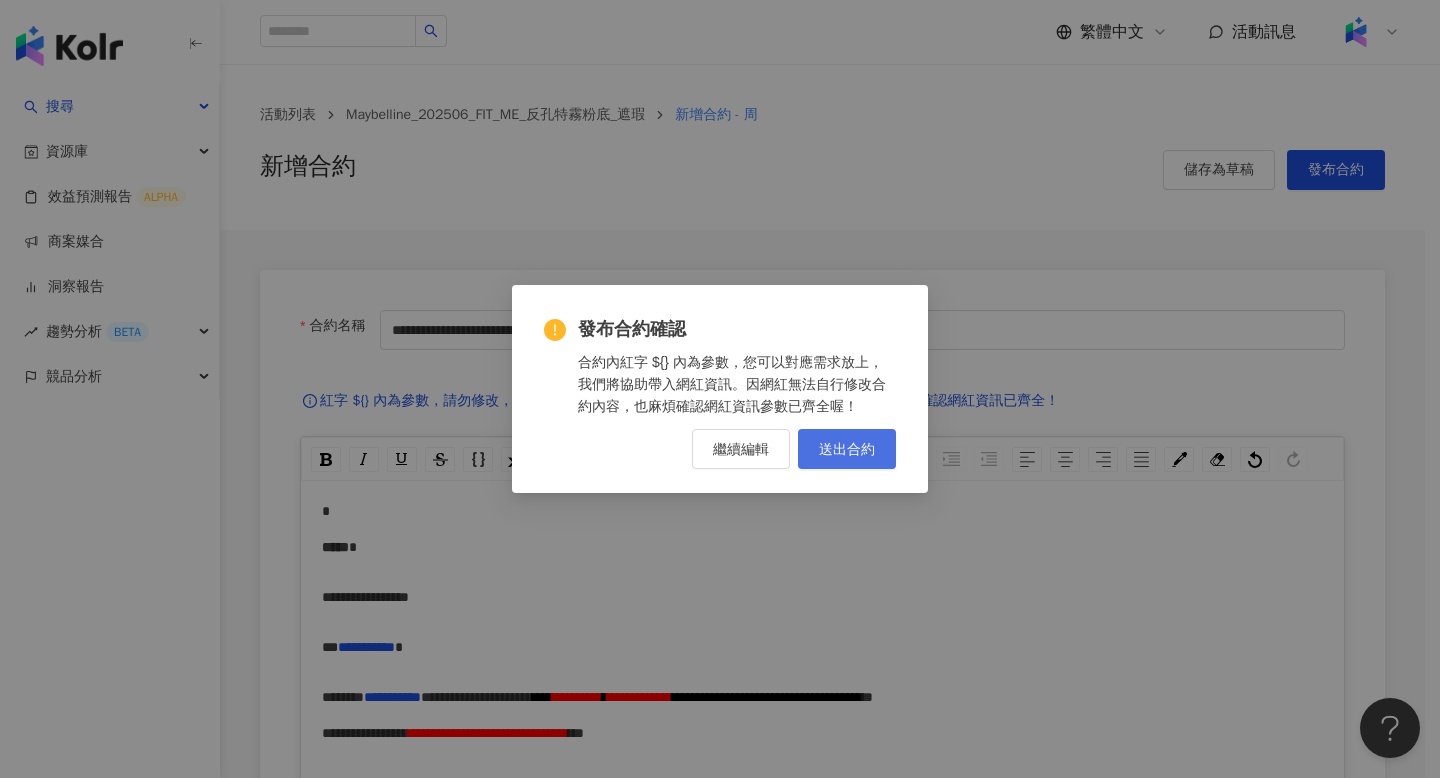 click on "送出合約" at bounding box center (847, 449) 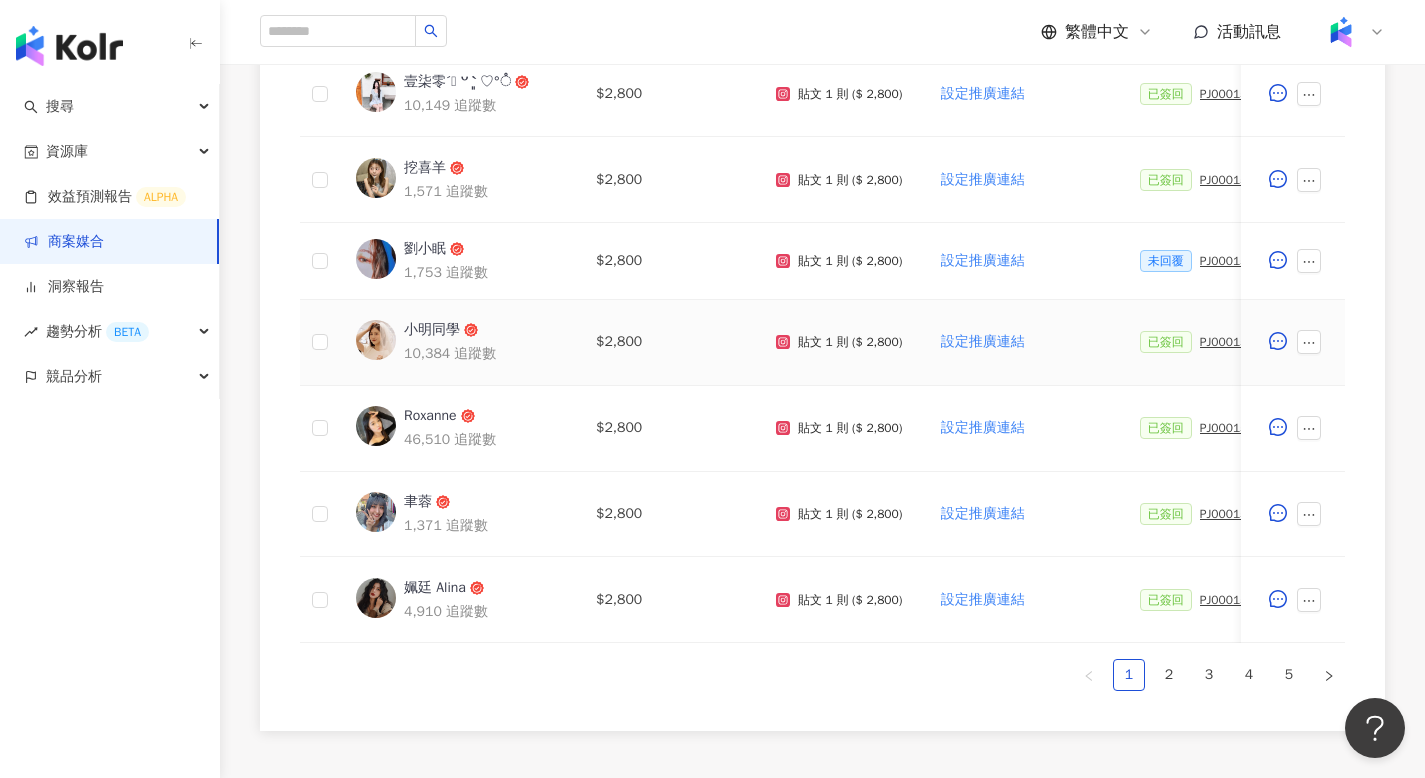 scroll, scrollTop: 952, scrollLeft: 0, axis: vertical 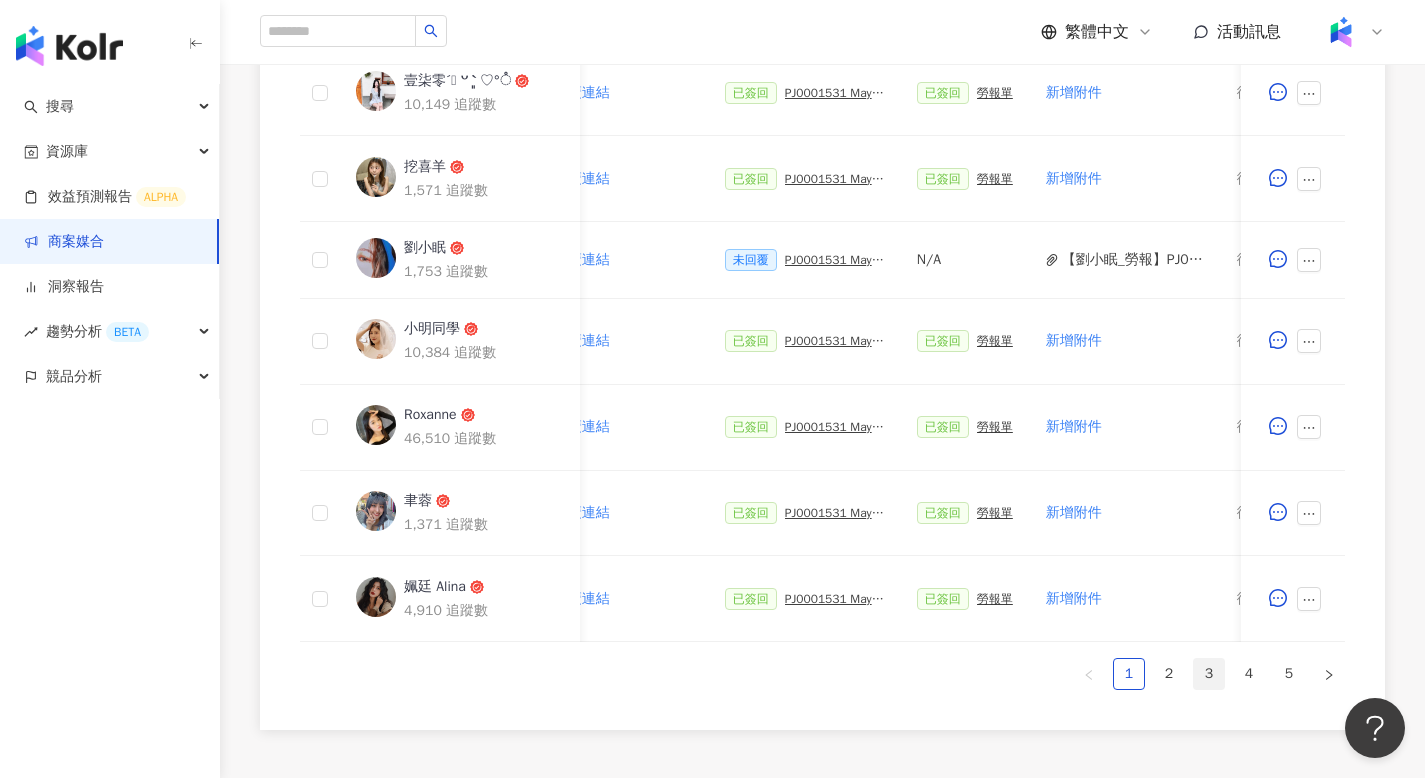 click on "3" at bounding box center [1209, 674] 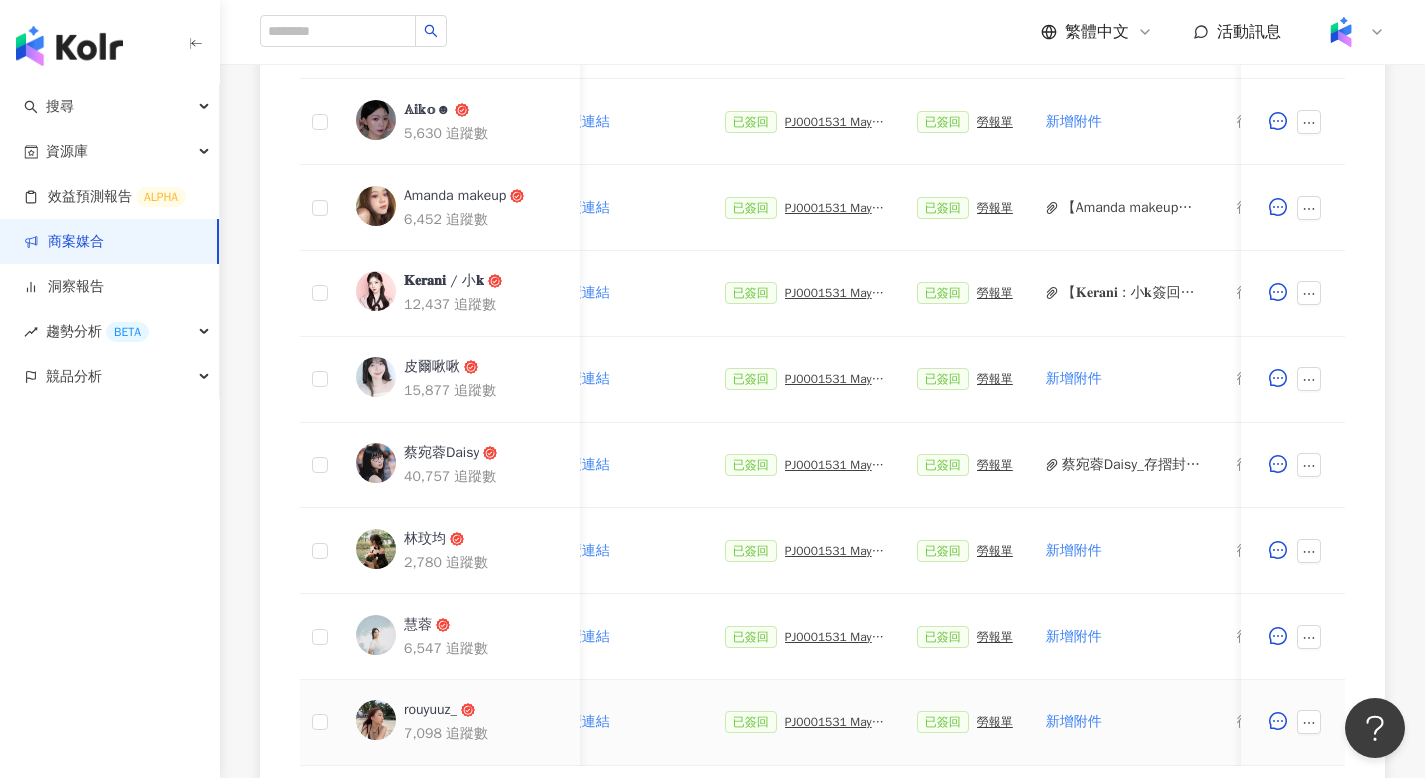 scroll, scrollTop: 892, scrollLeft: 0, axis: vertical 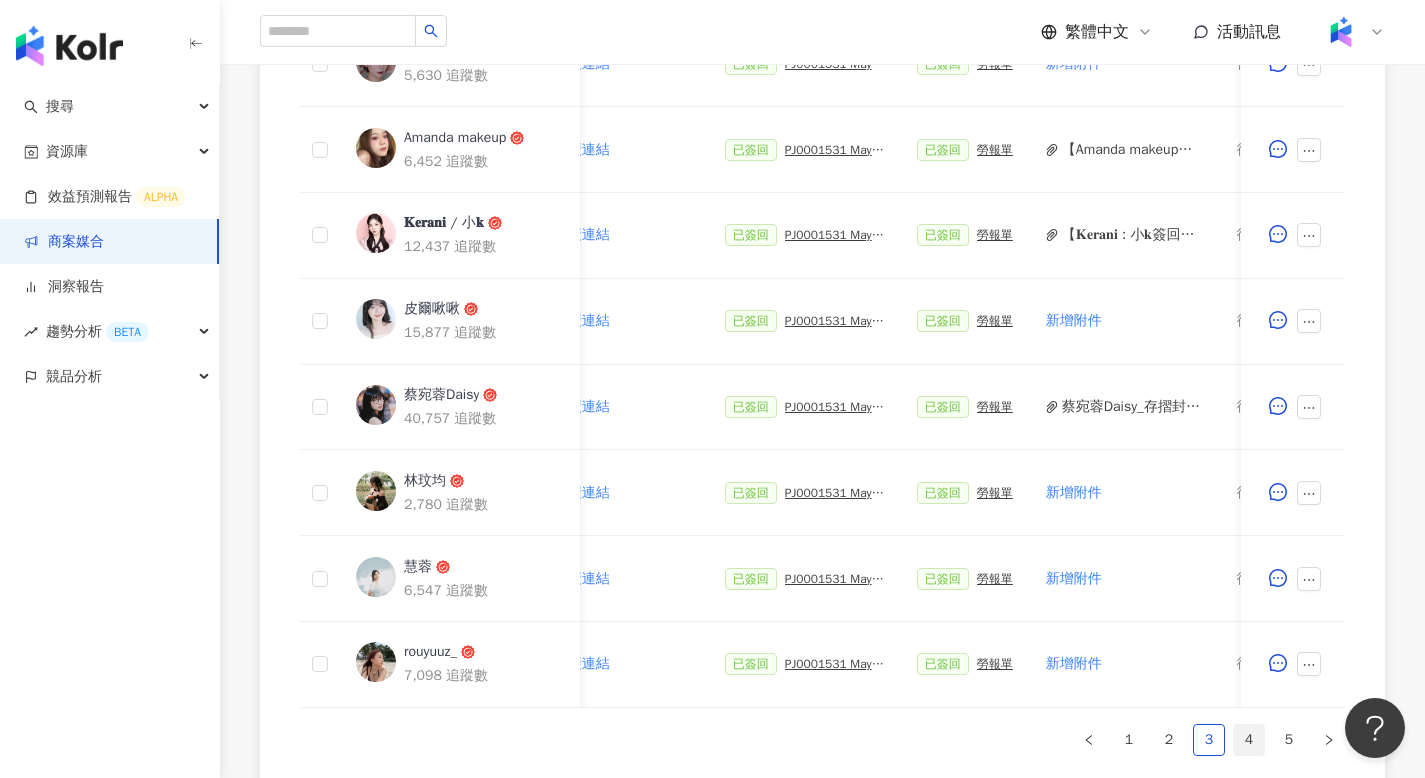 click on "4" at bounding box center (1249, 740) 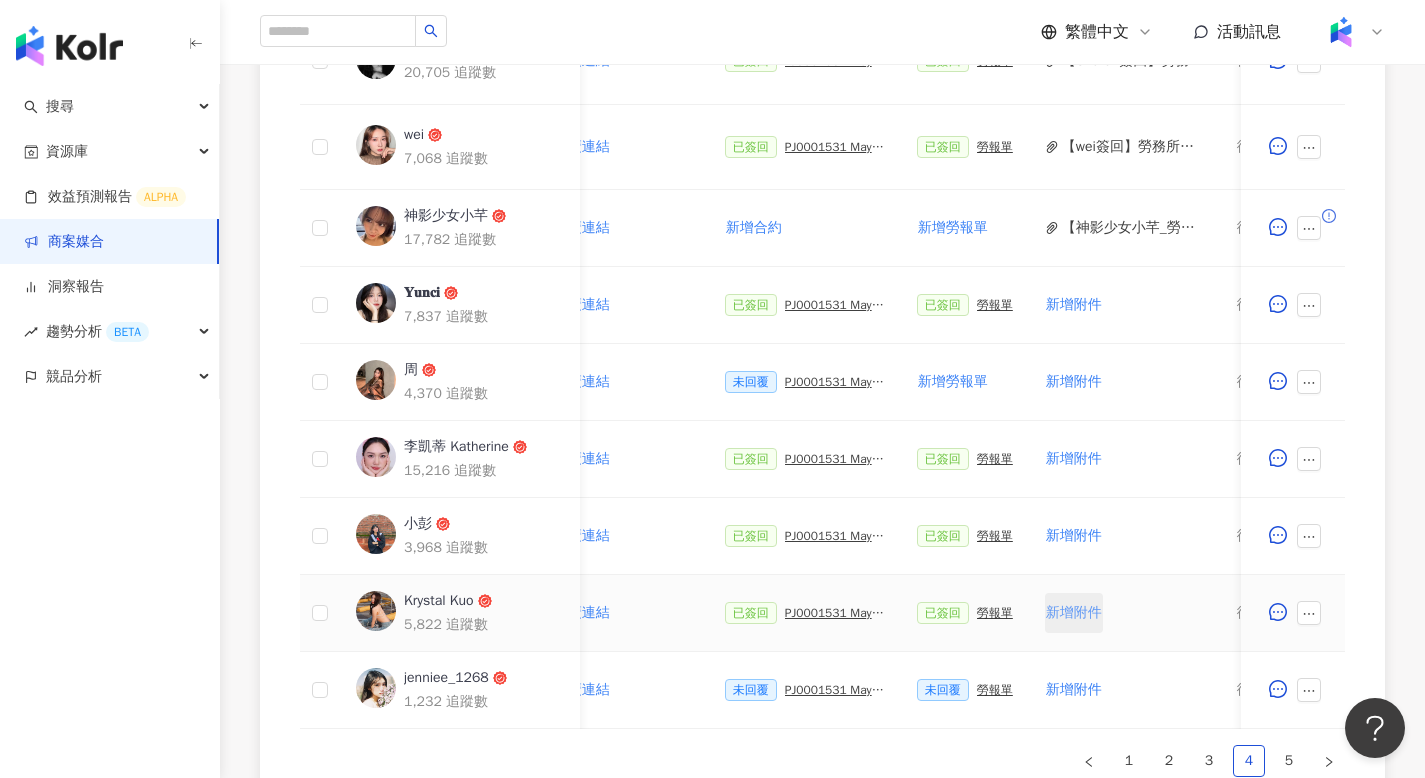 scroll, scrollTop: 810, scrollLeft: 0, axis: vertical 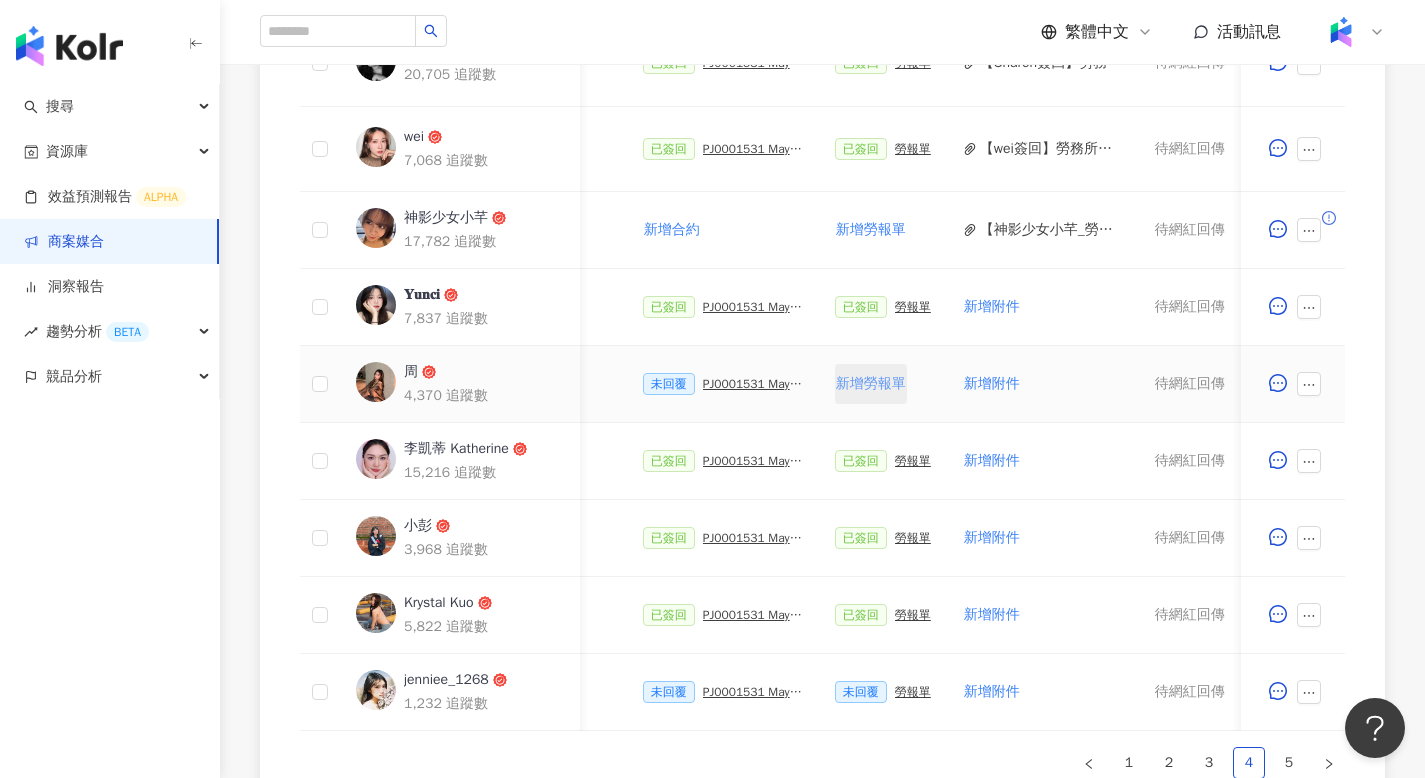 click on "新增勞報單" at bounding box center (871, 384) 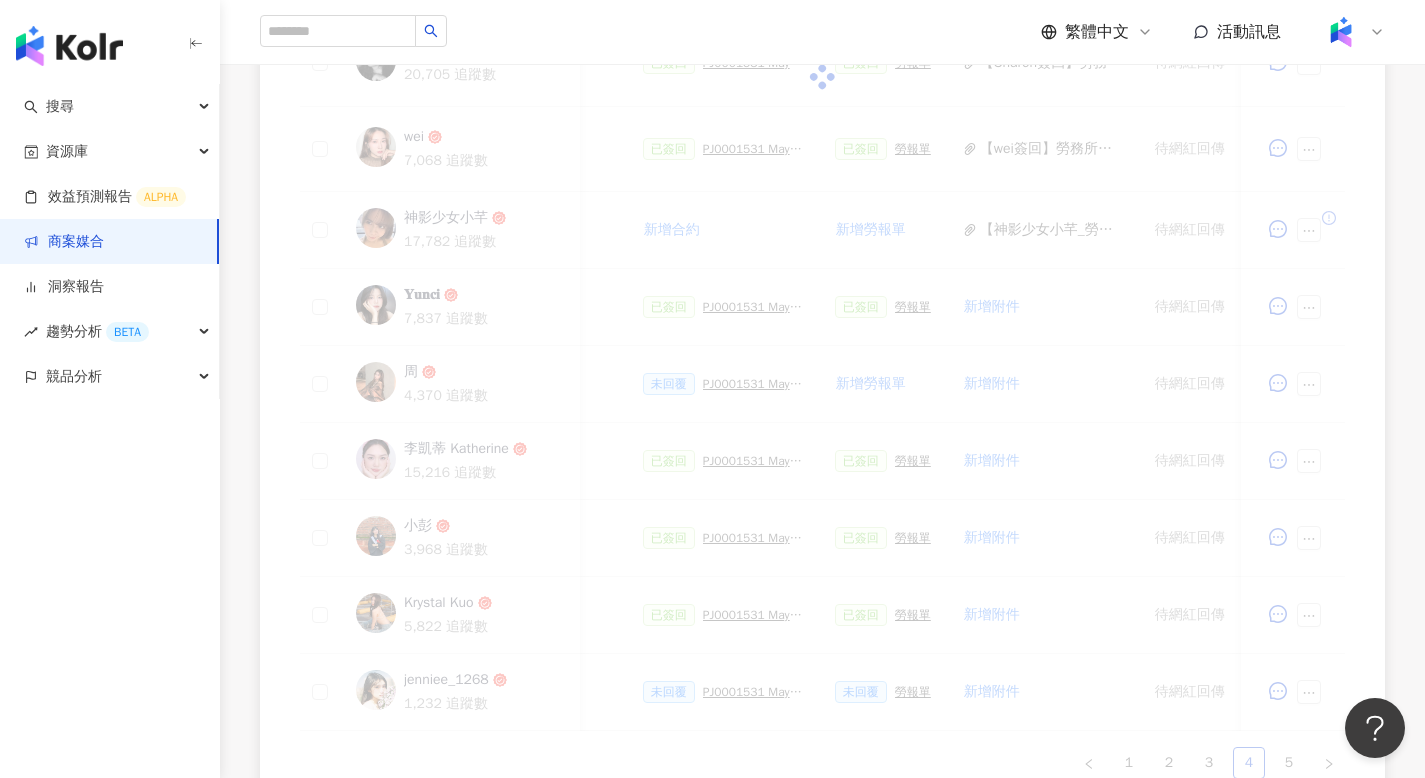 click on "網紅名稱 合作總酬勞 (含稅) 合作項目 推廣連結 合約 勞報單 其他附件 上線連結 領款人身份 備註 付款狀態 操作                           April 12,082 追蹤數 $6,000 Reels 1 則 ($ 6,000) 限時動態 1 則 ($ 0) 設定推廣連結 已簽回 PJ0001531 Maybelline_202506_FIT_ME_反孔特霧粉底_遮瑕_萊雅備忘錄 已簽回 勞報單 【April簽回】勞務所得簽收單_MAYBELLINE_202506_FIT_ME_反孔特霧粉底_遮瑕.pdf 【April簽回】勞務所得簽收單_MAYBELLINE_202506_FIT_ME_反孔特霧粉底_遮瑕.pdf 待網紅回傳 個人（中華民國籍） 新增備註 處理中 預計付款 2025/08/10 Sharon 20,705 追蹤數 $6,000 Reels 1 則 ($ 6,000) 限時動態 1 則 ($ 0) 設定推廣連結 已簽回 PJ0001531 Maybelline_202506_FIT_ME_反孔特霧粉底_遮瑕_萊雅備忘錄 已簽回 勞報單 【Sharon簽回】勞務所得簽收單_MAYBELLINE_202506_FIT_ME_反孔特霧粉底_遮瑕.pdf 待網紅回傳 個人（中華民國籍） 處理中" at bounding box center [822, 328] 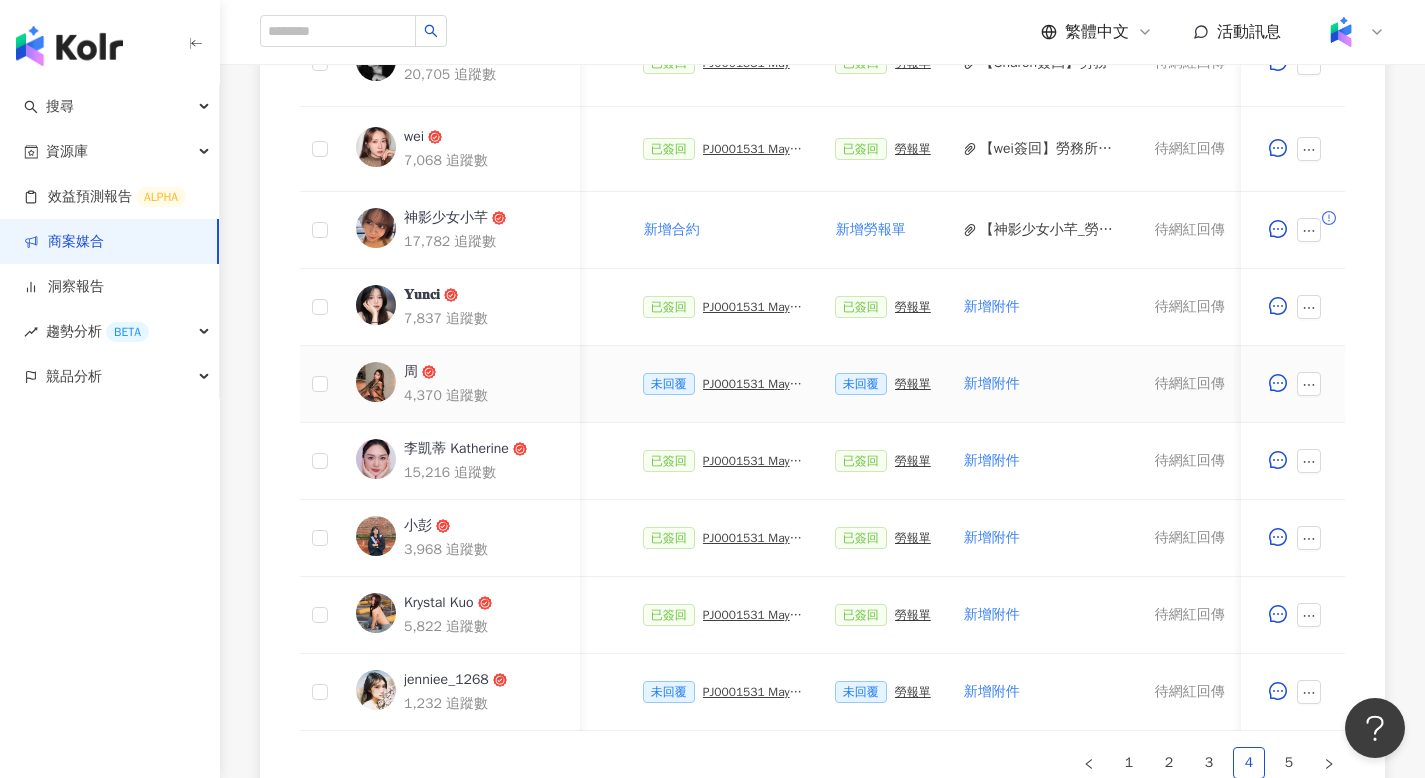 click on "PJ0001531 Maybelline_202506_FIT_ME_反孔特霧粉底_遮瑕_萊雅合作備忘錄" at bounding box center (753, 384) 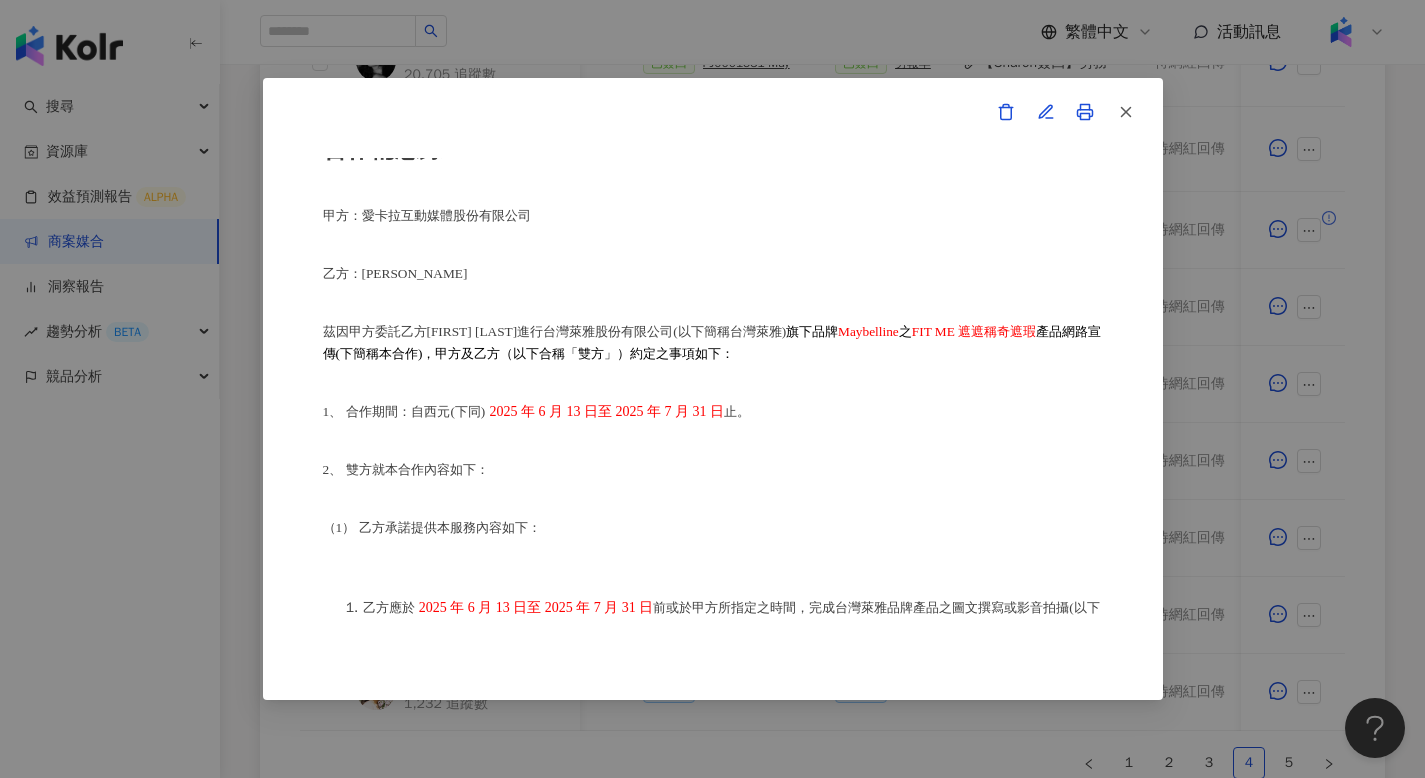 scroll, scrollTop: 0, scrollLeft: 0, axis: both 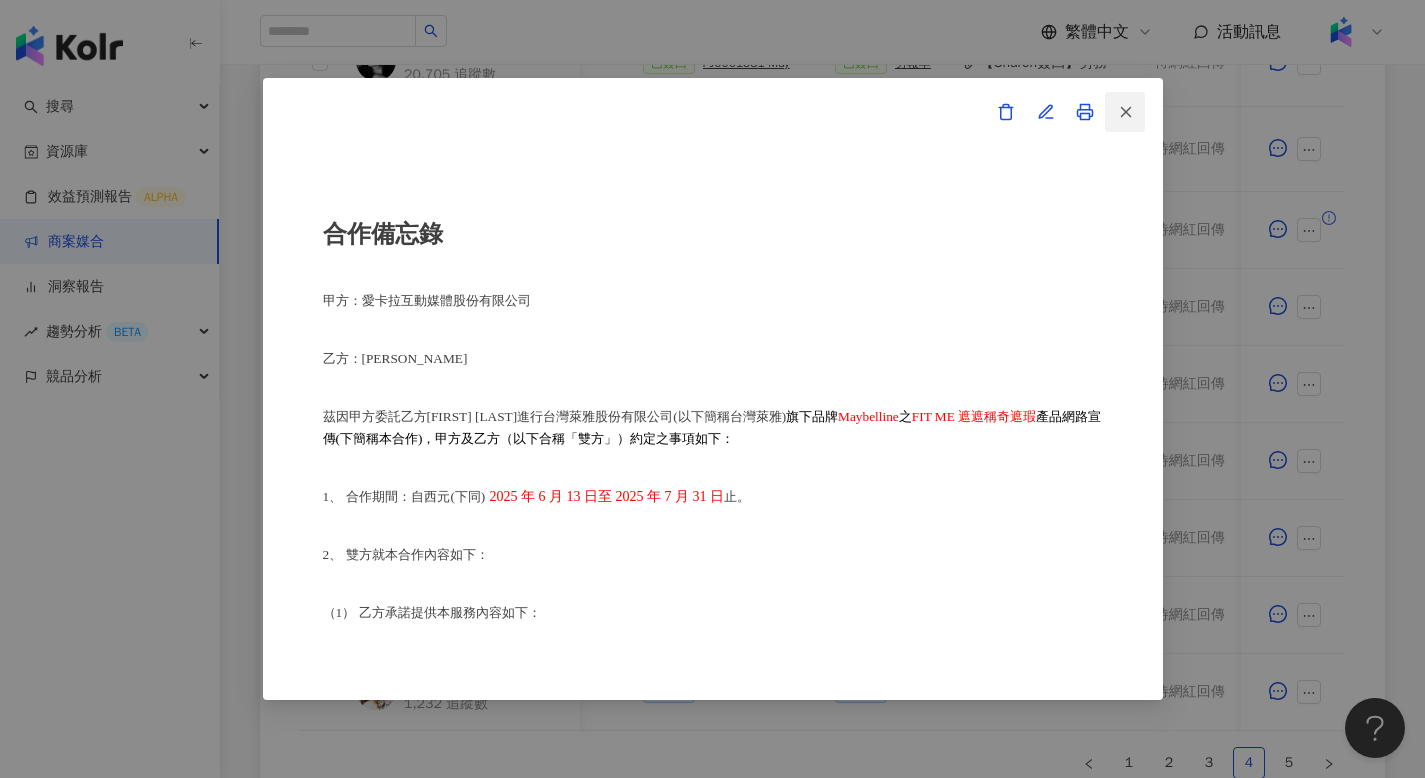 click 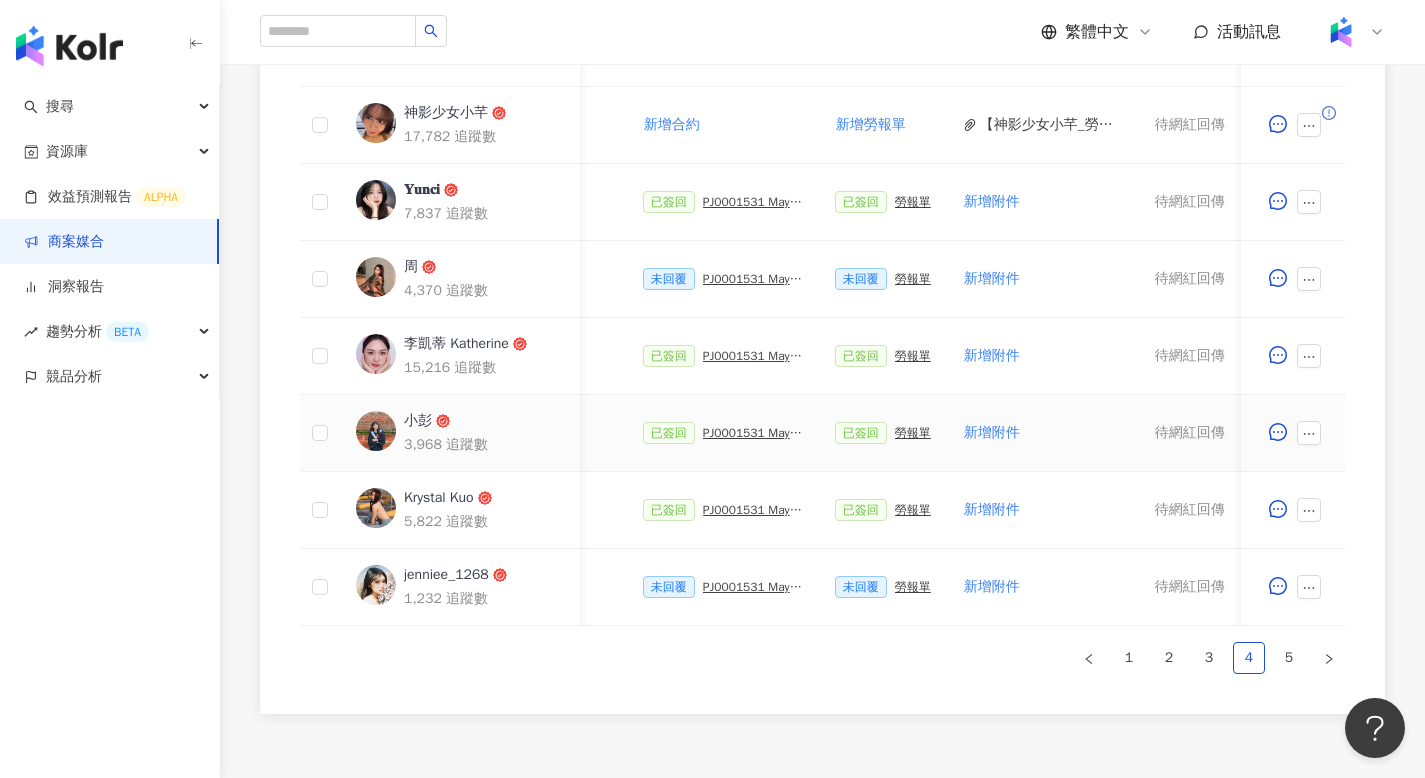 scroll, scrollTop: 917, scrollLeft: 0, axis: vertical 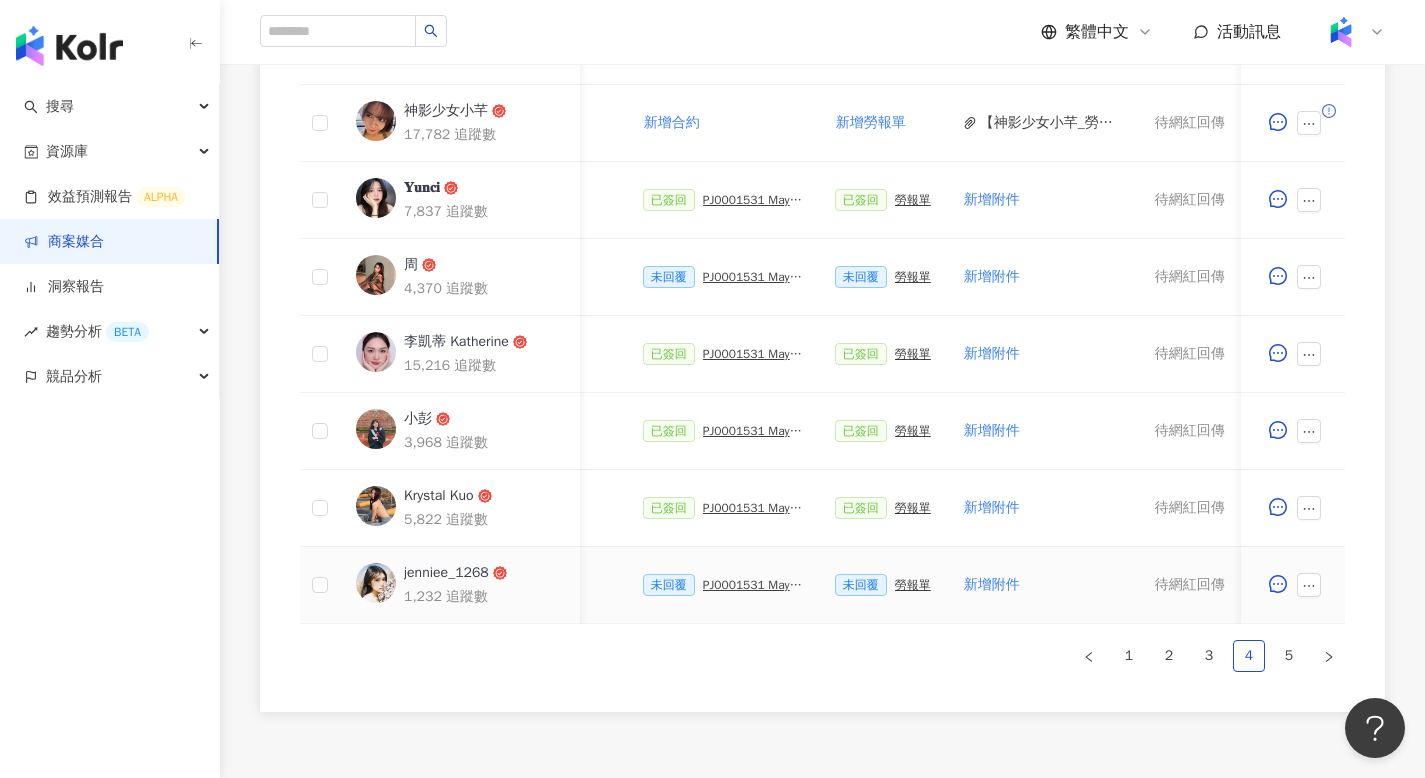 click on "PJ0001531 Maybelline_202506_FIT_ME_反孔特霧粉底_遮瑕_萊雅合作備忘錄" at bounding box center [753, 585] 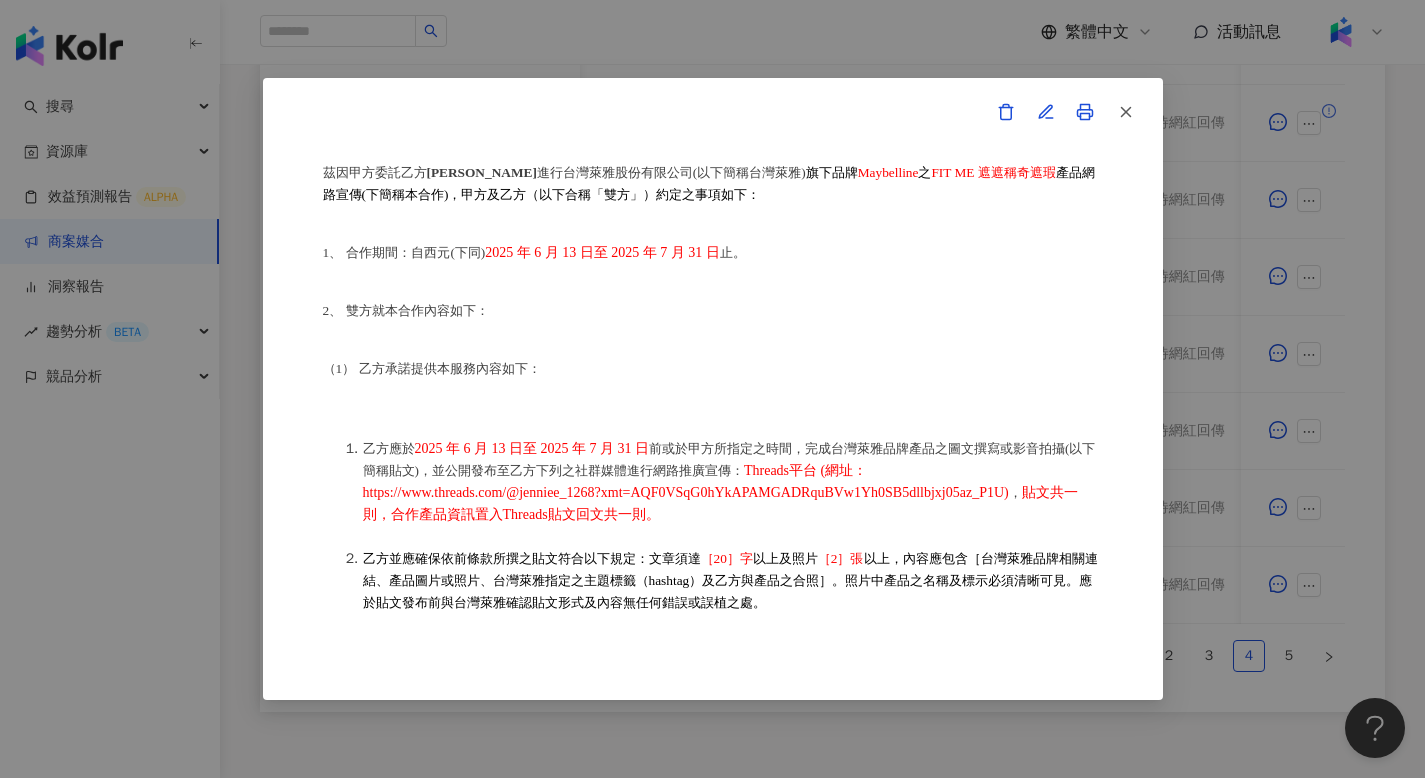 scroll, scrollTop: 999, scrollLeft: 0, axis: vertical 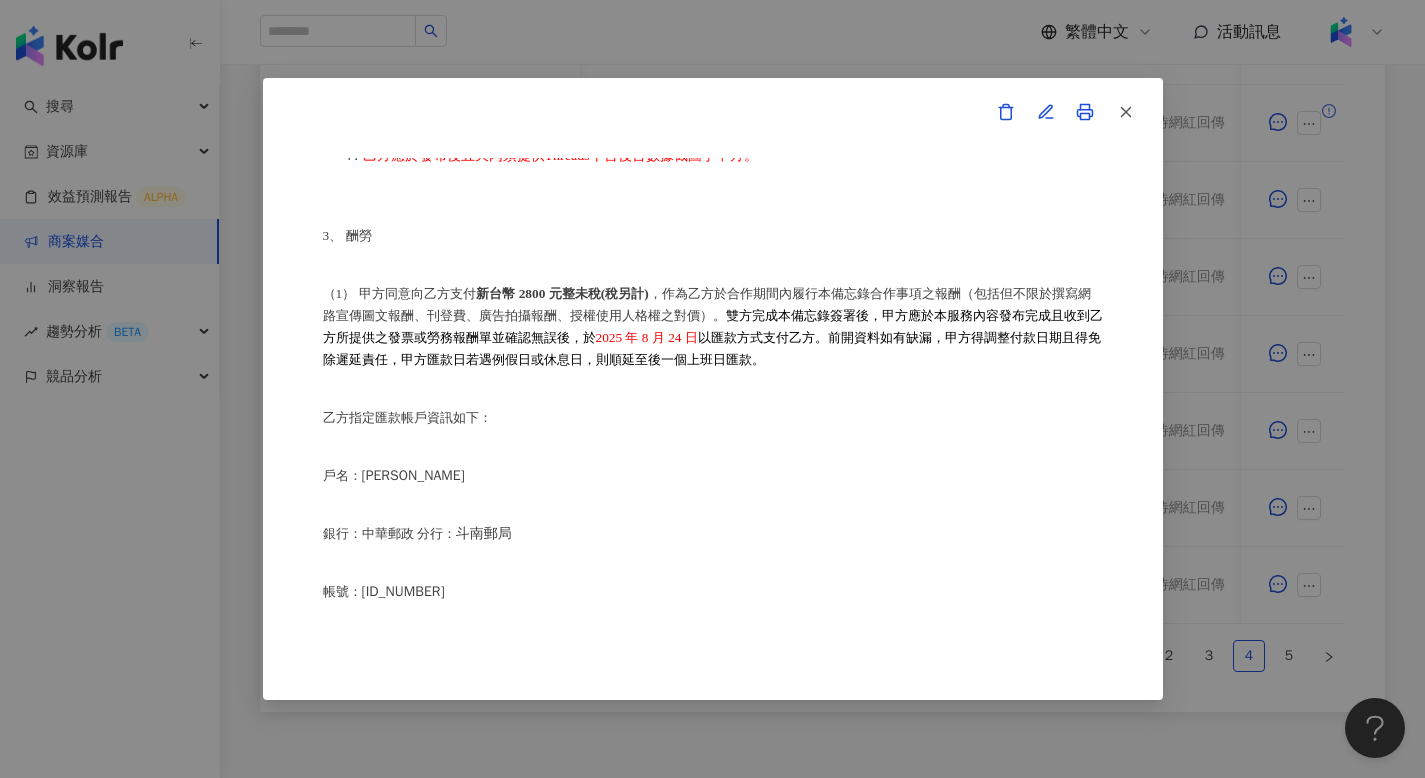 click on "合作備忘錄
甲方：愛卡拉互動媒體股份有限公司
乙方：  吳昱蓁
茲因甲方委託乙方 吳昱蓁 進行台灣萊雅股份有限公司(以下簡稱台灣萊雅) 旗下品牌 Maybelline 之 FIT ME 遮遮稱奇遮瑕 產品網路宣傳(下簡稱本合作)，甲方及乙方（以下合稱「雙方」）約定之事項如下：
1、   合作期間：自西元(下同)  2025 年 6 月 13 日至 2025 年 7 月 31 日 止。
2、   雙方就本合作內容如下：
（1）   乙方承諾提供本服務內容如下：
乙方應於 2025 年 6 月 13 日至 2025 年 7 月 31 日 前或於甲方所指定之時間，完成台灣萊雅品牌產品之圖文撰寫或影音拍攝(以下簡稱貼文)，並公開發布至乙方下列之社群媒體進行網路推廣宣傳： Threads平台 (網址：https://www.threads.com/@jenniee_1268?xmt=AQF0VSqG0hYkAPAMGADRquBVw1Yh0SB5dllbjxj05az_P1U) ， 貼文共一則，合作產品資訊置入Threads貼文回文共一則。" at bounding box center (712, 389) 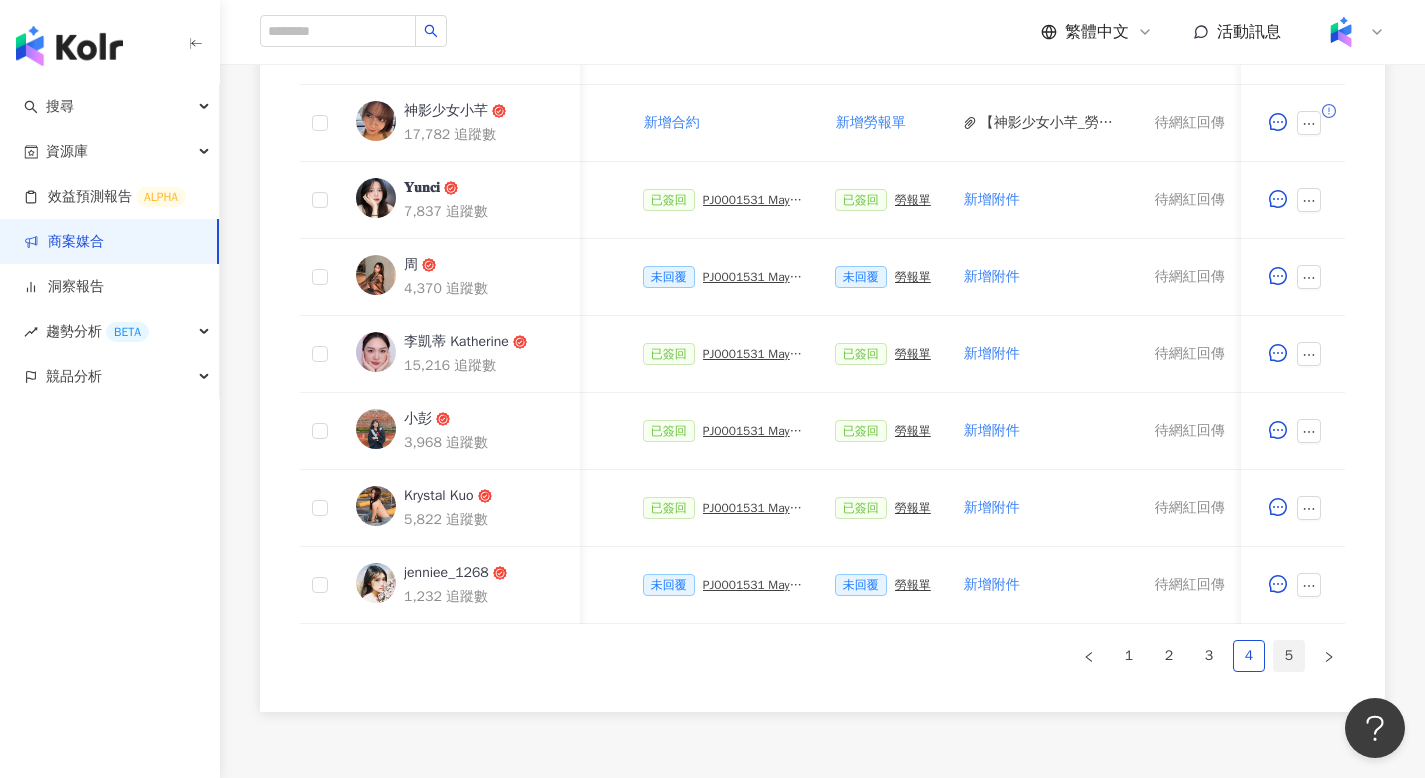 click on "5" at bounding box center (1289, 656) 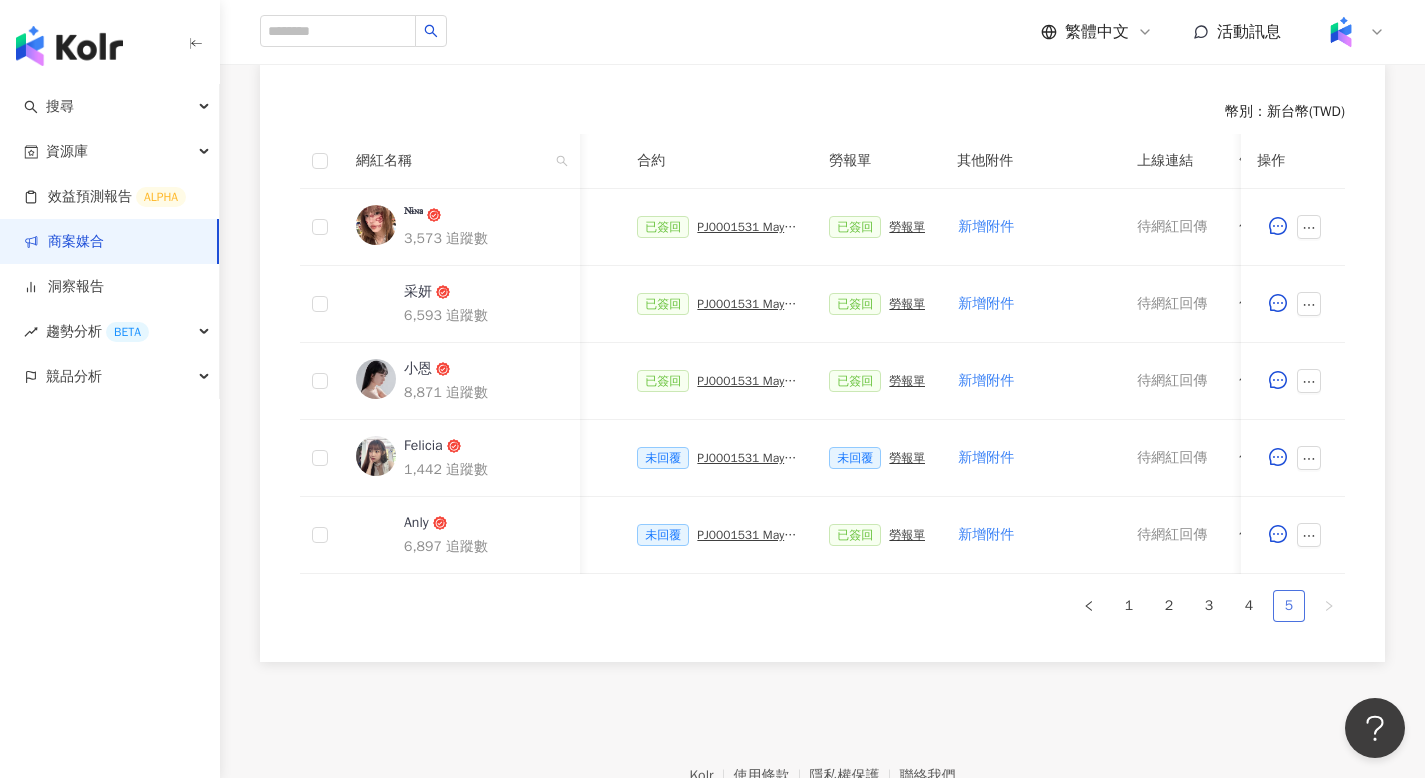 scroll, scrollTop: 559, scrollLeft: 0, axis: vertical 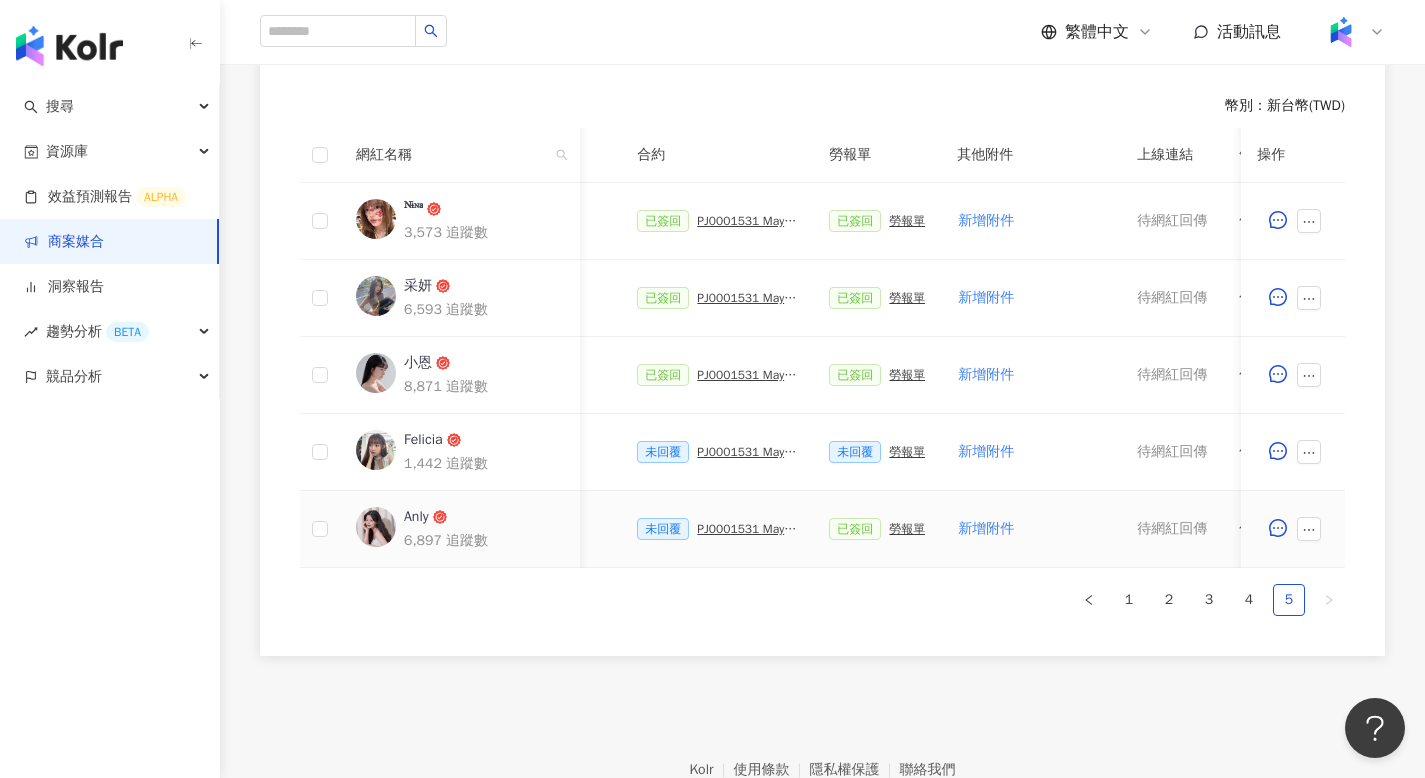 click on "未回覆 PJ0001531 Maybelline_202506_FIT_ME_反孔特霧粉底_遮瑕_萊雅合作備忘錄" at bounding box center [717, 529] 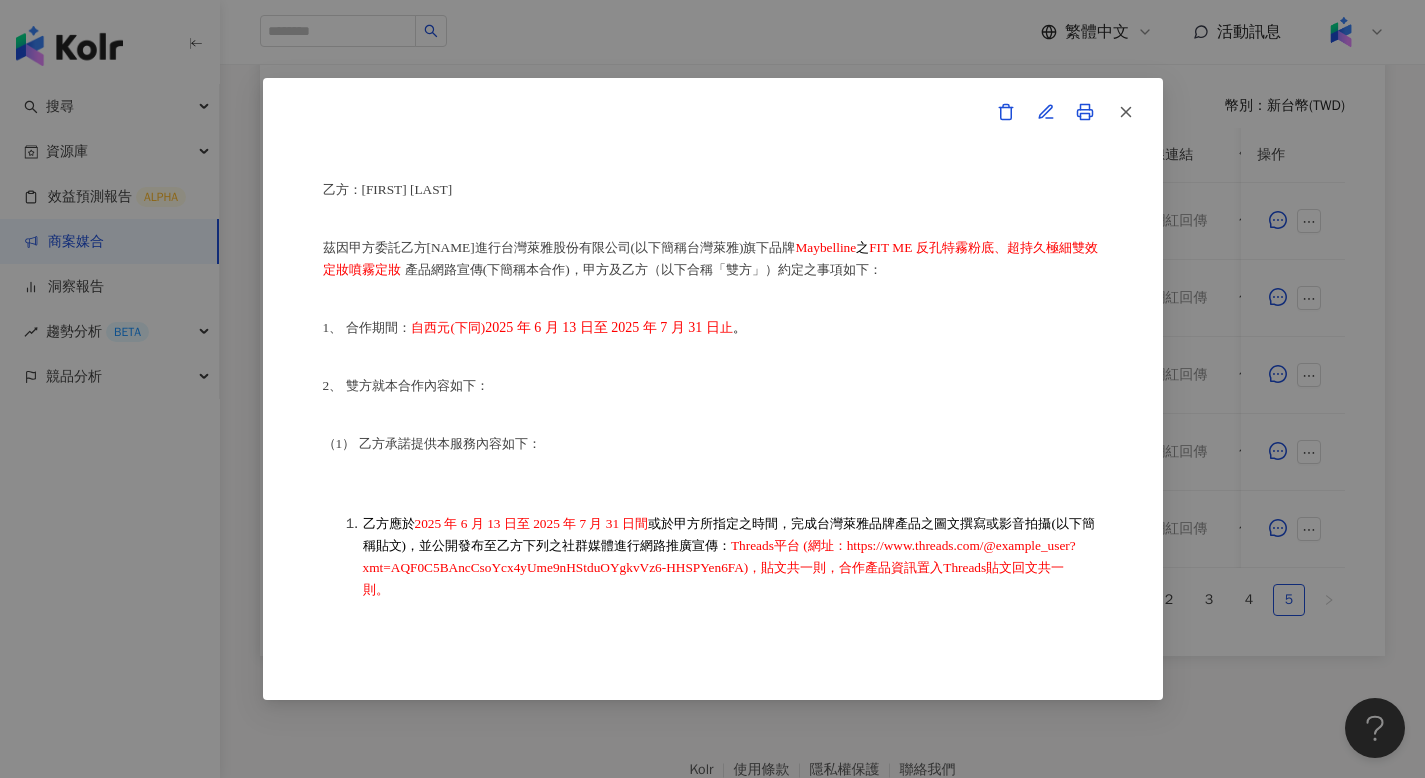 scroll, scrollTop: 181, scrollLeft: 0, axis: vertical 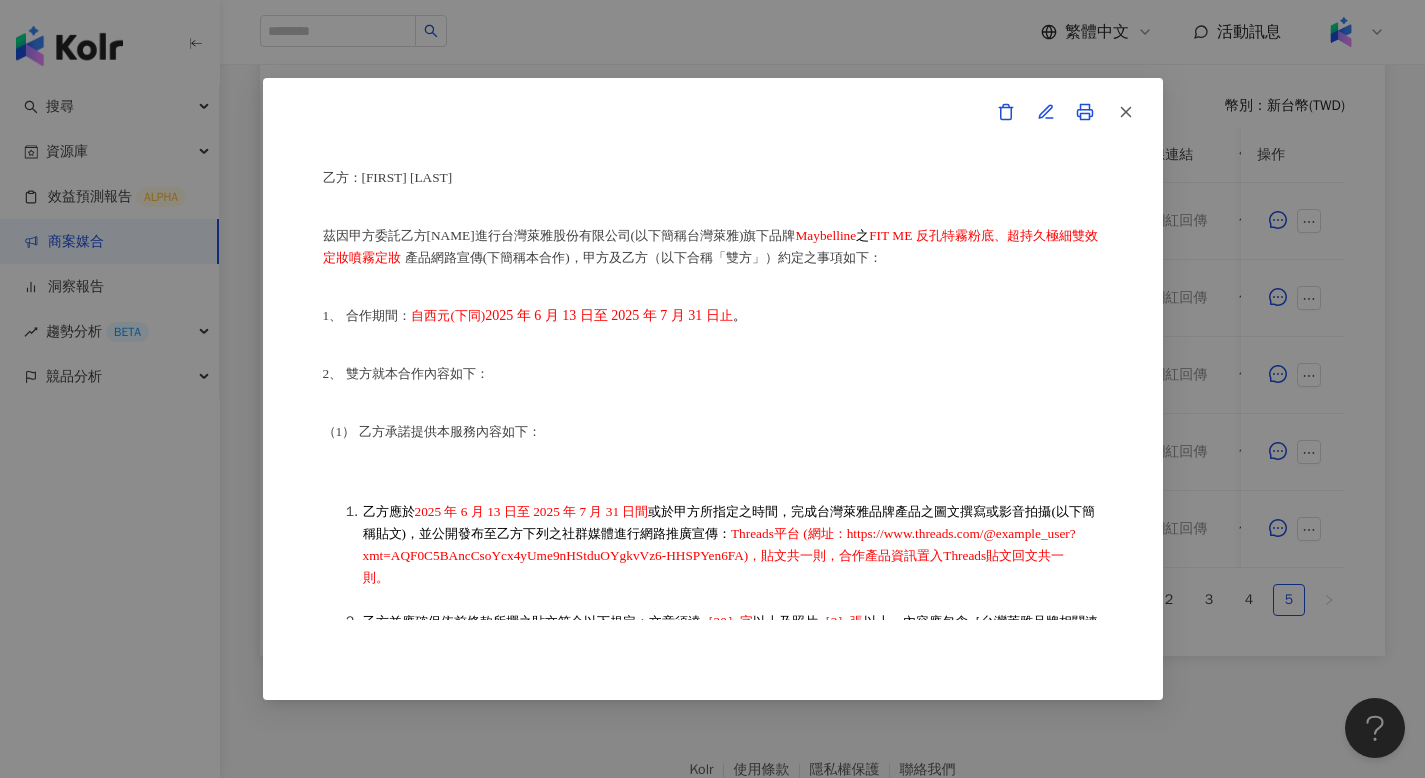 click on "合作備忘錄
甲方：愛卡拉互動媒體股份有限公司
乙方：陳佳瑄
茲因甲方委託乙方陳佳瑄進行台灣萊雅股份有限公司(以下簡稱台灣萊雅)旗下品牌 Maybelline 之 FIT ME 反孔特霧粉底、超持久極細雙效定妝噴霧定妝   產品網路宣傳(下簡稱本合作)，甲方及乙方（以下合稱「雙方」）約定之事項如下：
1、   合作期間： 自西元(下同)  2025 年 6 月 13 日至 2025 年 7 月 31 日 止 。
2、   雙方就本合作內容如下：
（1）   乙方承諾提供本服務內容如下：
乙方應於  2025 年 6 月 13 日至 2025 年 7 月 31 日間 或於甲方所指定之時間，完成台灣萊雅品牌產品之圖文撰寫或影音拍攝(以下簡稱貼文)，並公開發布至乙方下列之社群媒體進行網路推廣宣傳：
乙方並應確保依前條款所撰之貼文符合以下規定：文章須達 ［20］字 以上及照片 ［2］張" at bounding box center [712, 389] 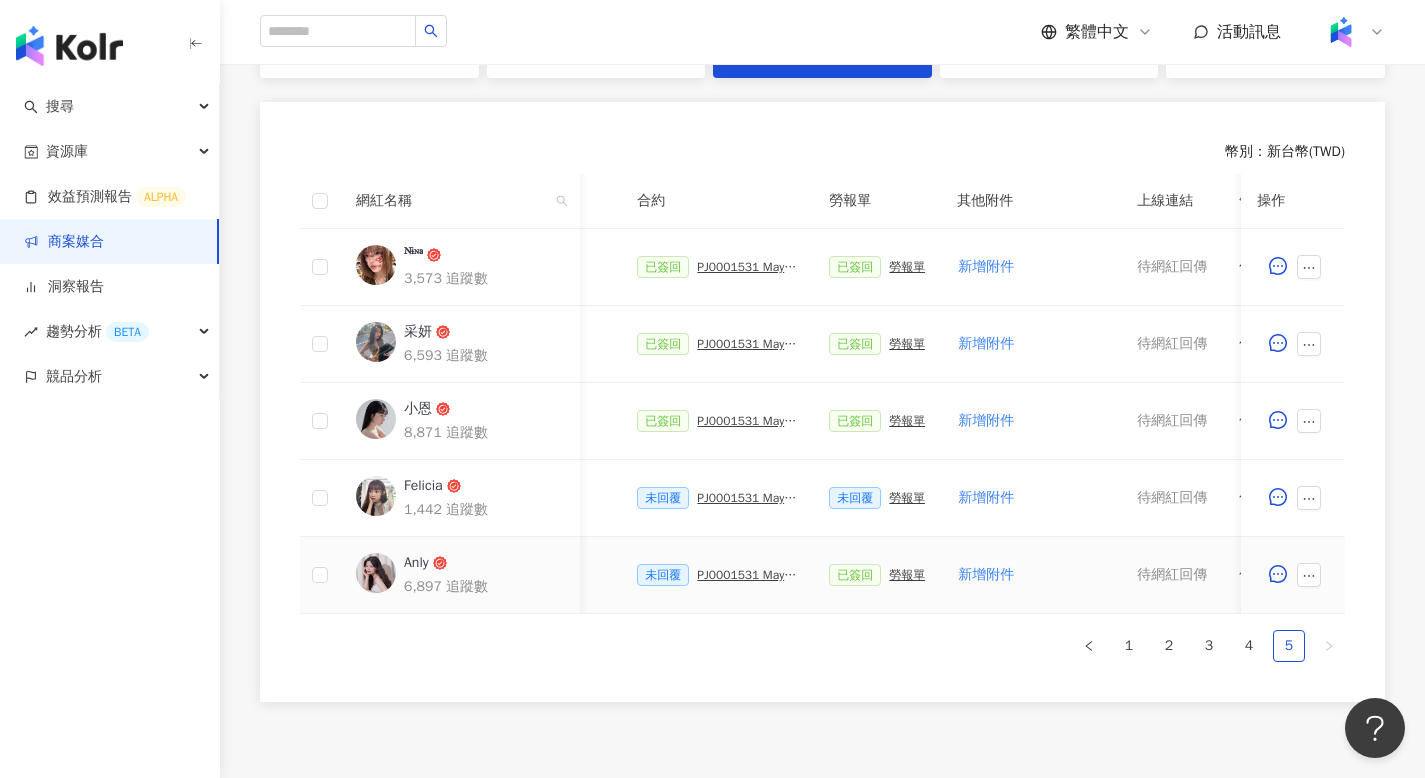scroll, scrollTop: 528, scrollLeft: 0, axis: vertical 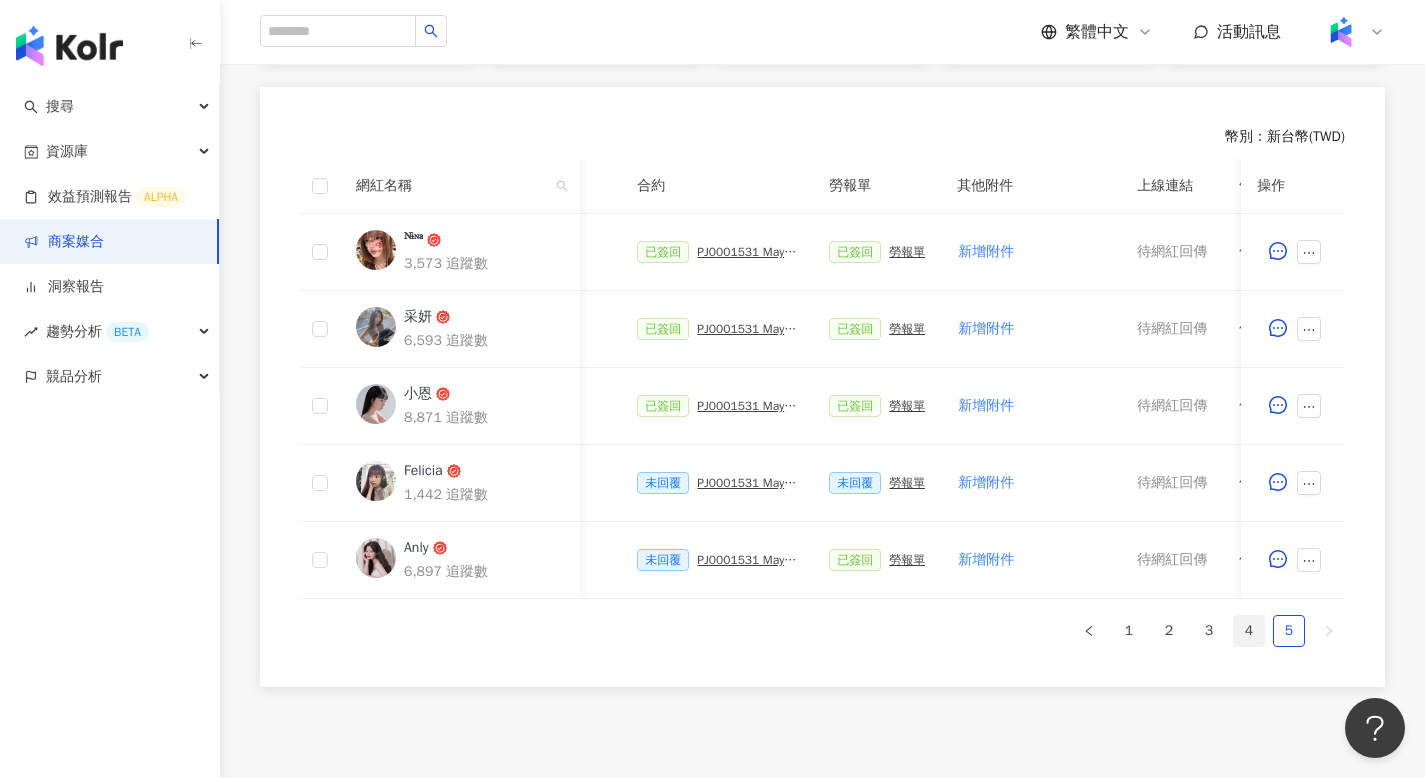 click on "4" at bounding box center (1249, 631) 